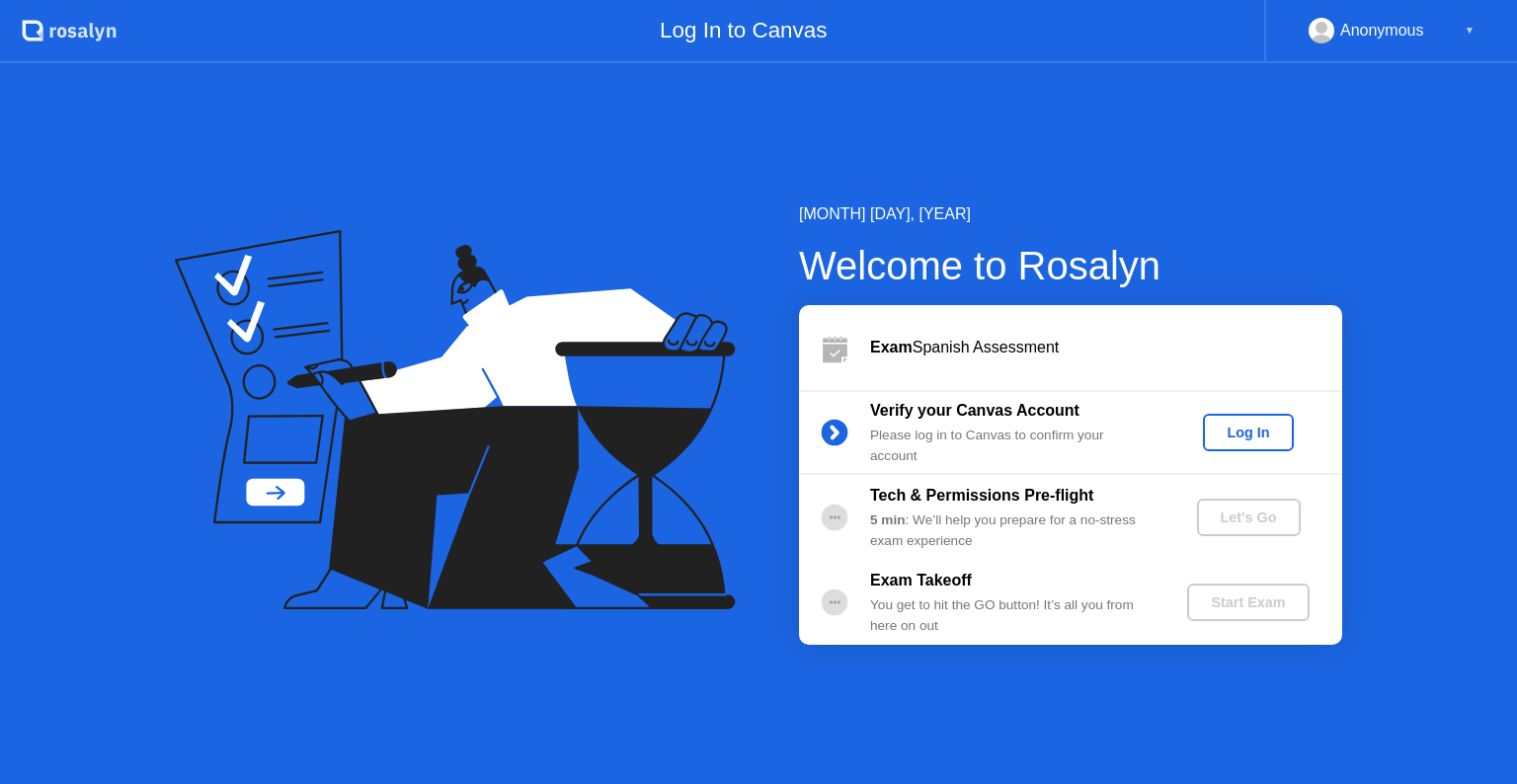 scroll, scrollTop: 0, scrollLeft: 0, axis: both 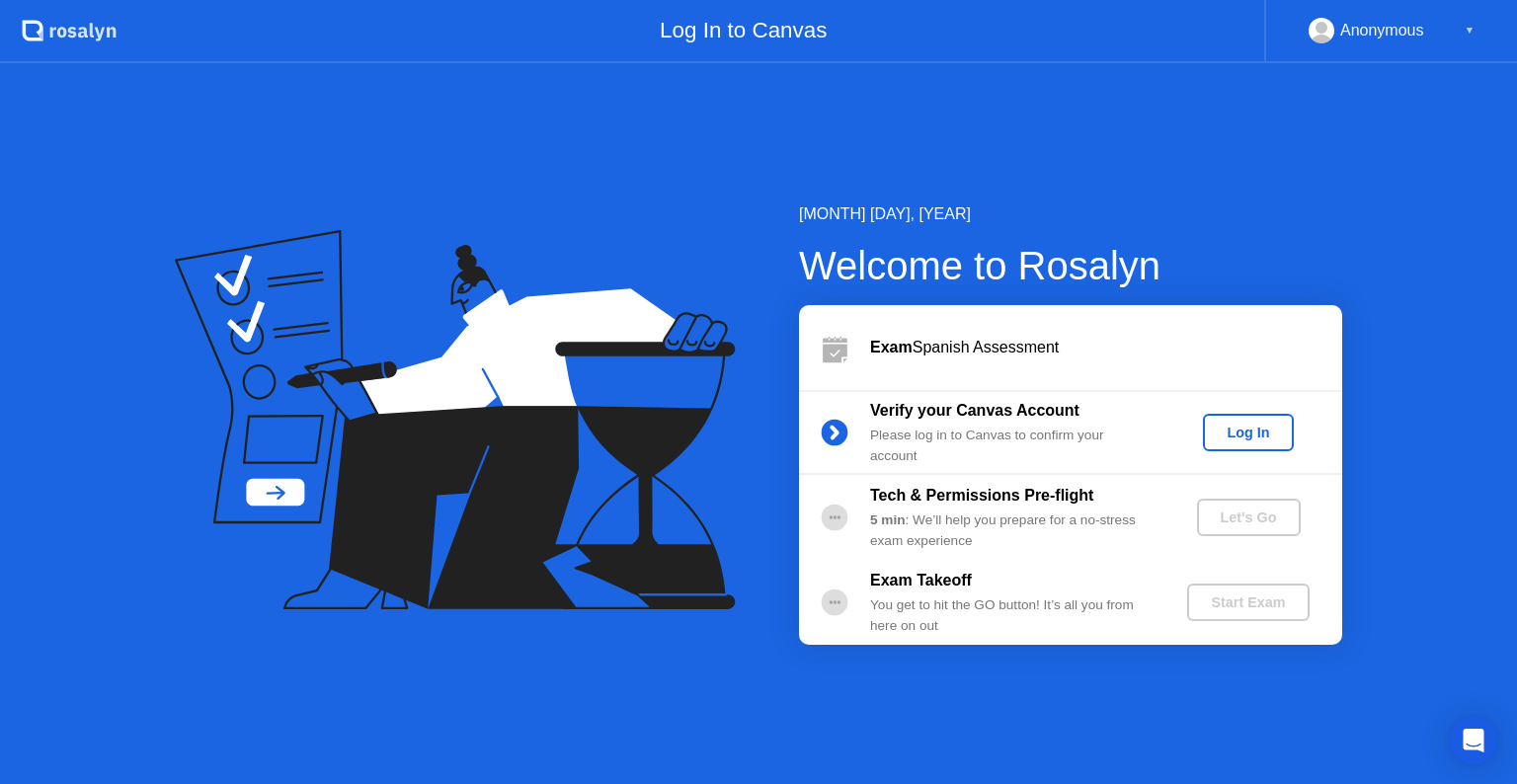 click on "Log In" 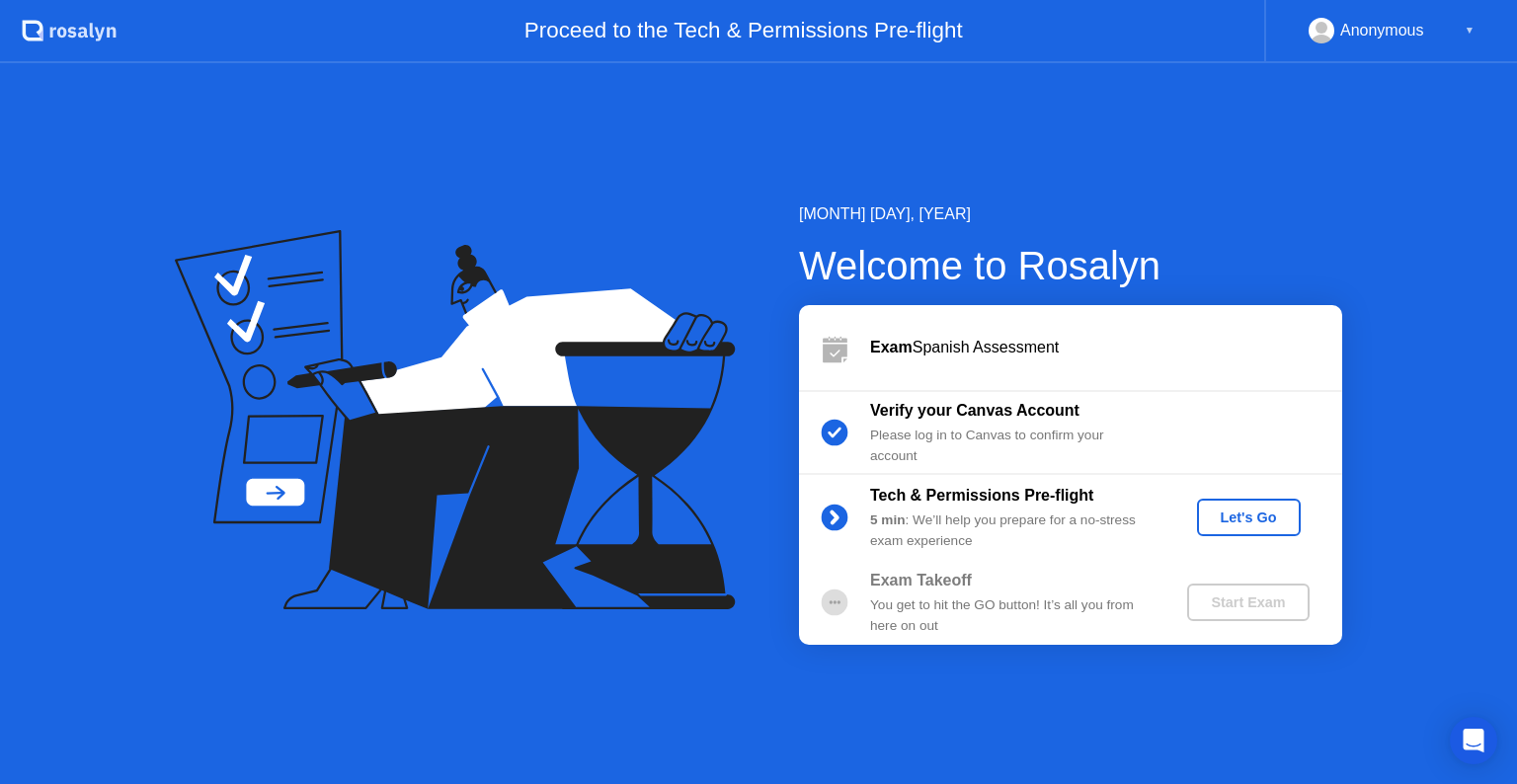 click on "Tech & Permissions Pre-flight 5 min : We’ll help you prepare for a no-stress exam experience Let's Go" 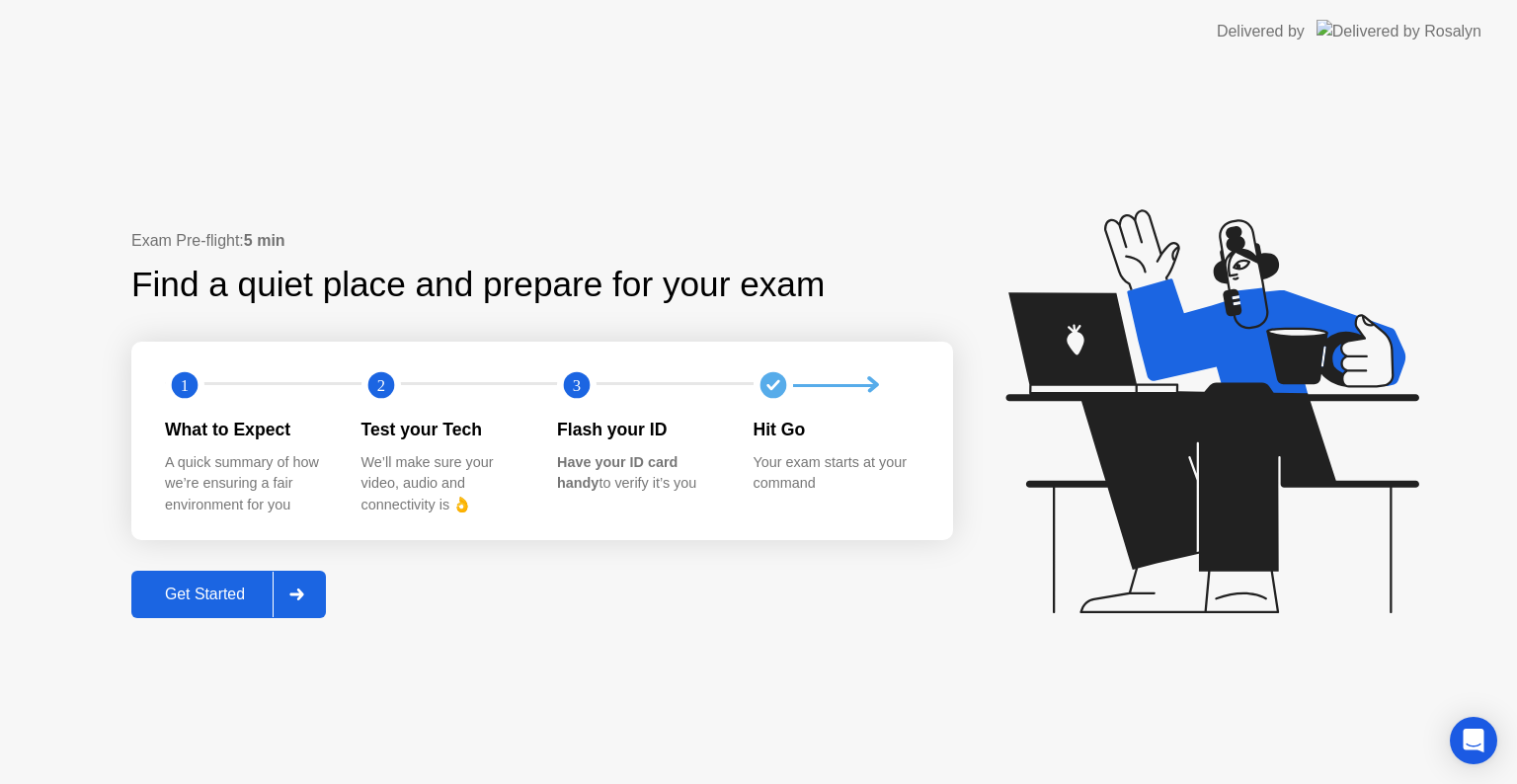 click 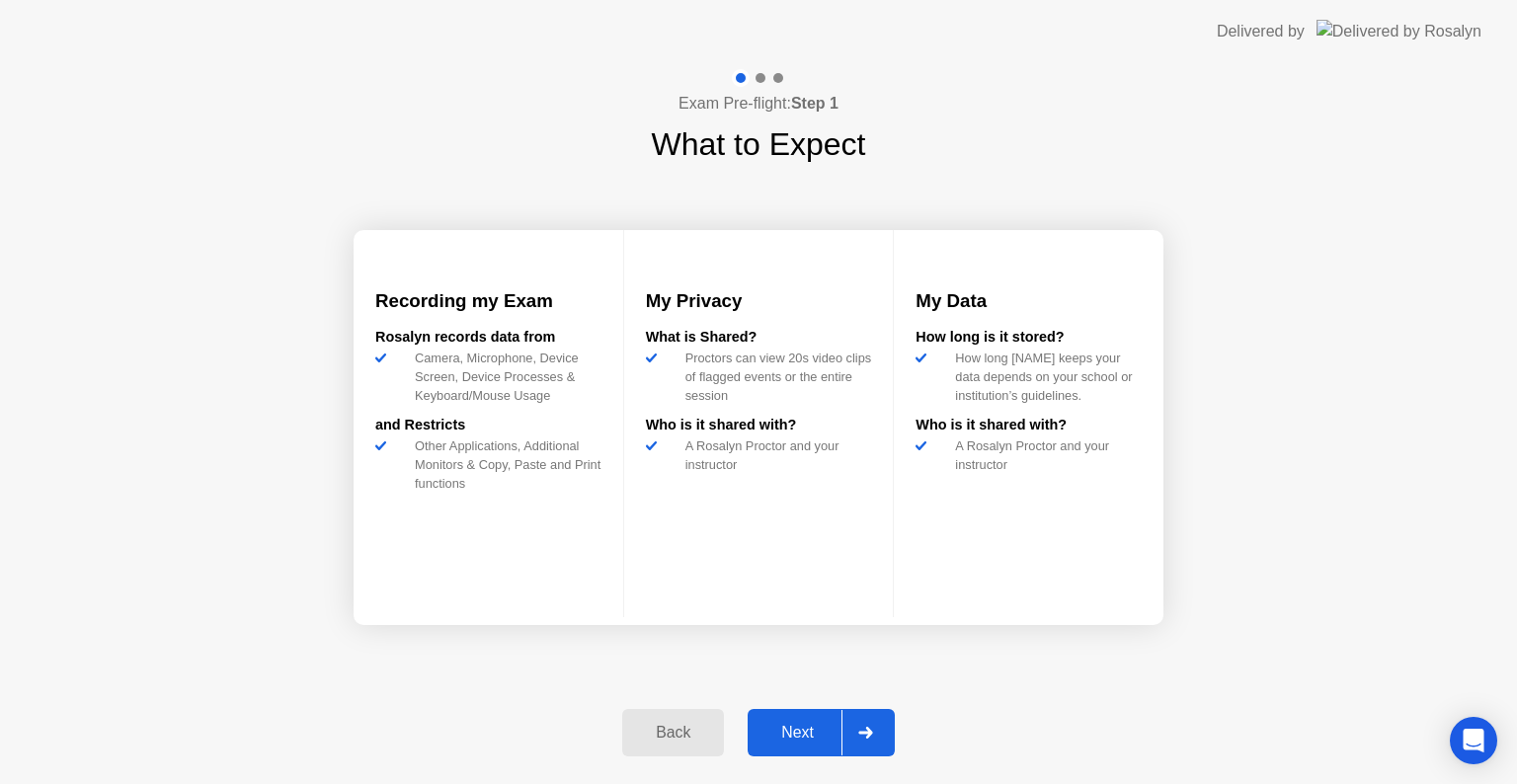 click 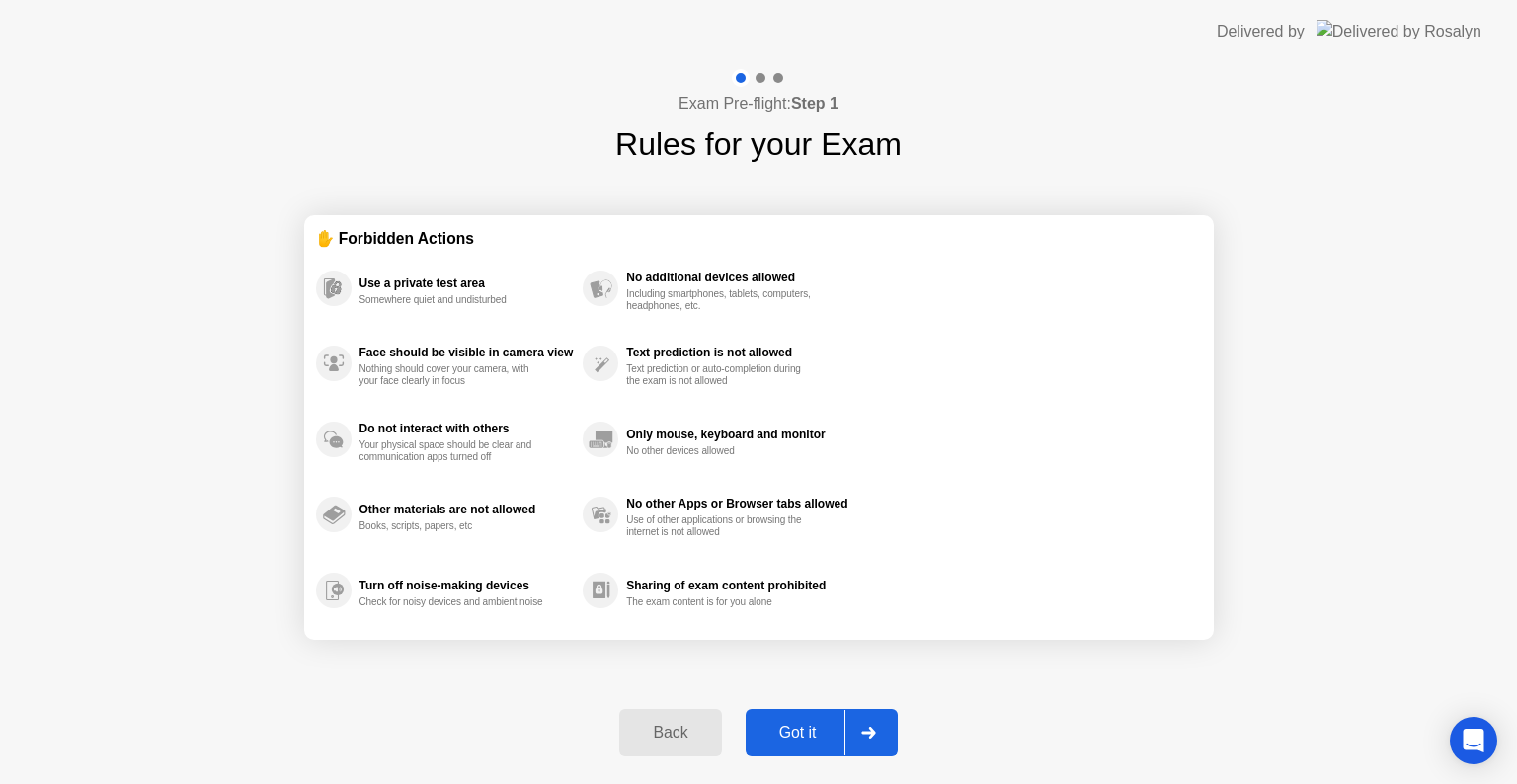 click 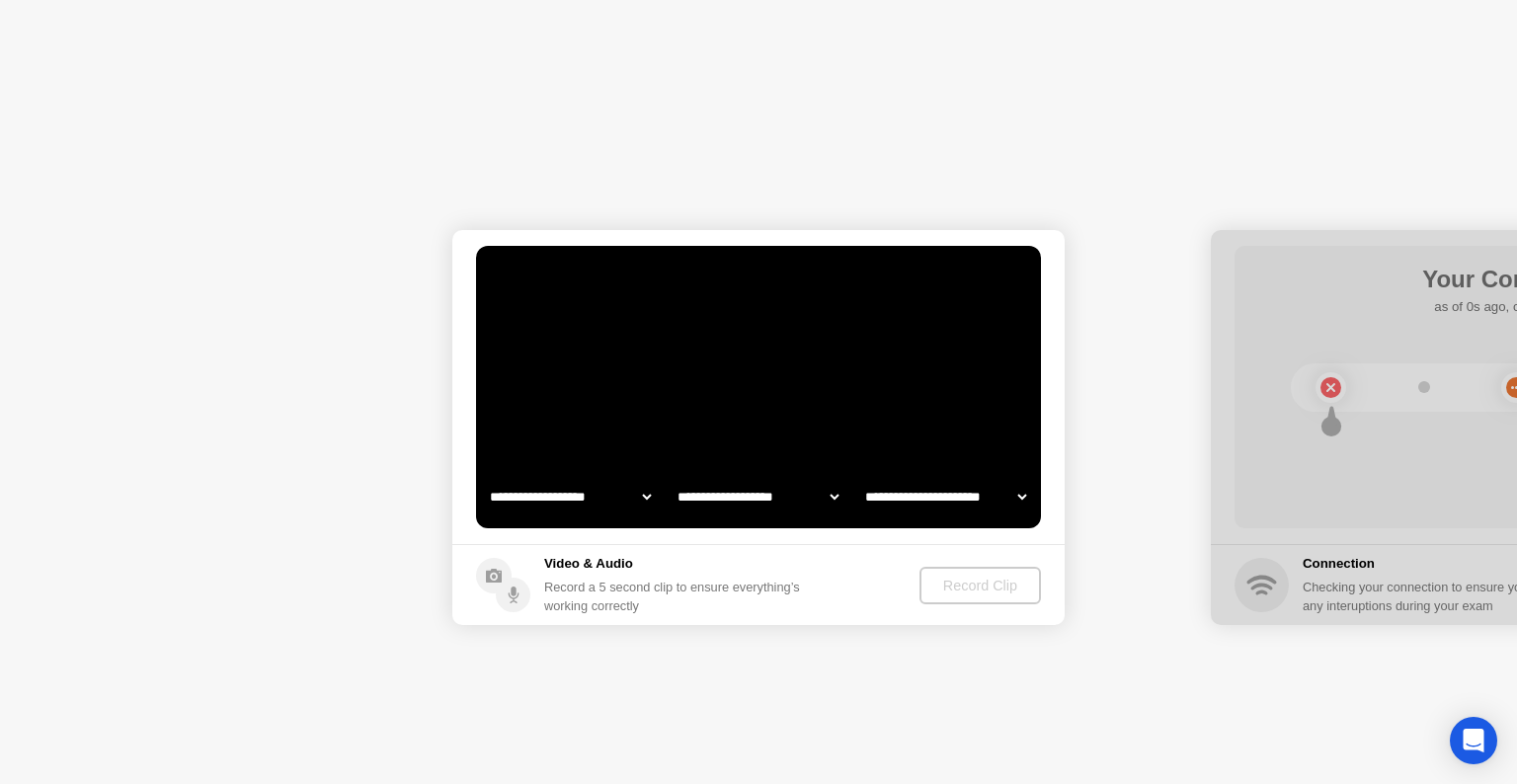 select on "**********" 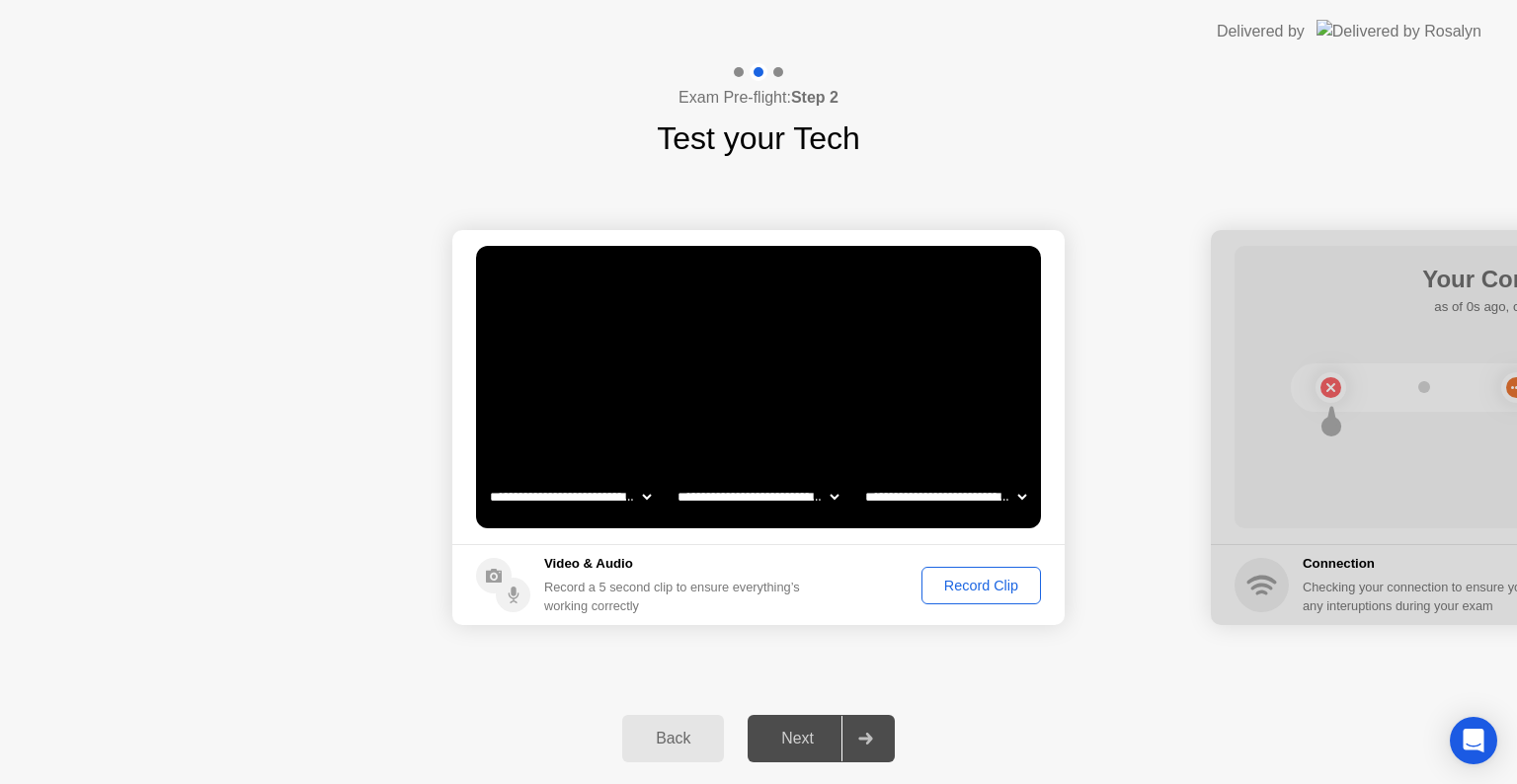 click on "**********" 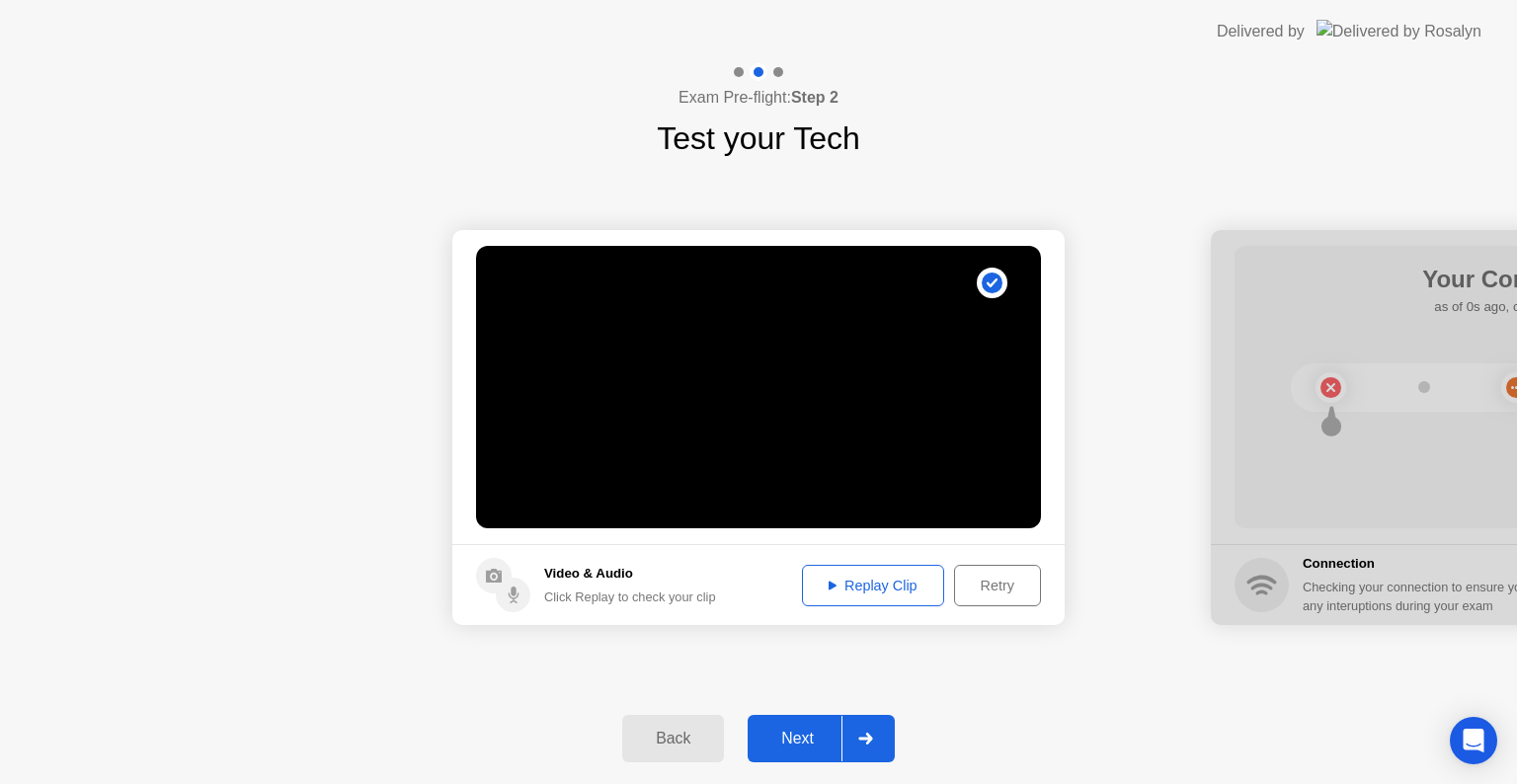 click on "Replay Clip" 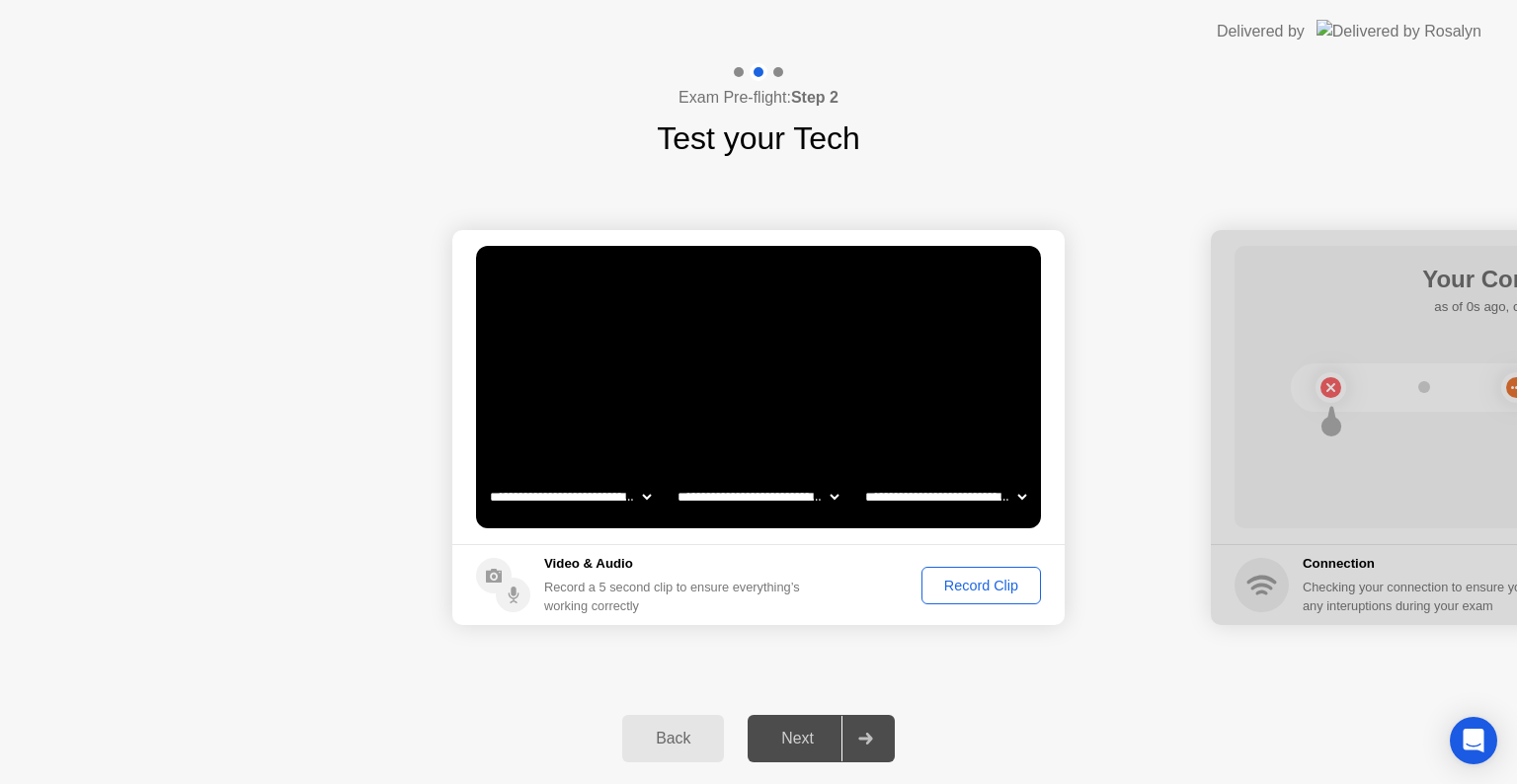 click on "Record Clip" 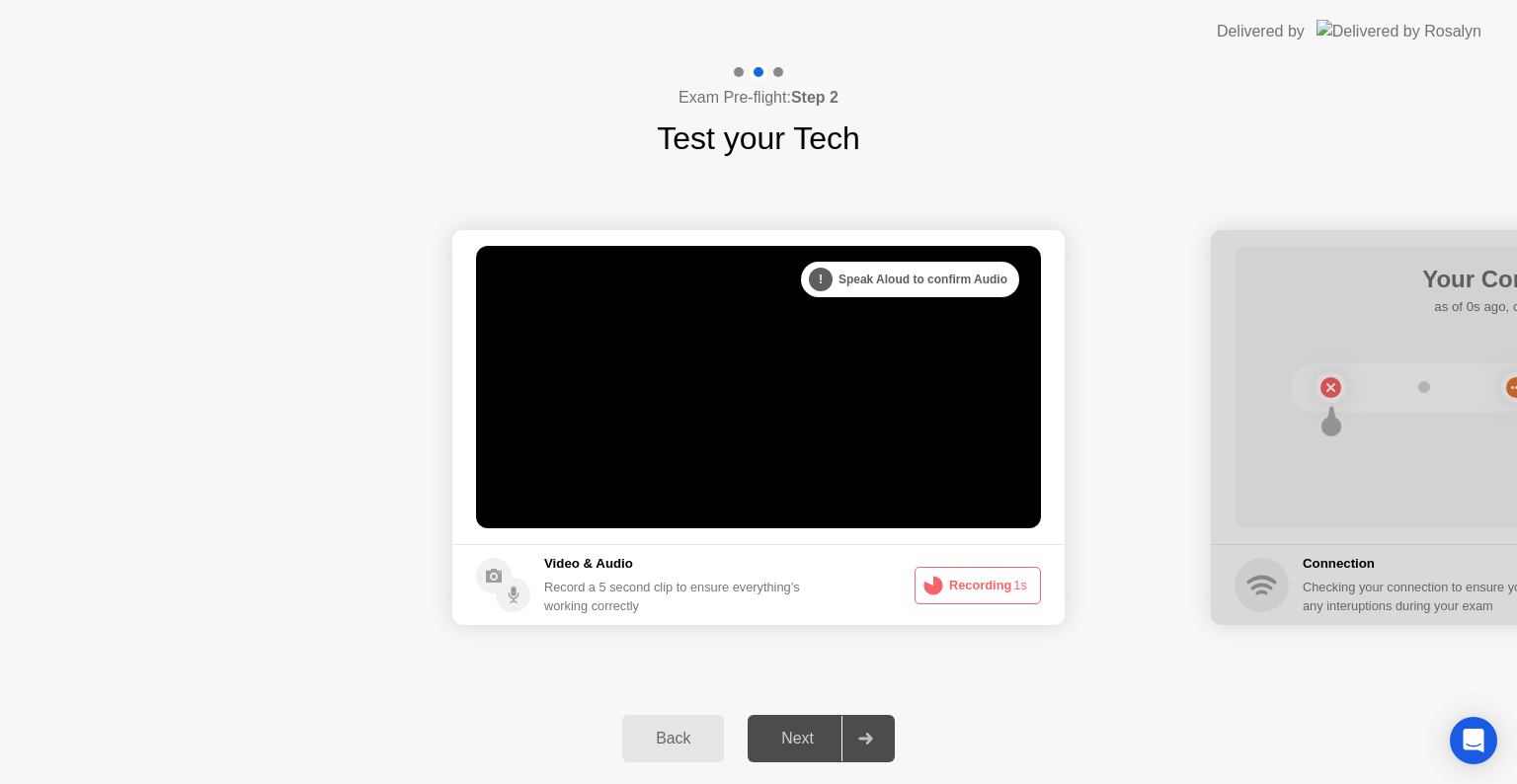 click on "Recording  1s" 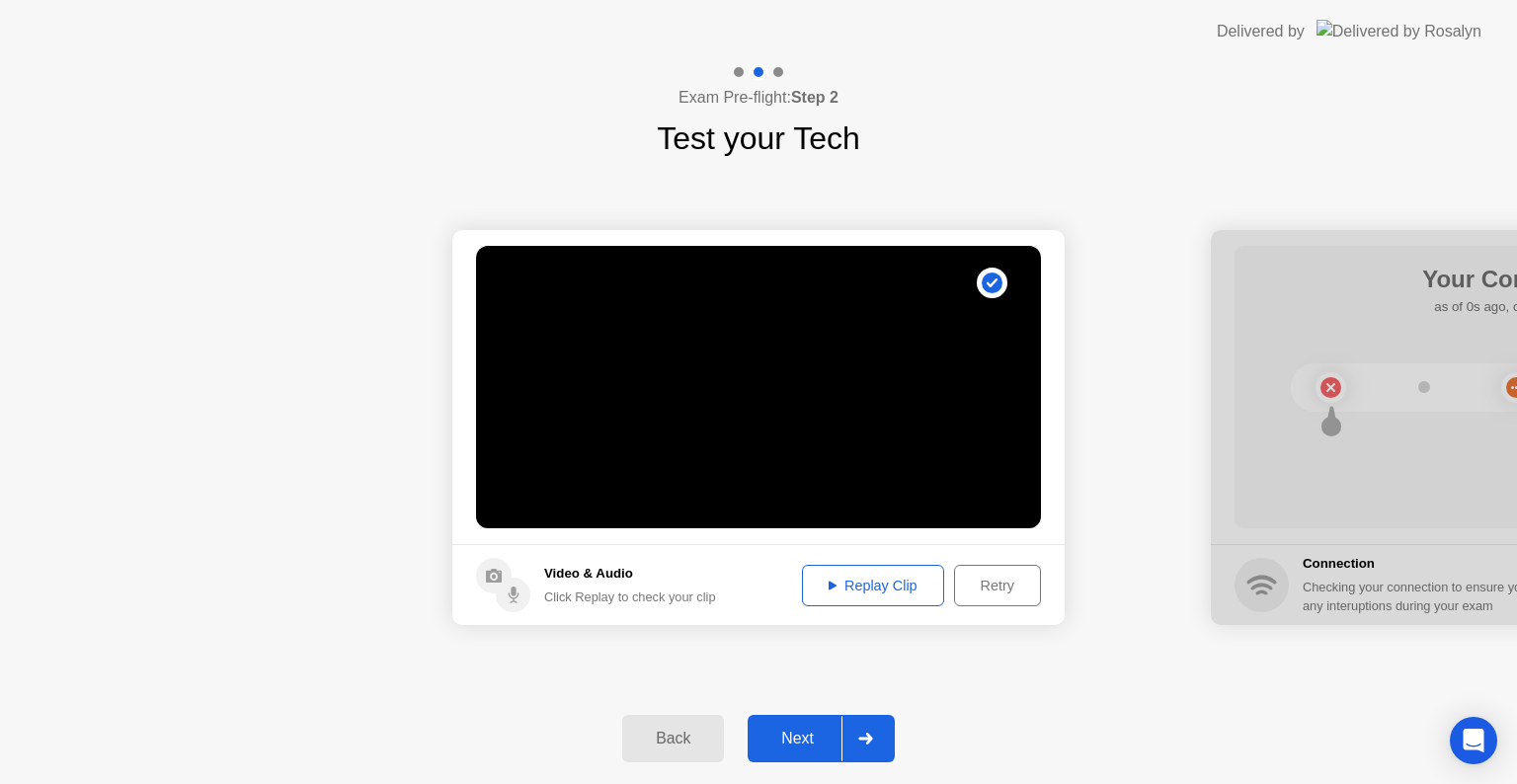 click on "Next" 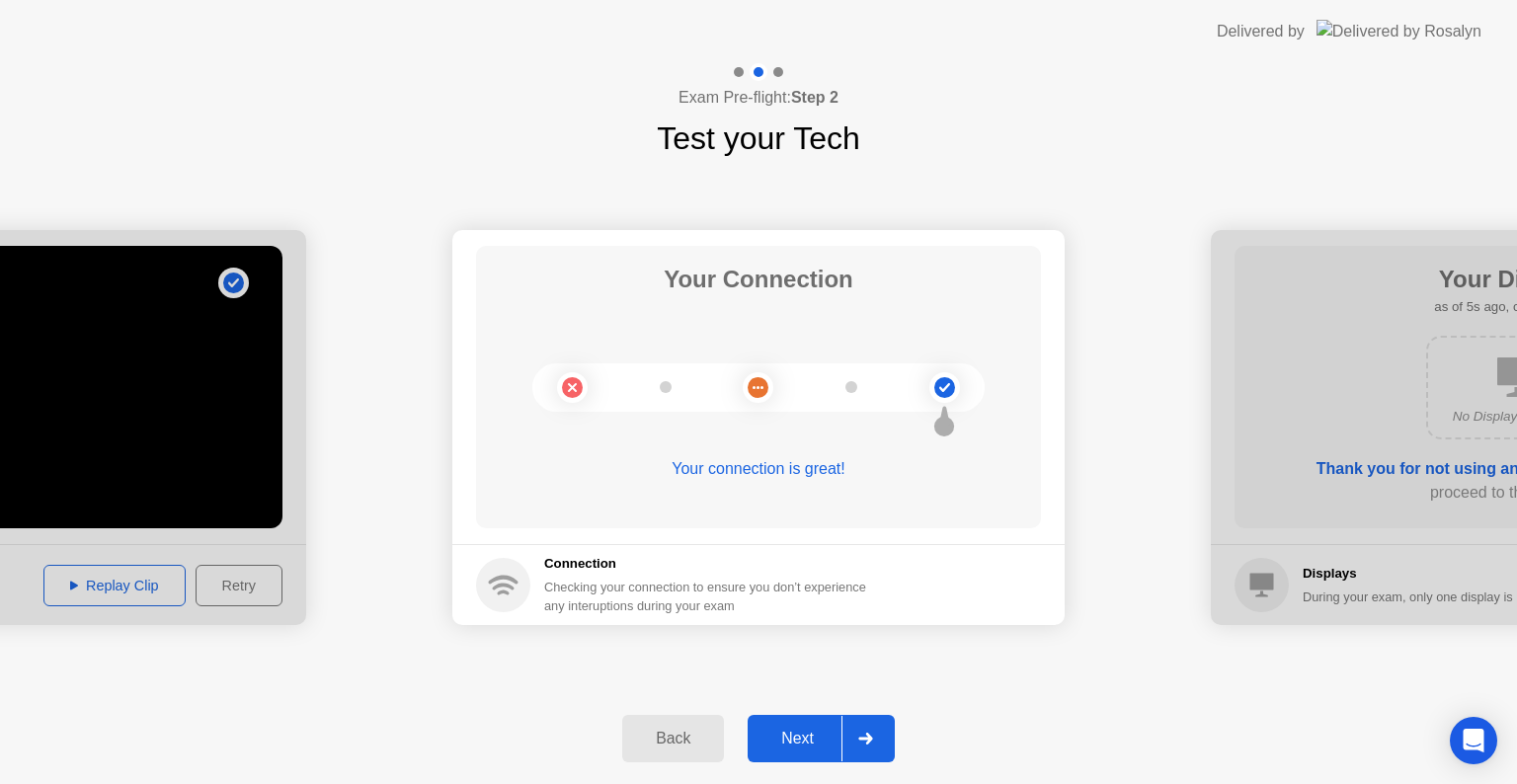 click on "Next" 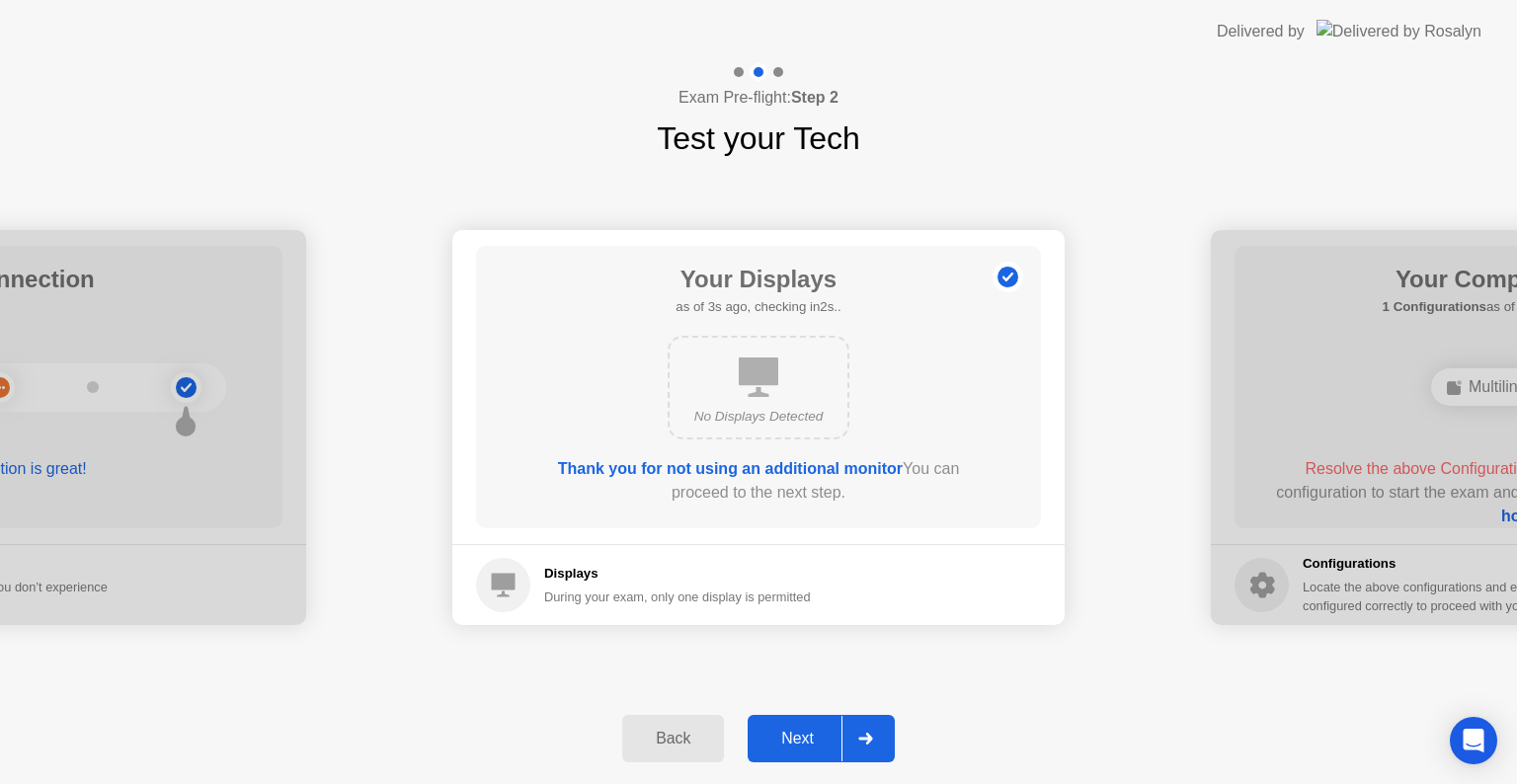 click on "Next" 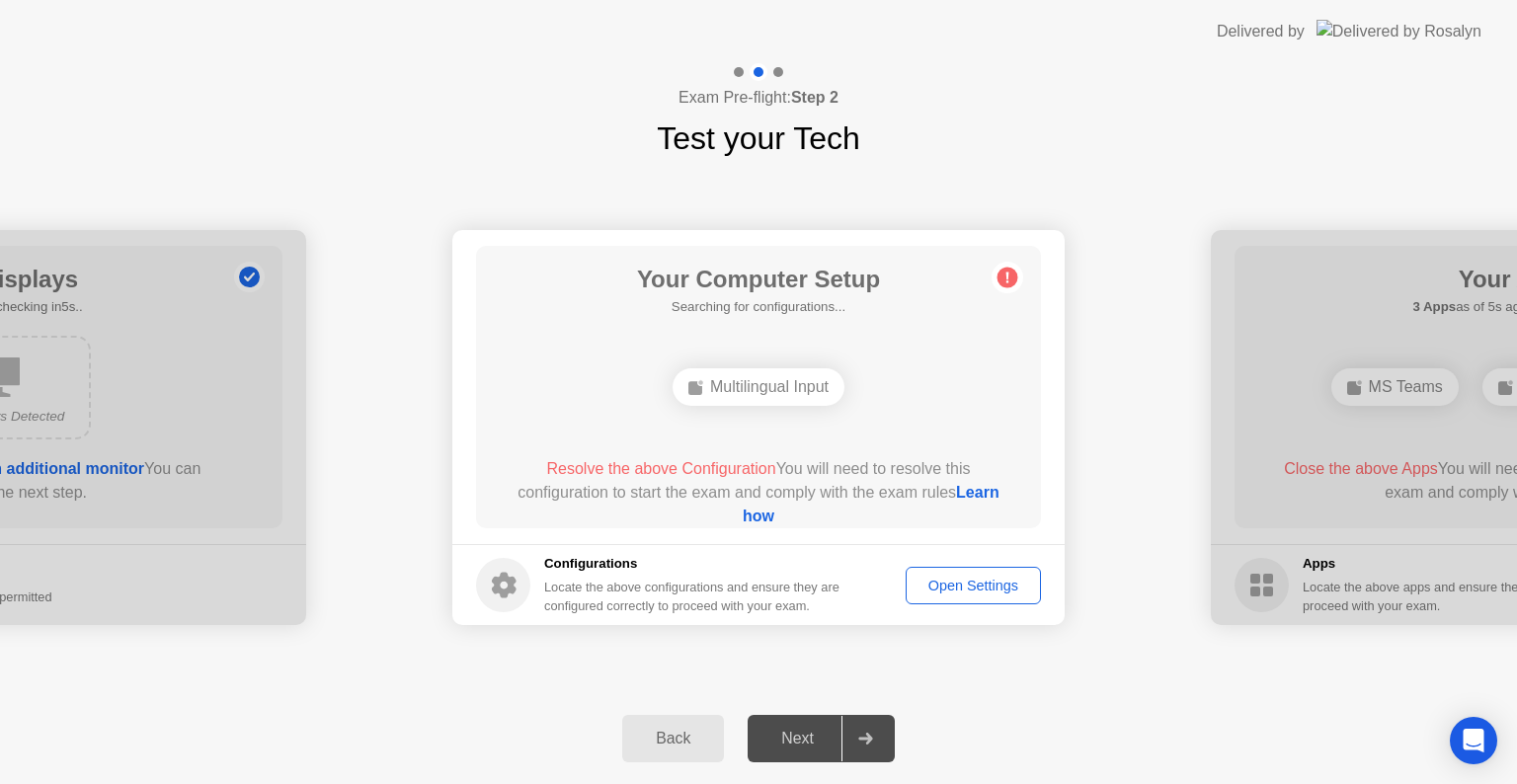 click on "Multilingual Input" 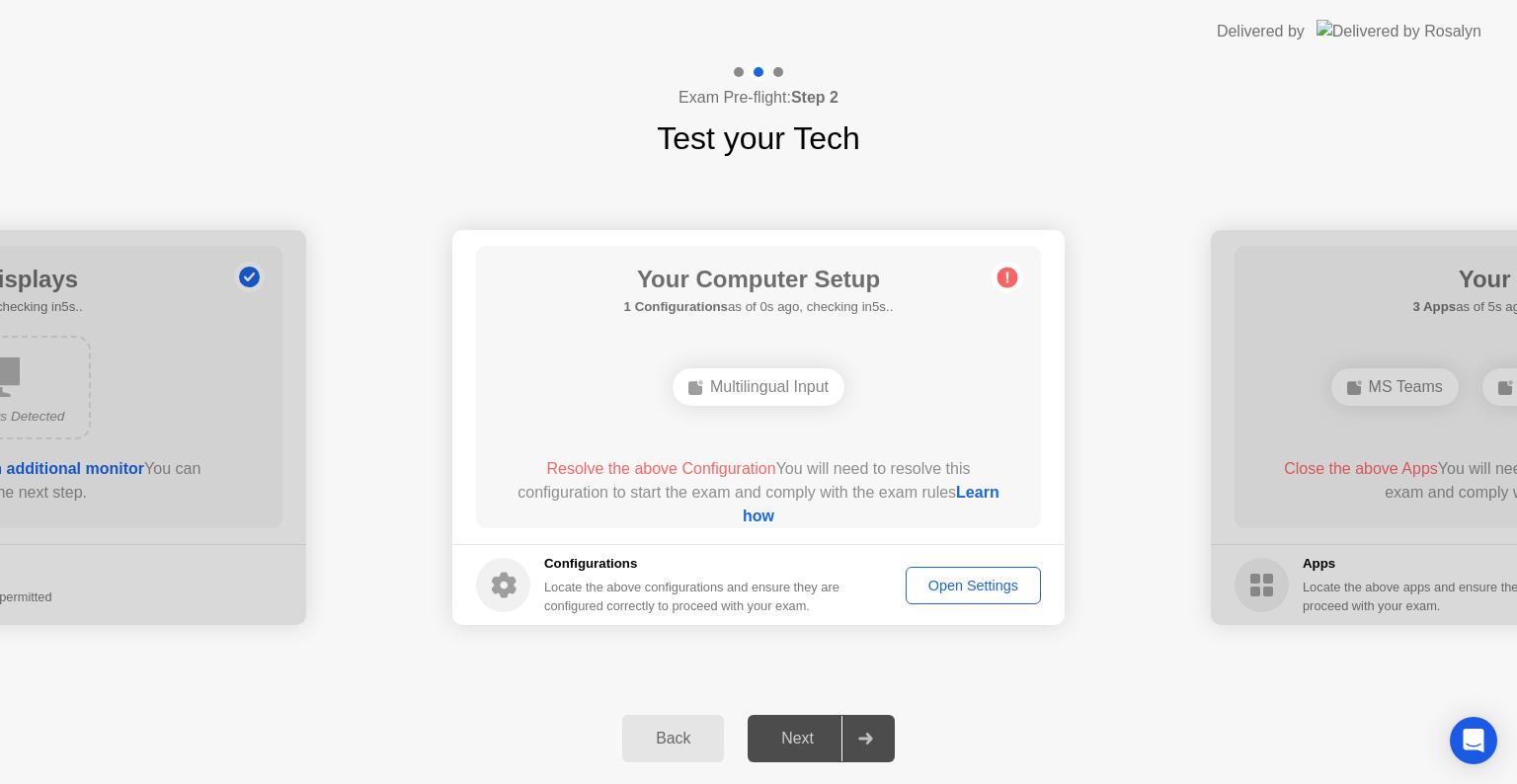 drag, startPoint x: 115, startPoint y: 115, endPoint x: 1067, endPoint y: 413, distance: 997.551 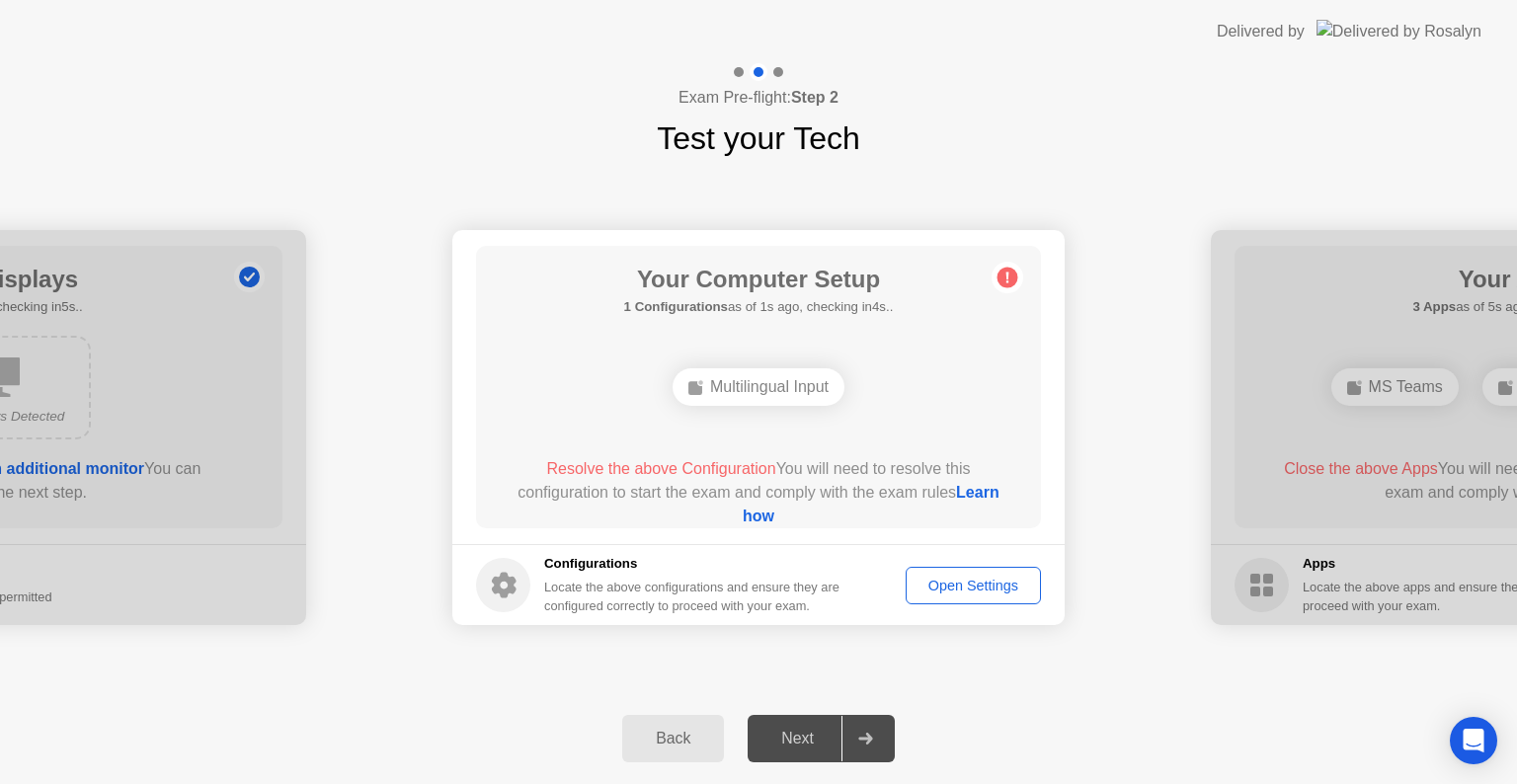 click on "**********" 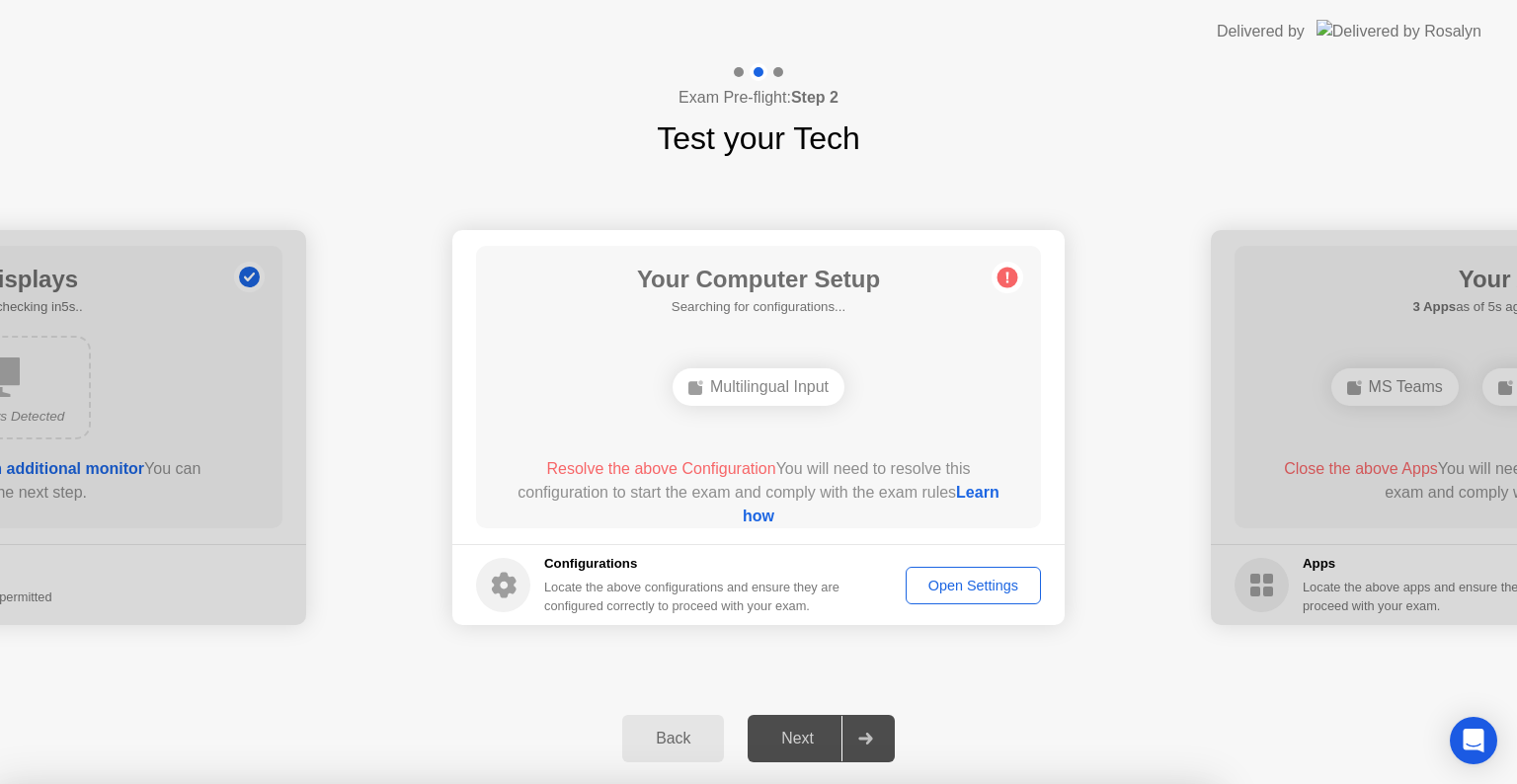 click on "No" at bounding box center (654, 896) 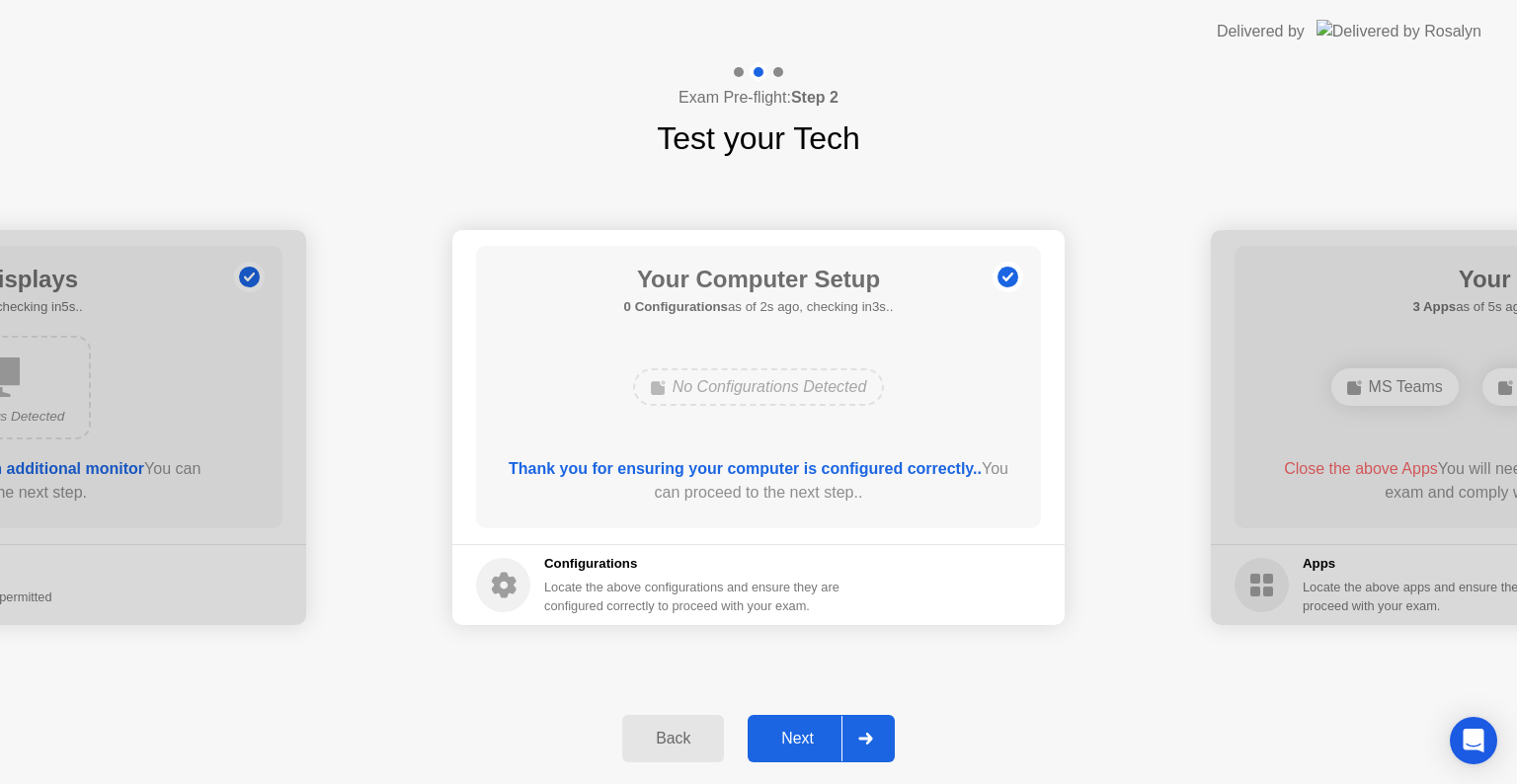 click on "Next" 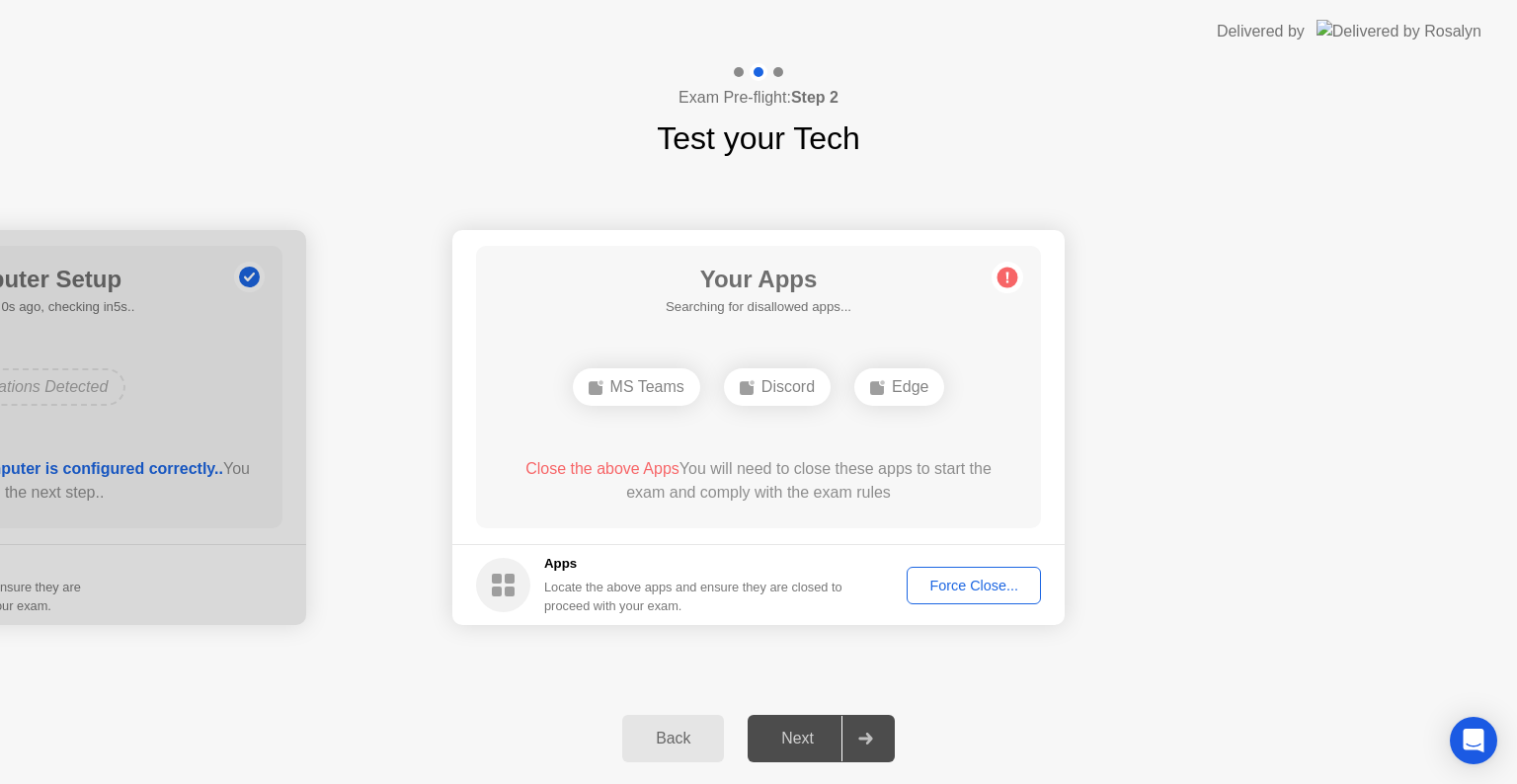 click on "Force Close..." 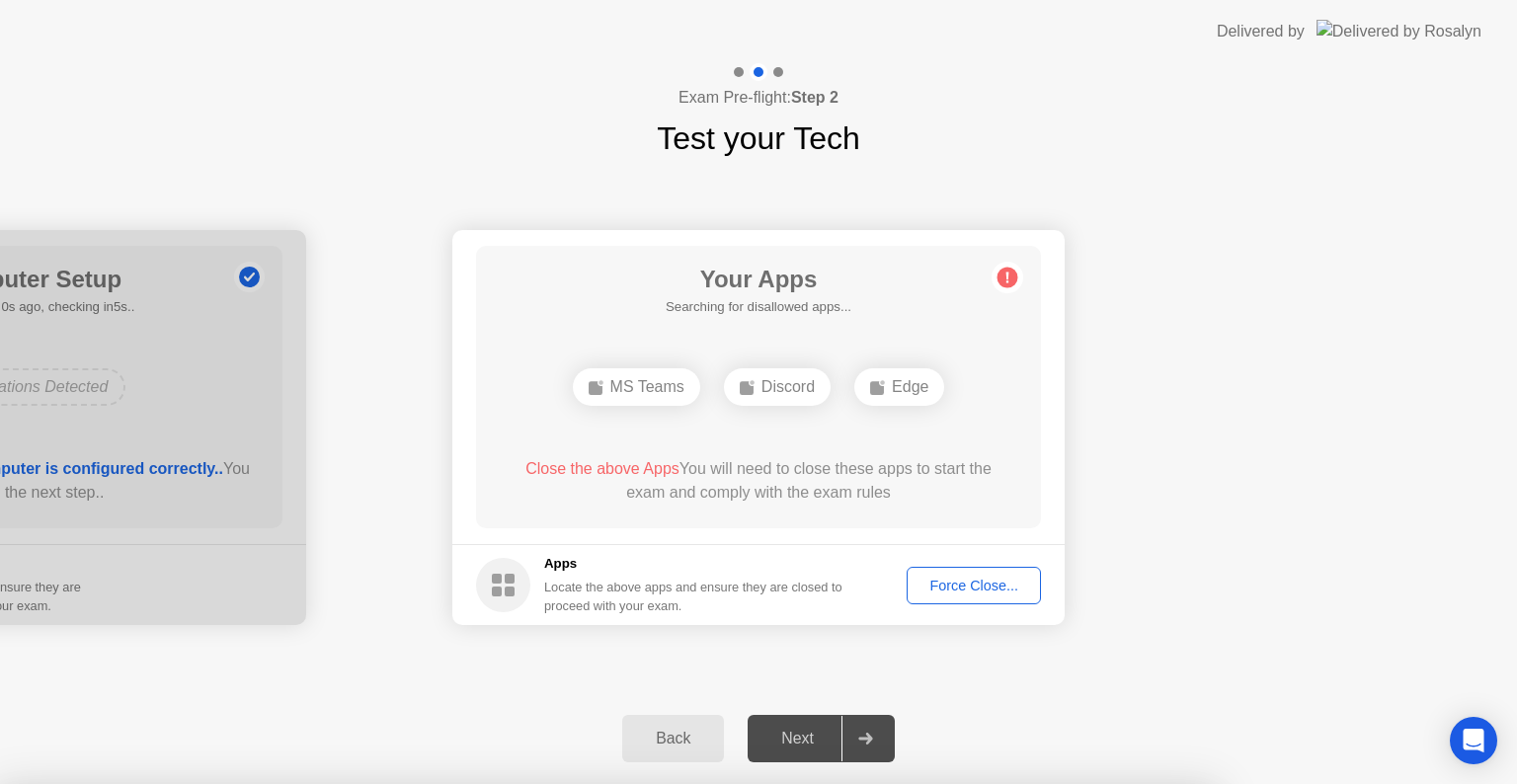 click on "Confirm" at bounding box center [673, 1057] 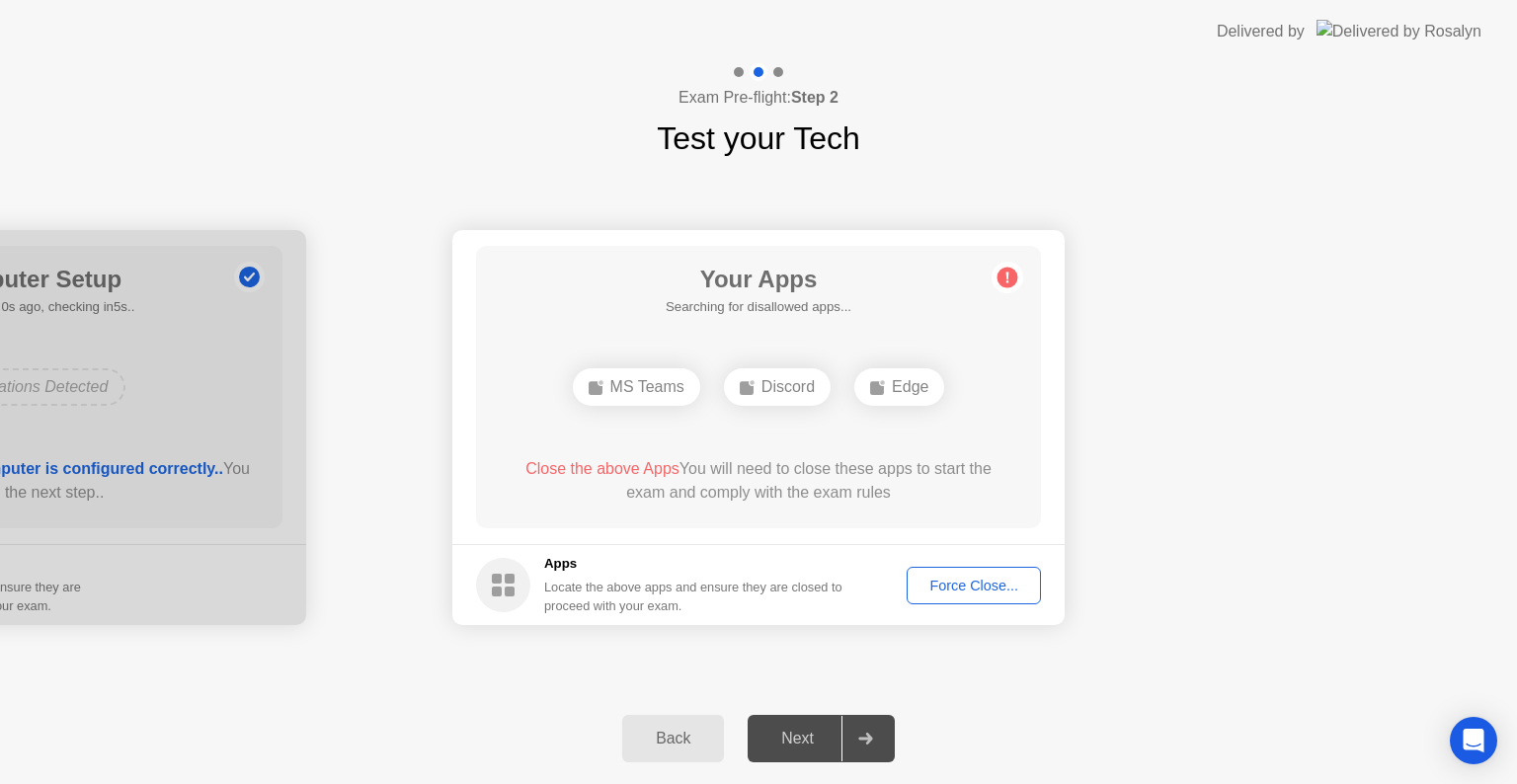 click on "Force Close..." 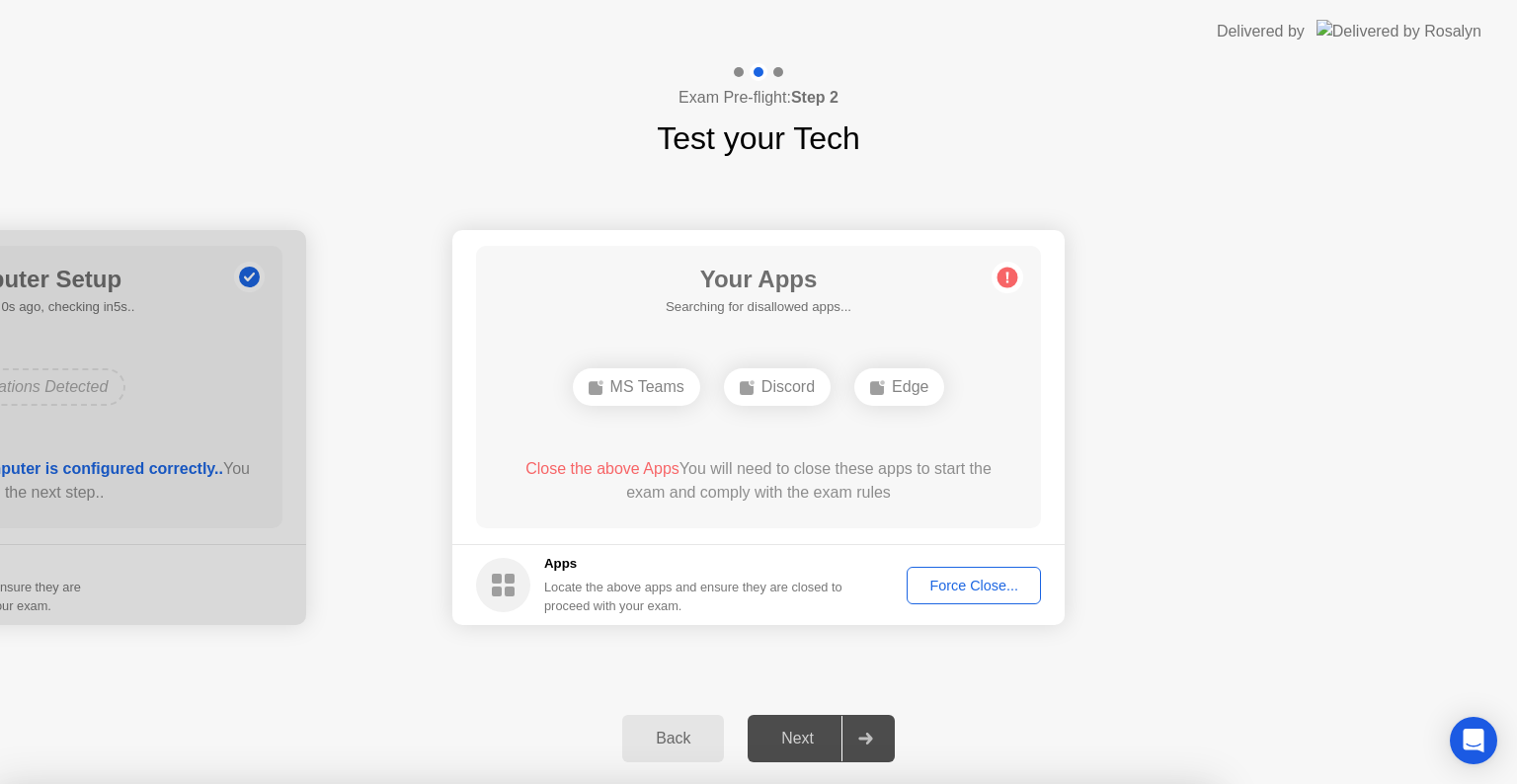 click on "Confirm" at bounding box center (673, 1057) 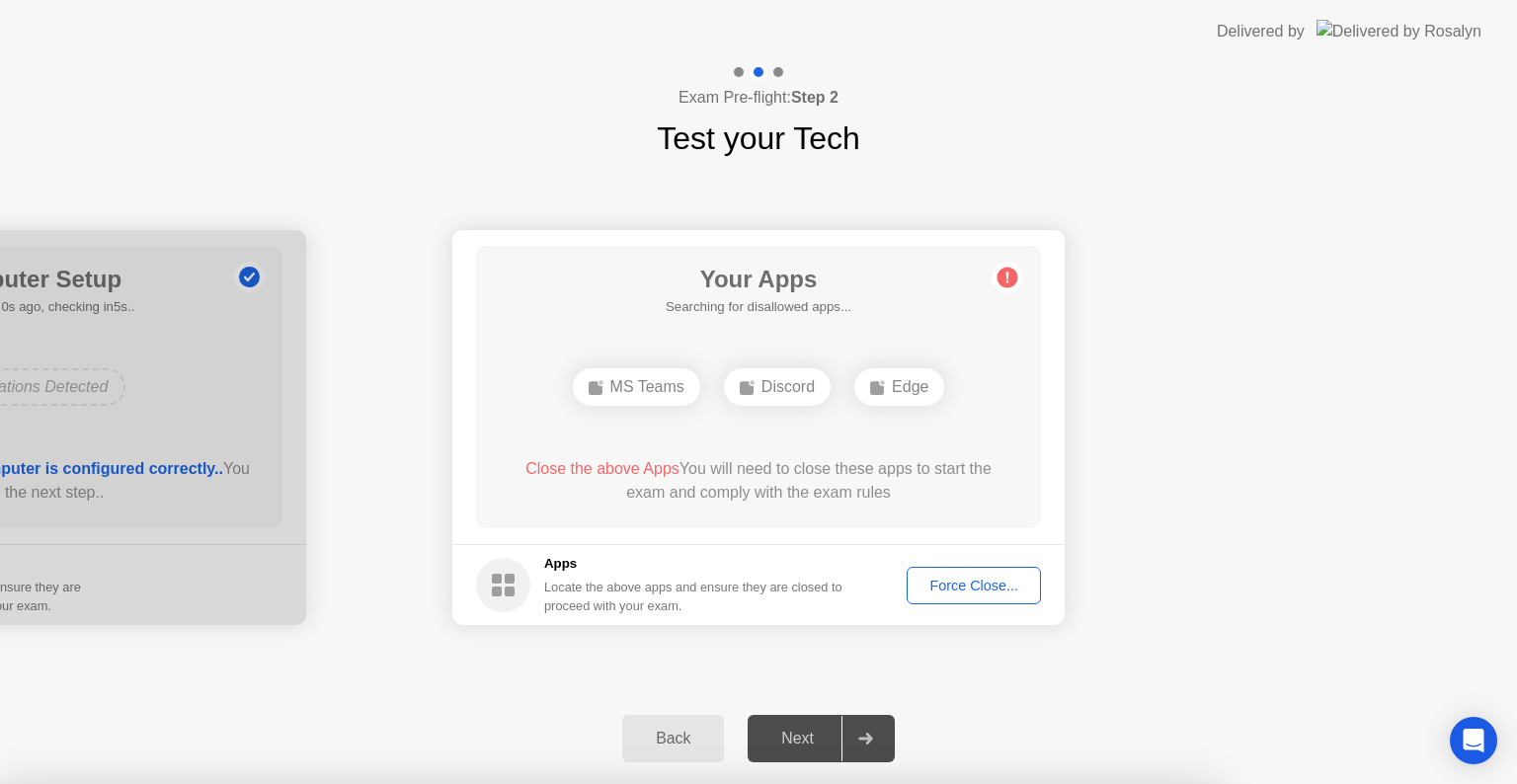 click on "Close" at bounding box center [526, 1019] 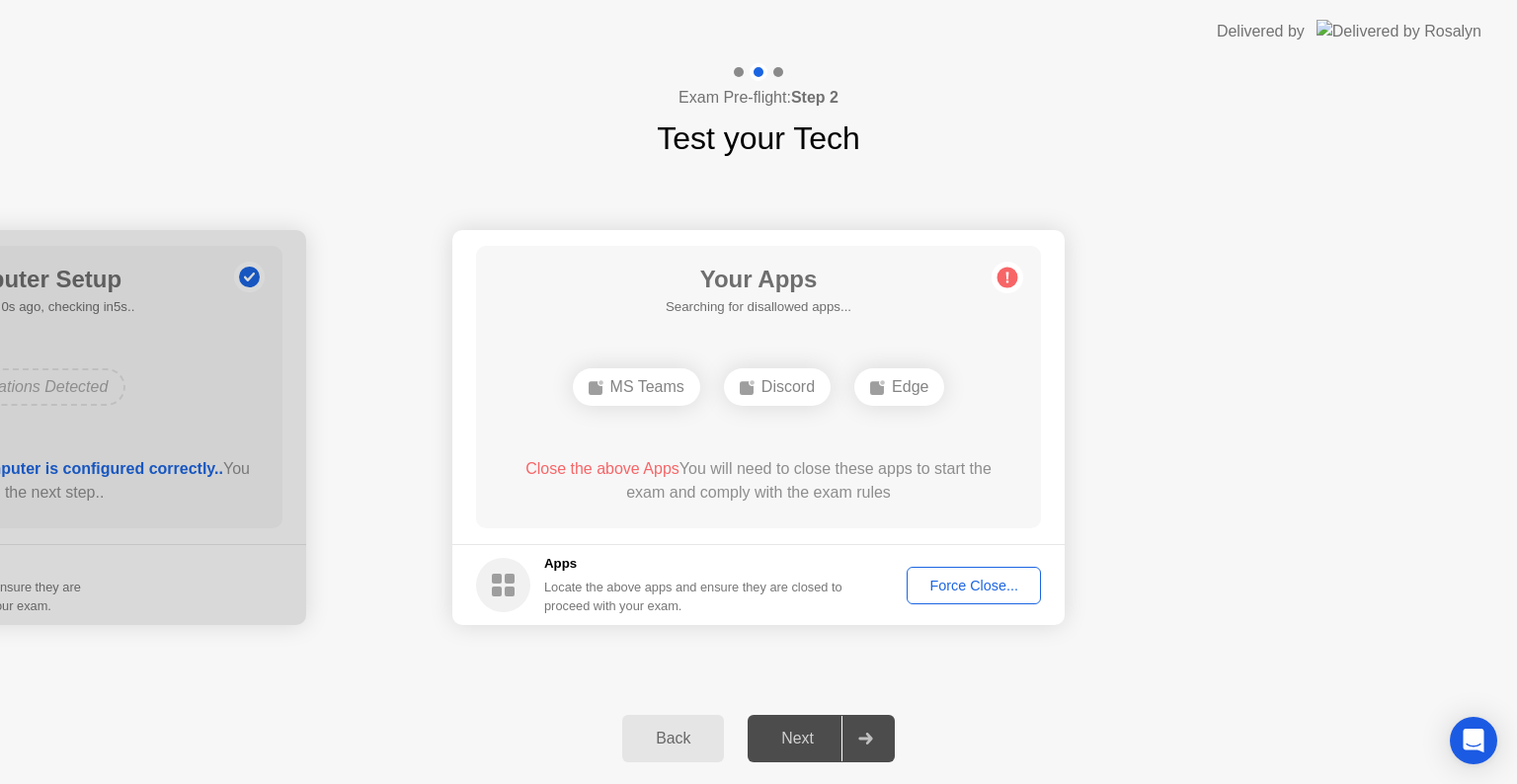 click on "Next" 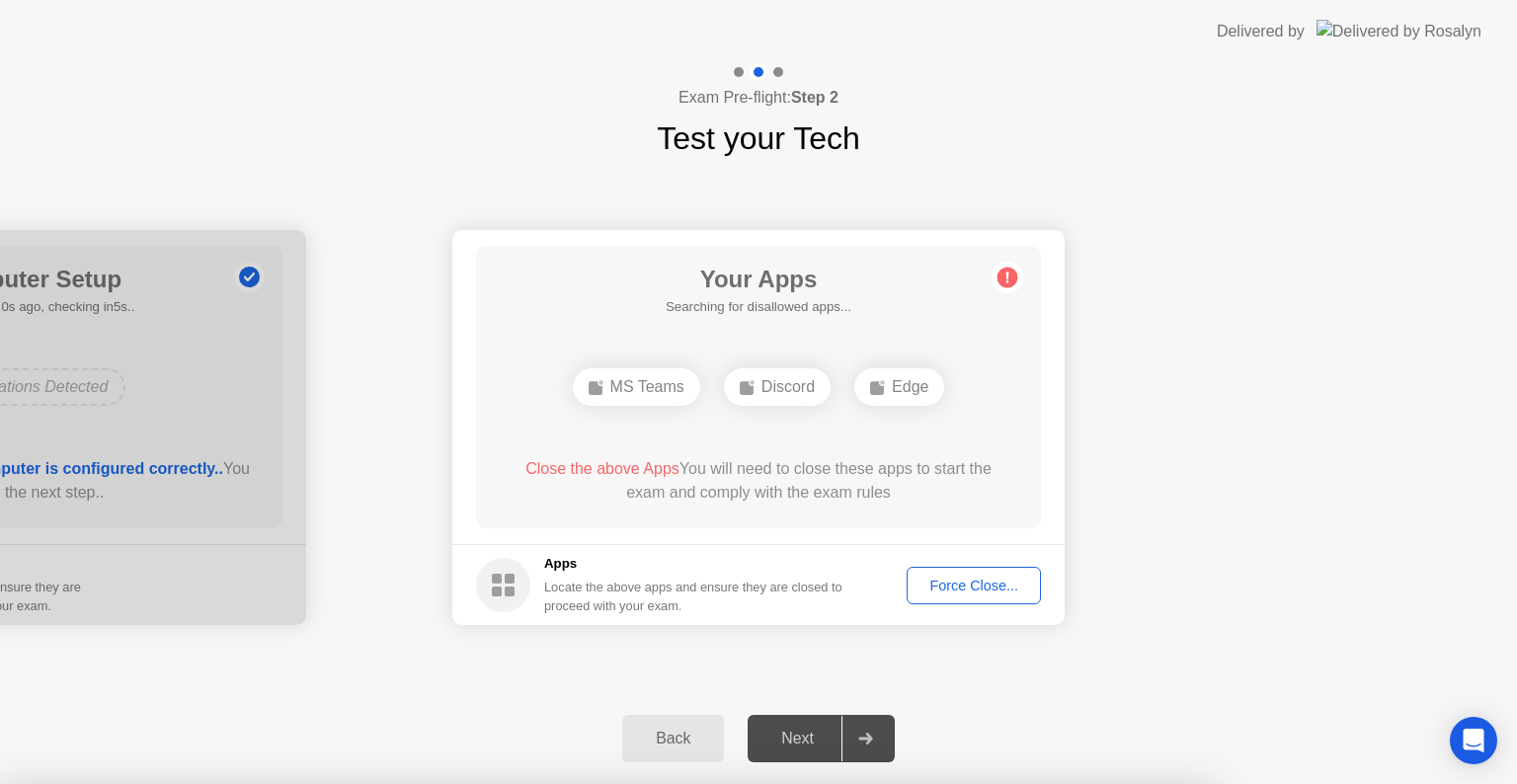 click on "Confirm" at bounding box center (673, 1057) 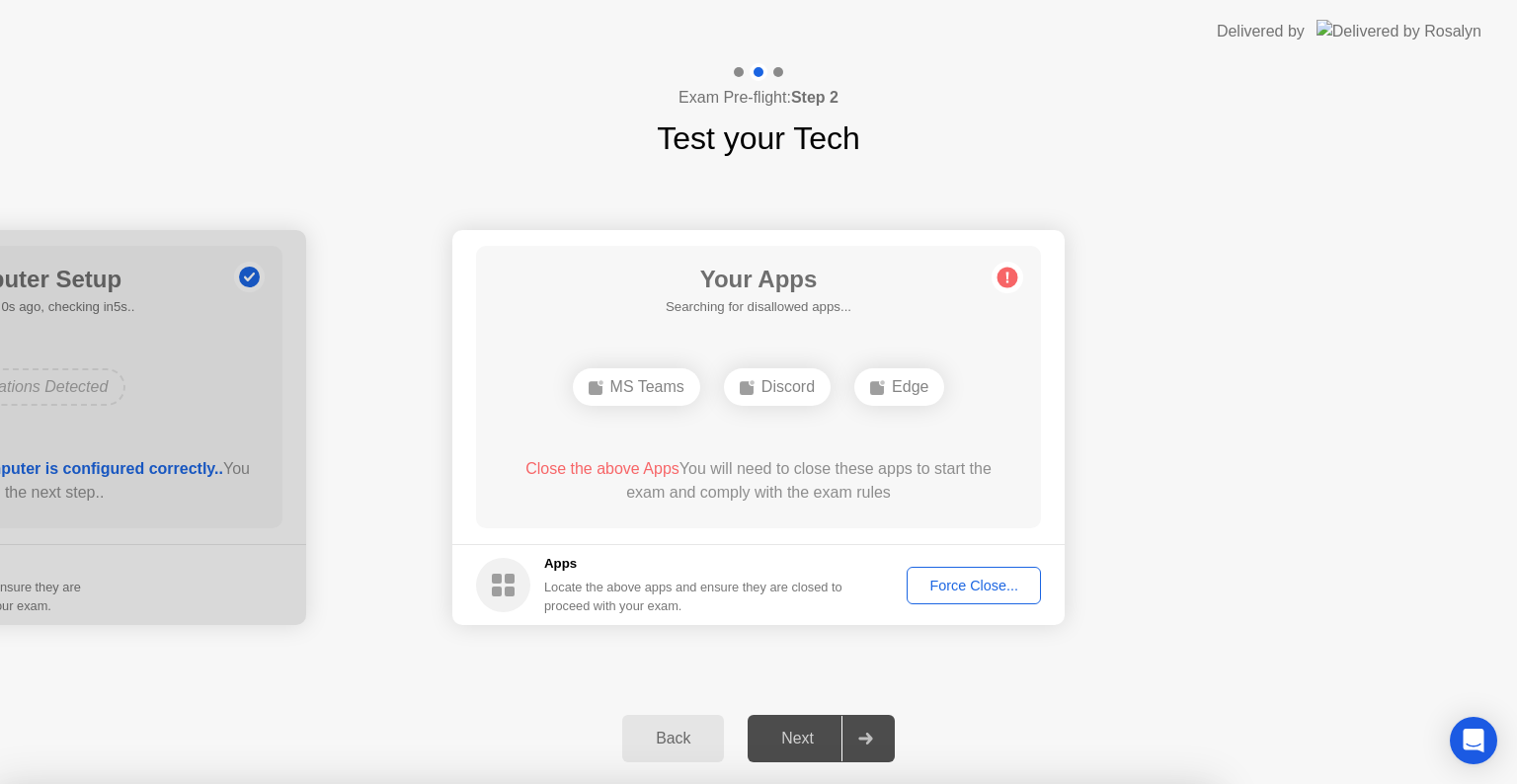 click on "Close" at bounding box center [526, 1019] 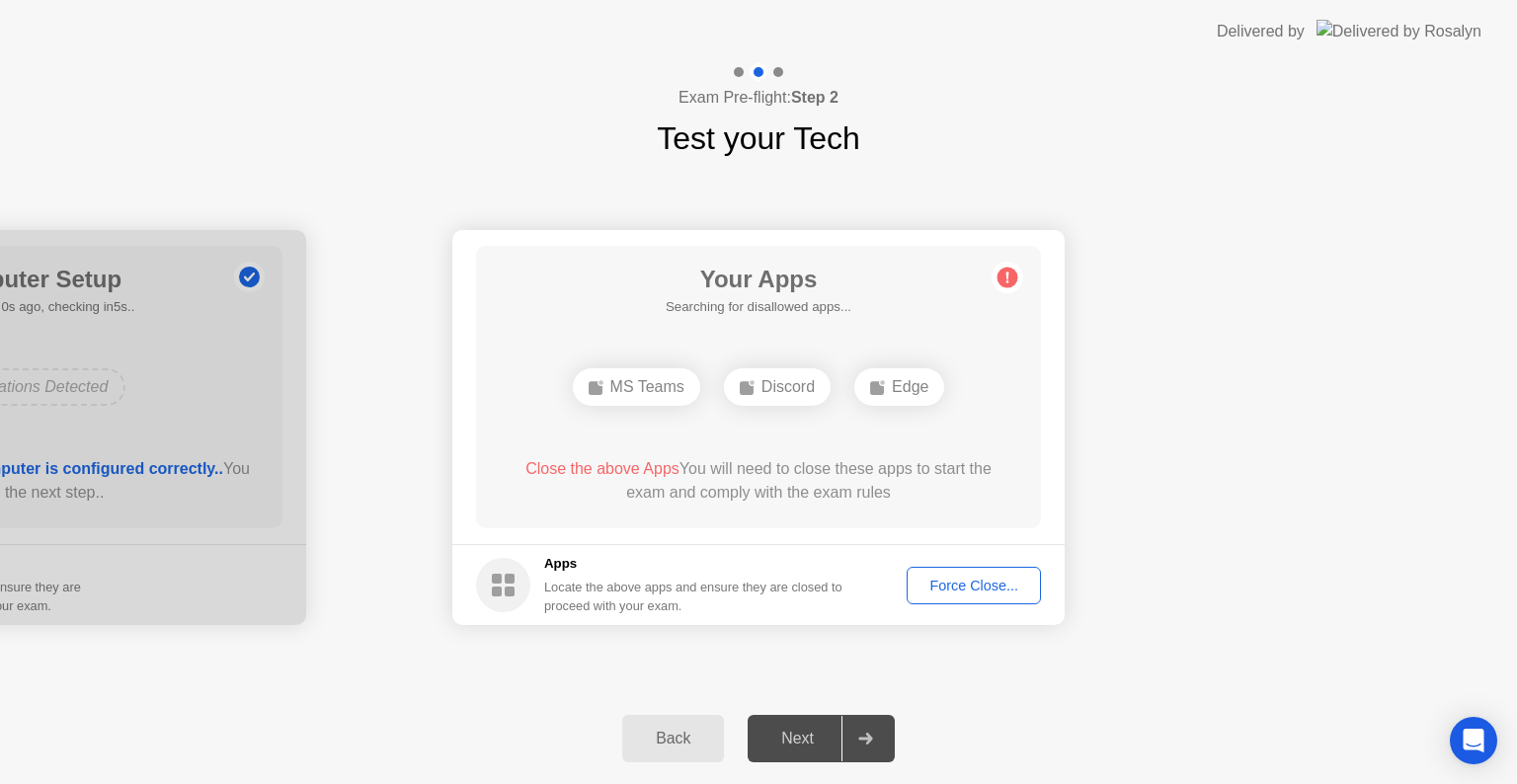 click on "MS Teams" 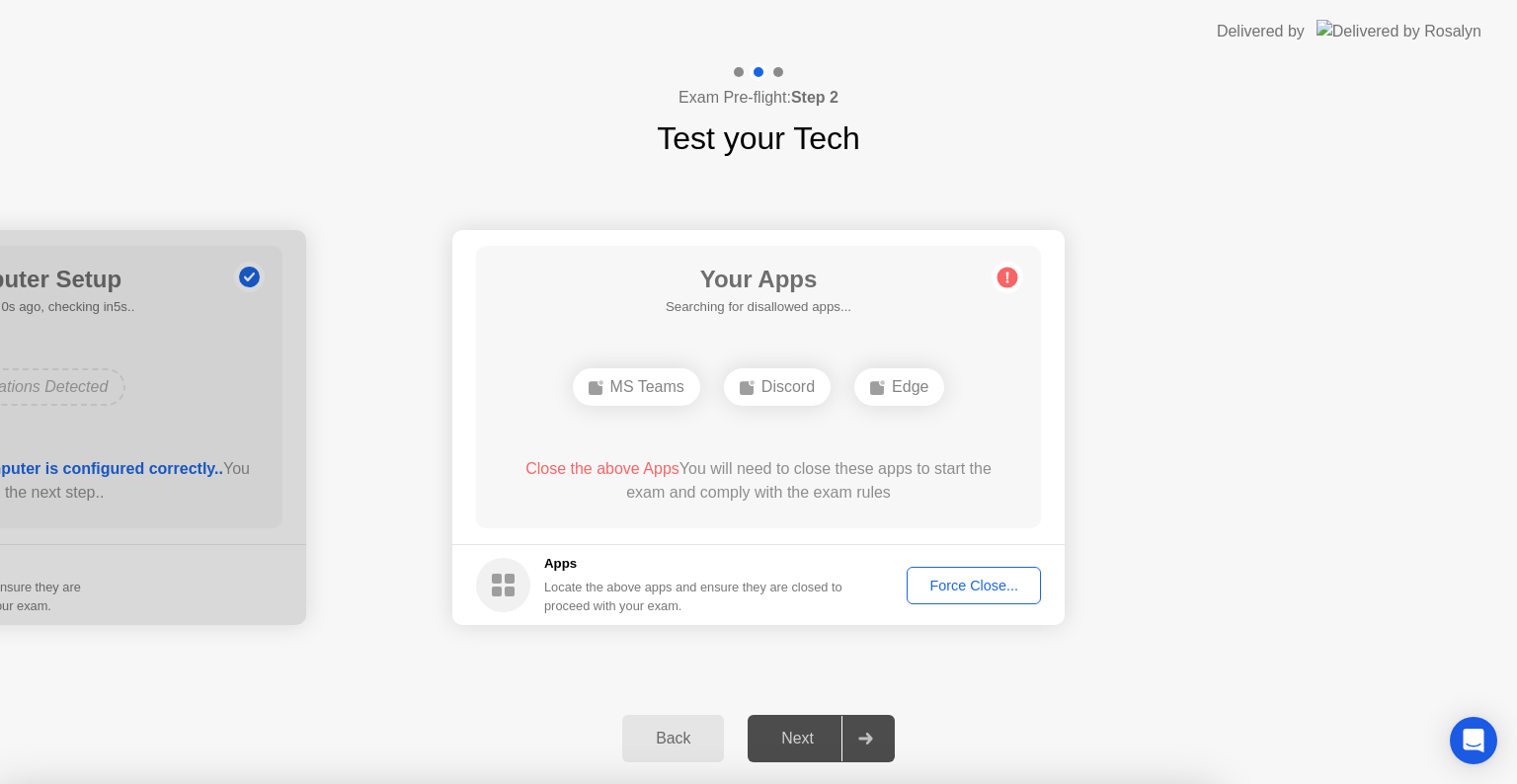 click on "Confirm" at bounding box center (673, 1057) 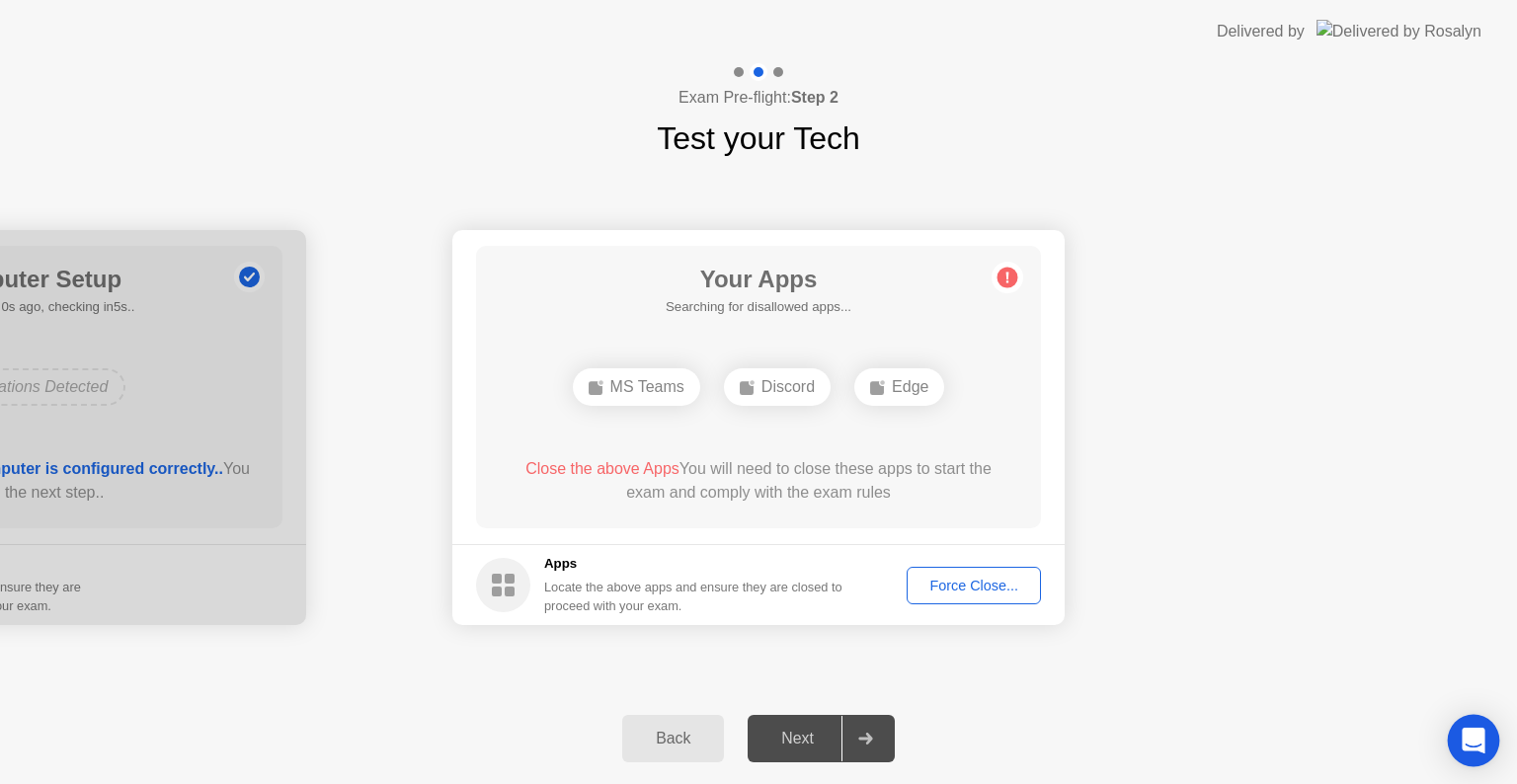 click 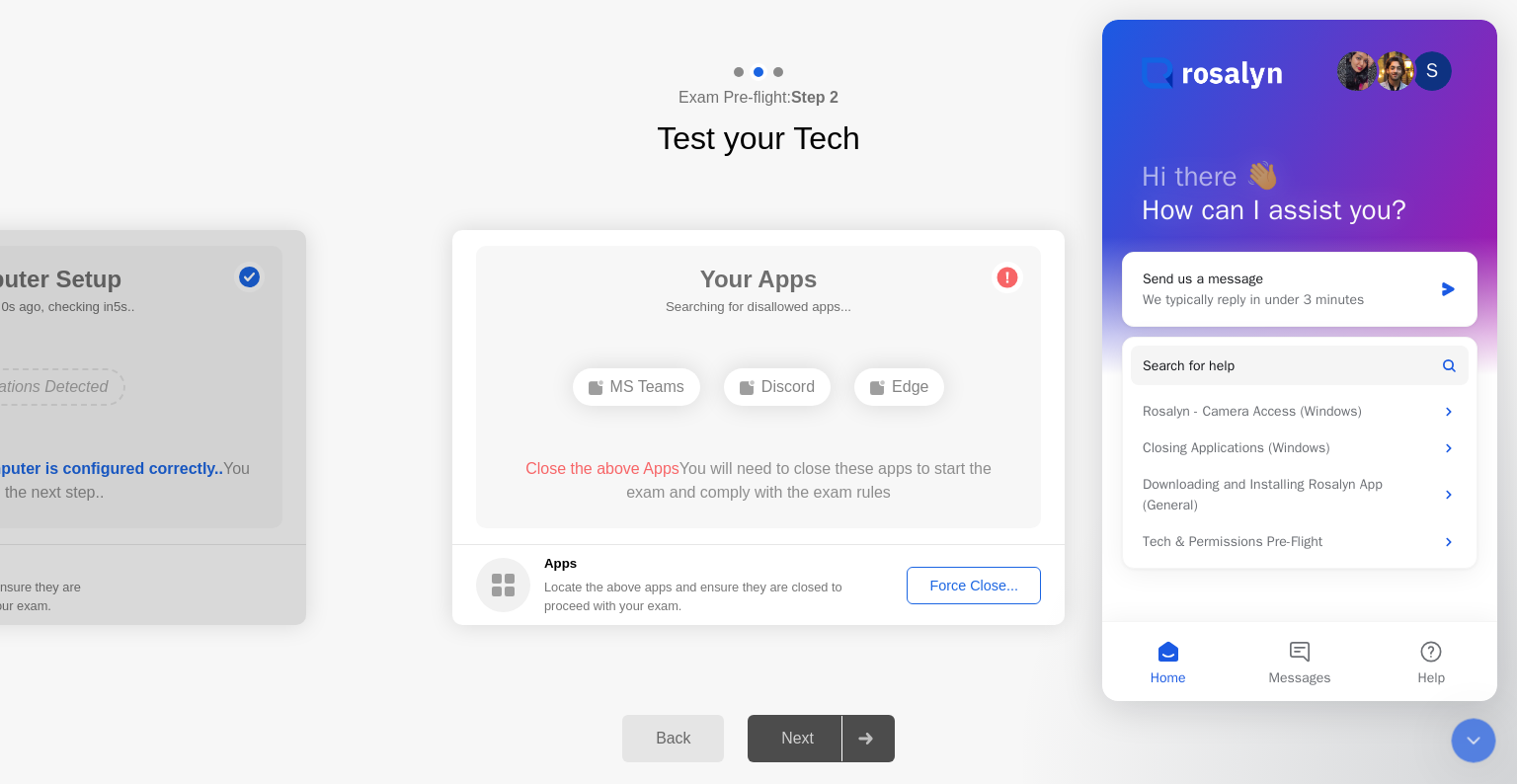 scroll, scrollTop: 0, scrollLeft: 0, axis: both 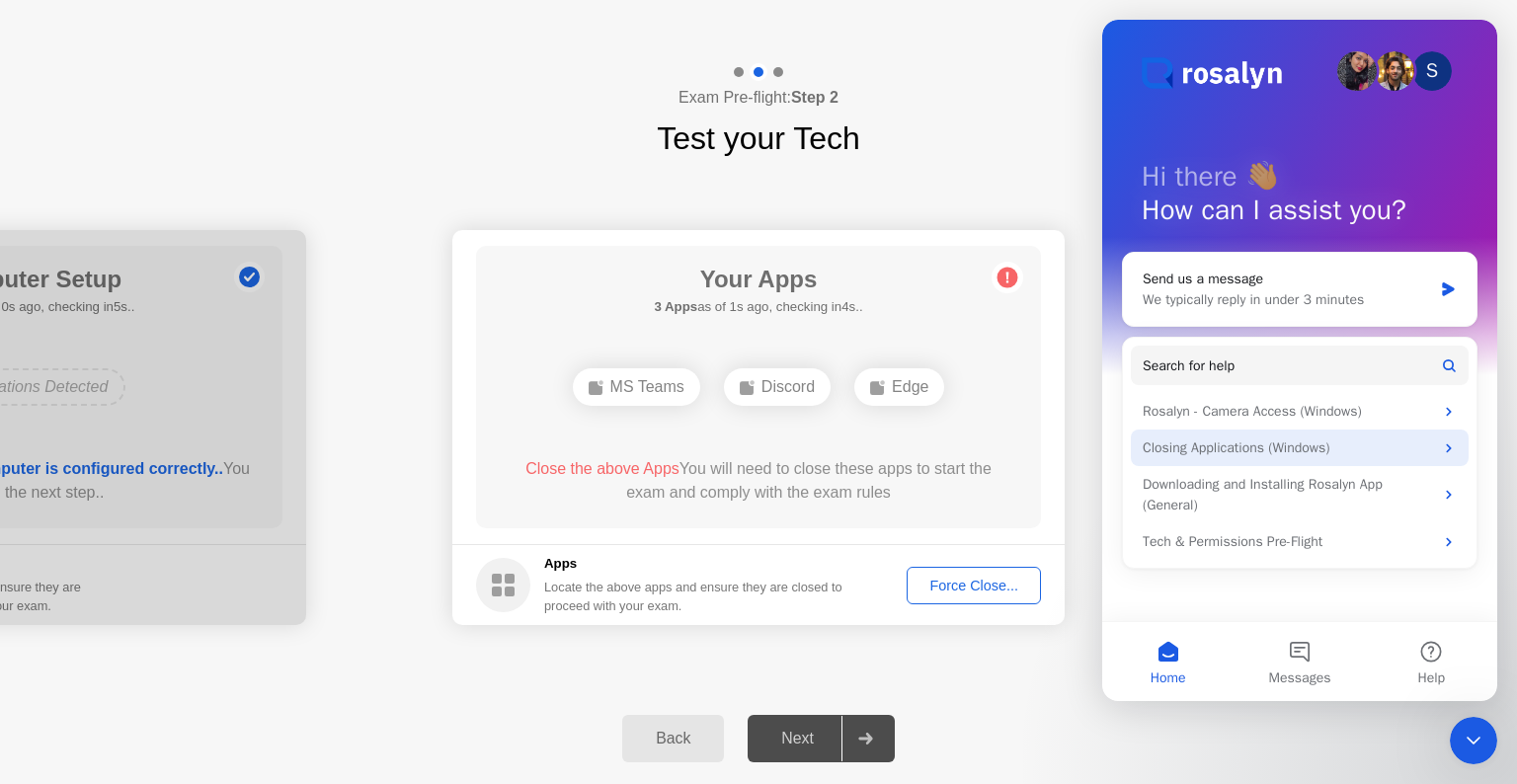 click on "Closing Applications (Windows)" at bounding box center (1288, 447) 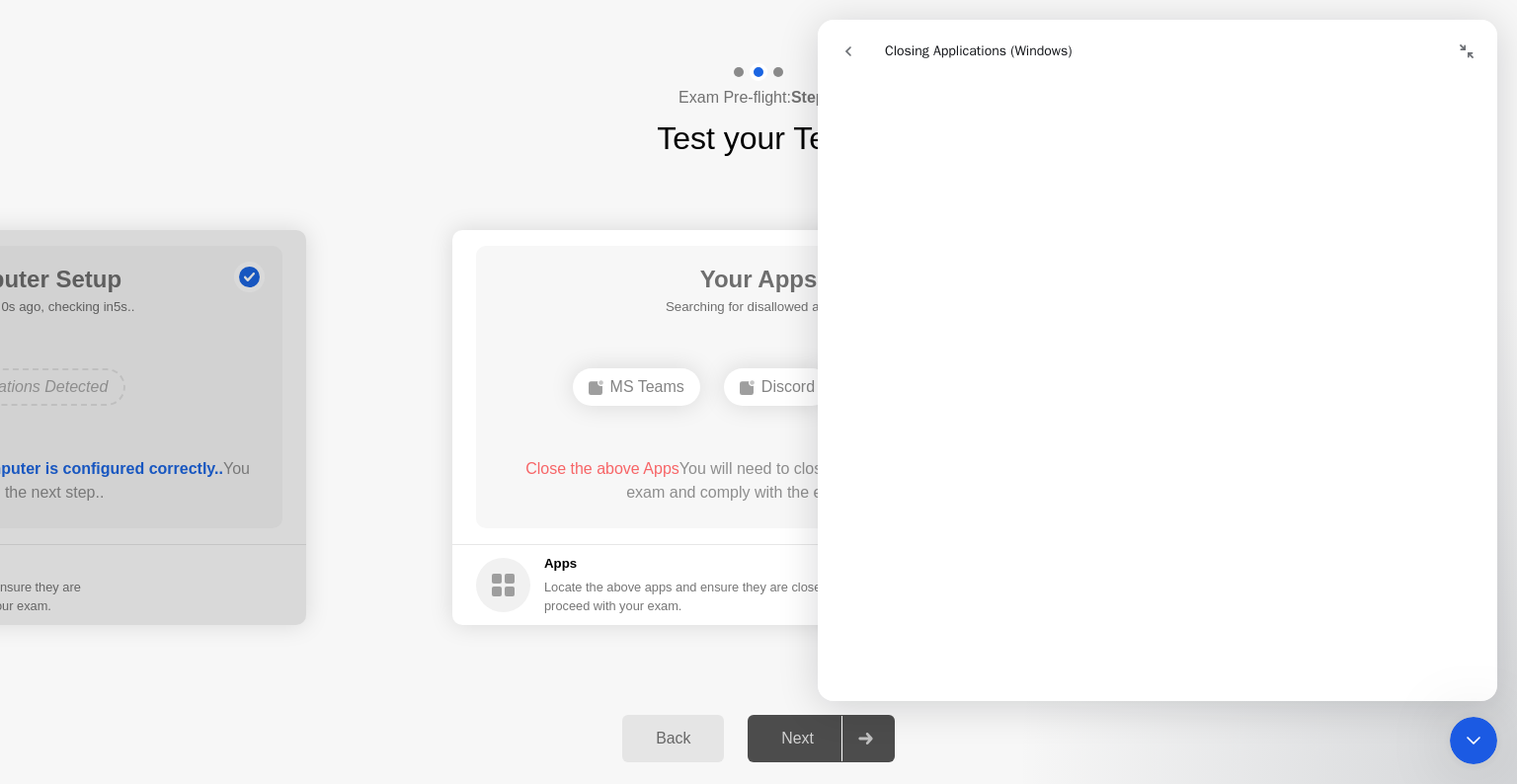 scroll, scrollTop: 987, scrollLeft: 0, axis: vertical 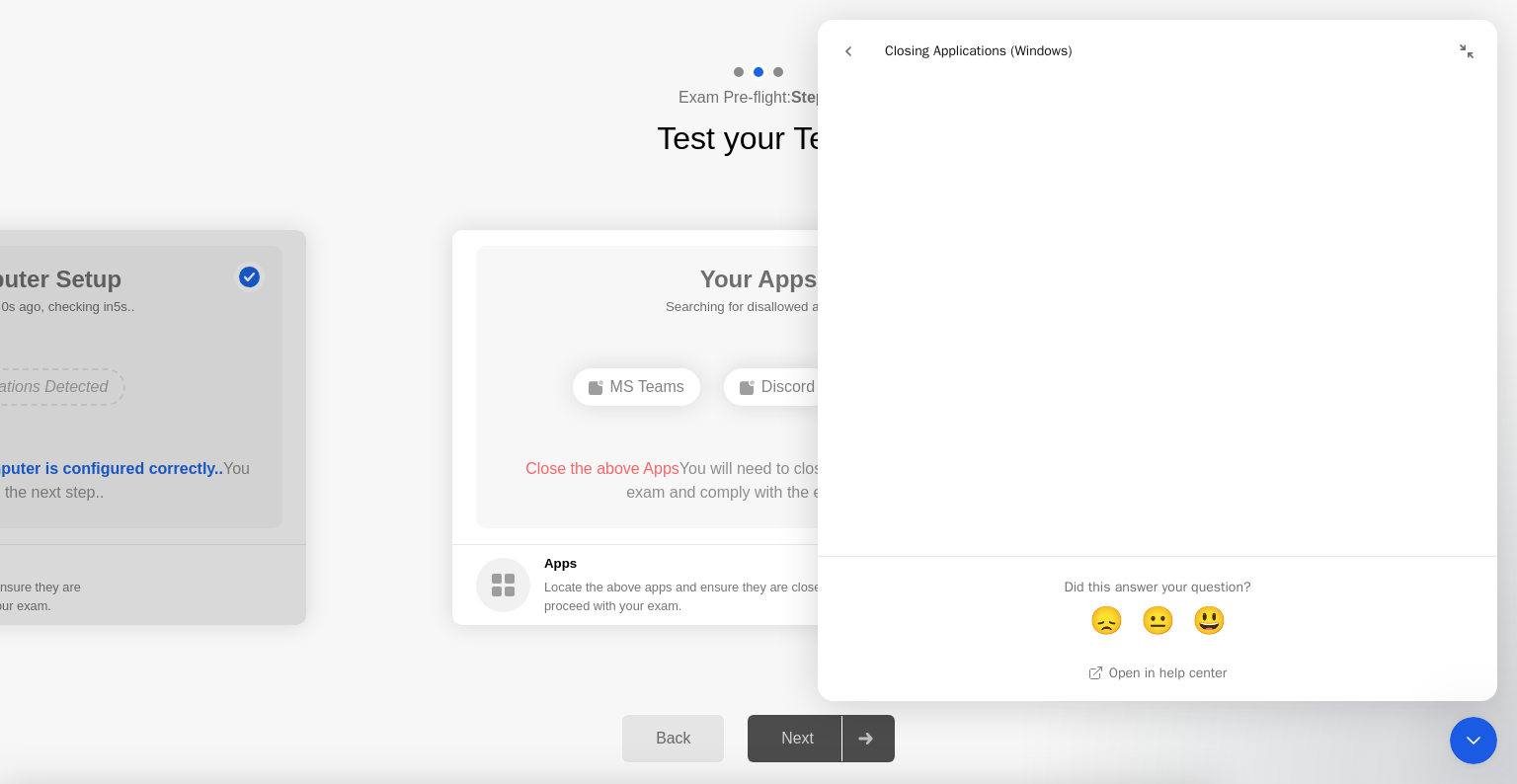 click at bounding box center (1467, 51) 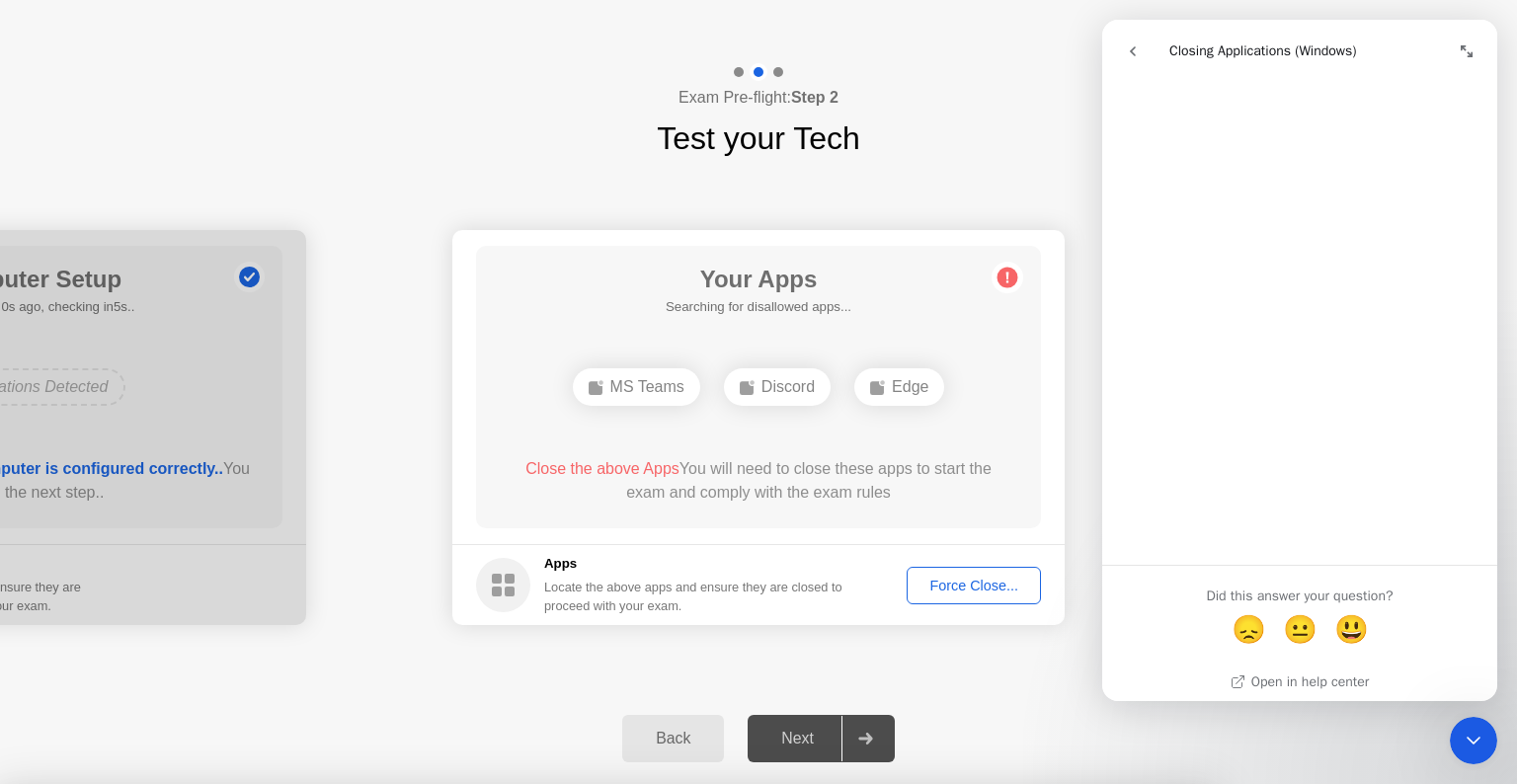 scroll, scrollTop: 1783, scrollLeft: 0, axis: vertical 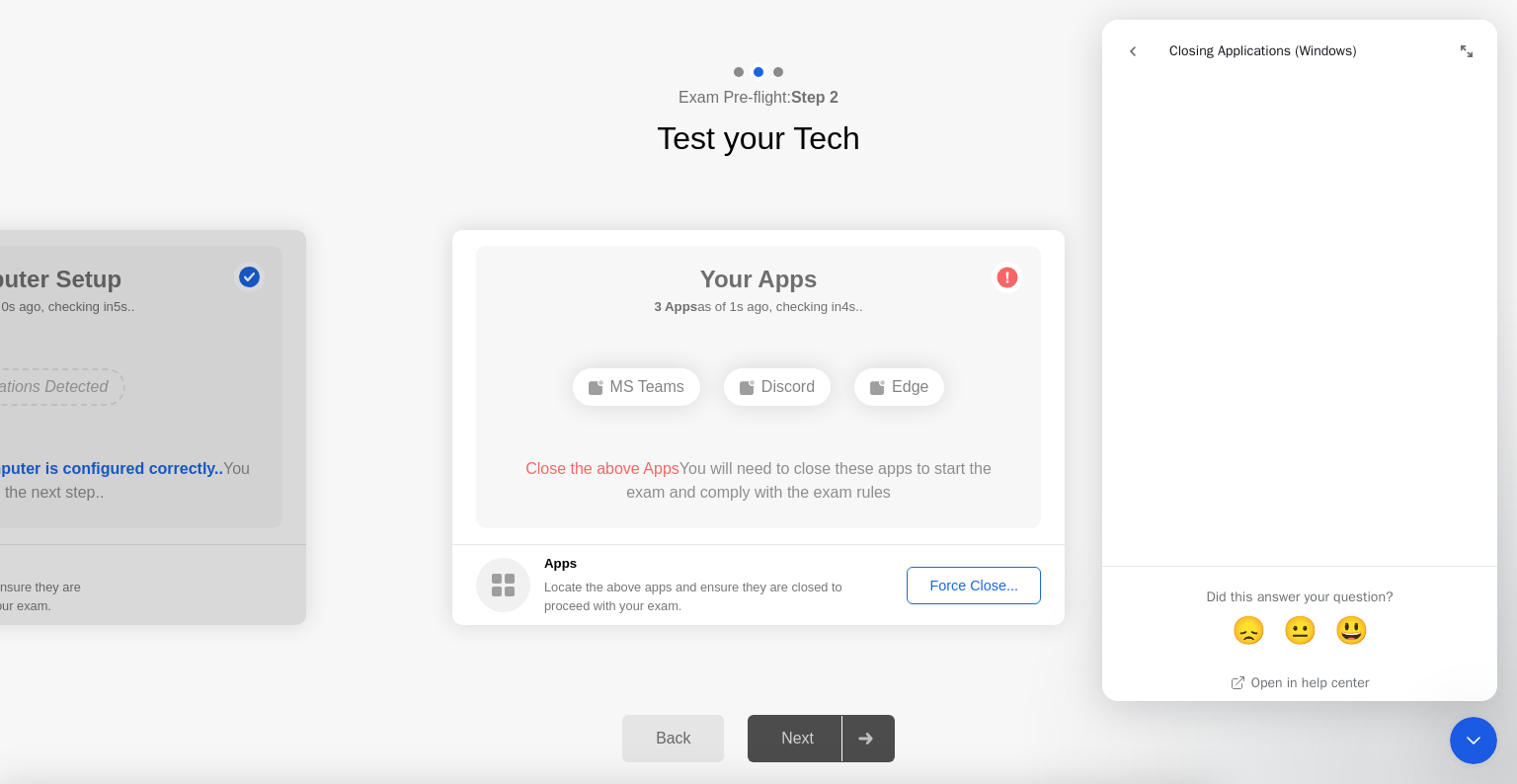 click at bounding box center (1133, 51) 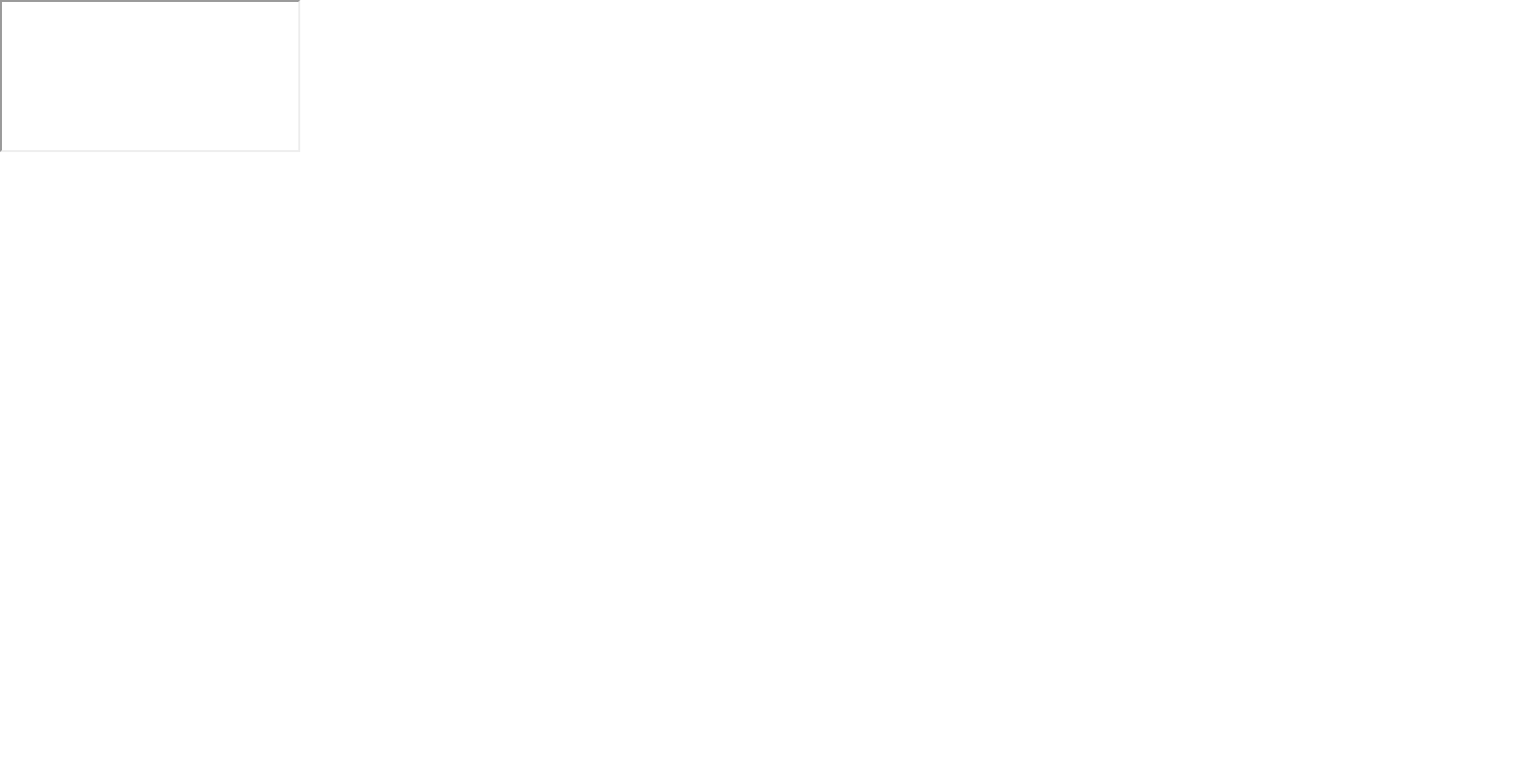 scroll, scrollTop: 0, scrollLeft: 0, axis: both 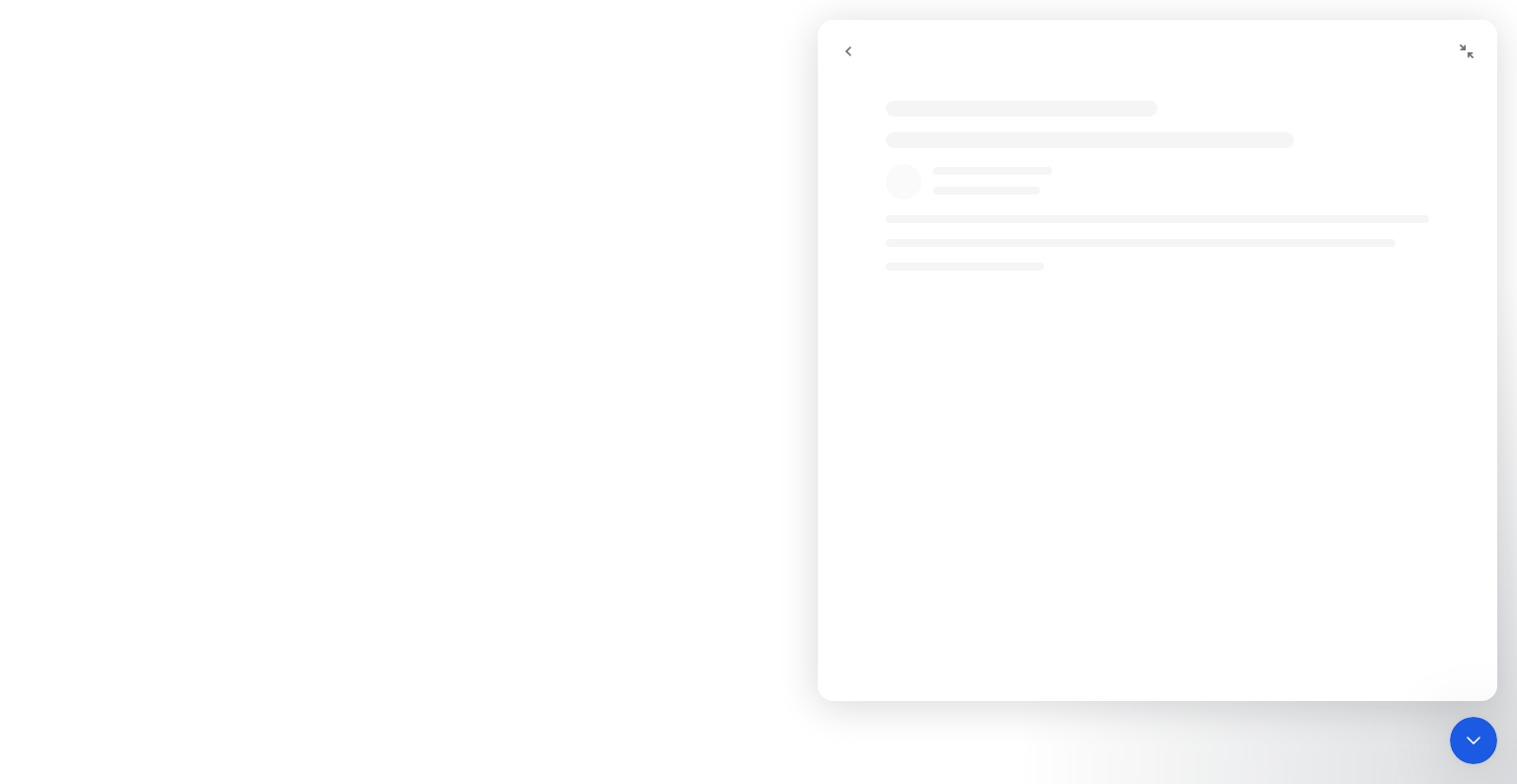 click 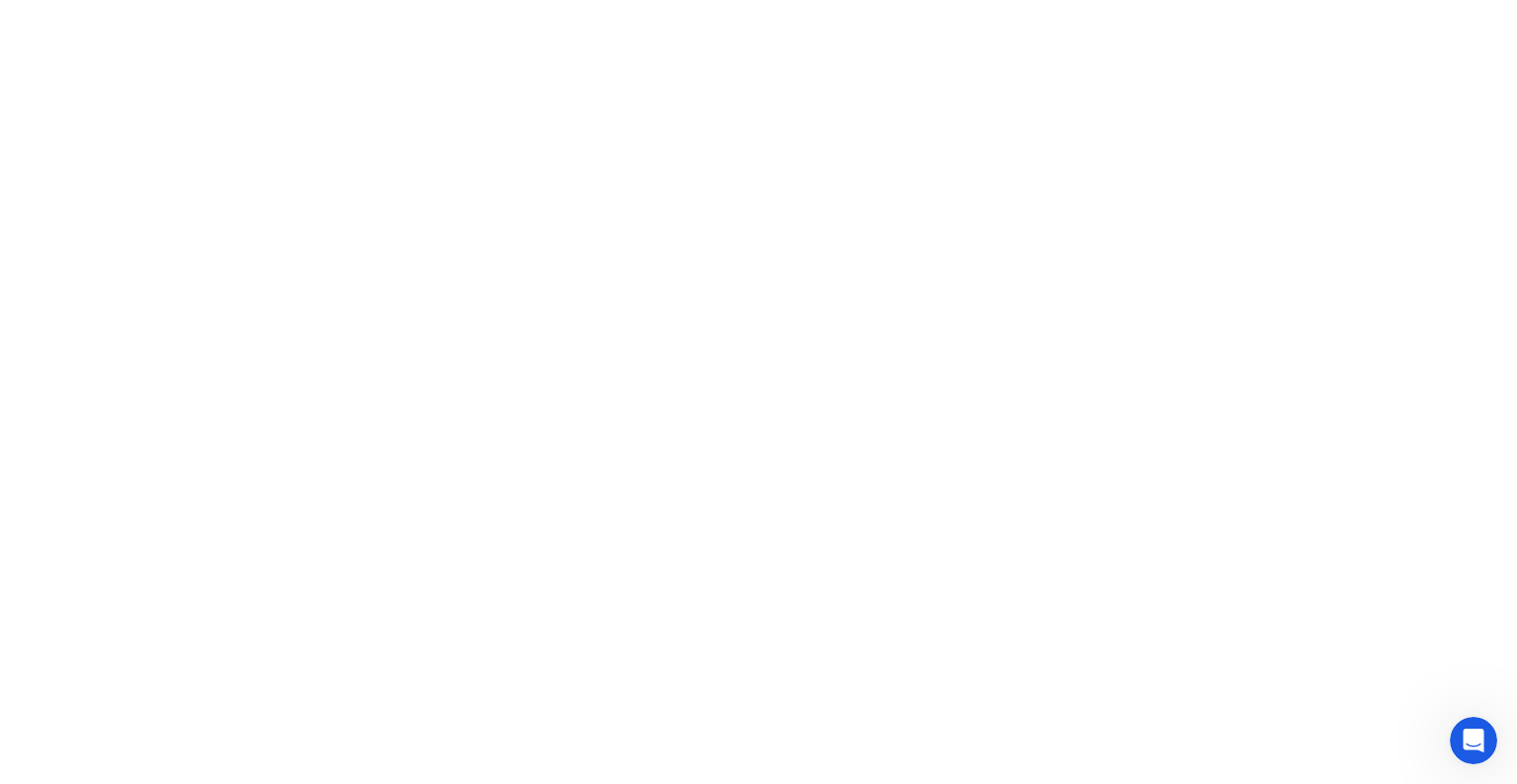 scroll, scrollTop: 0, scrollLeft: 0, axis: both 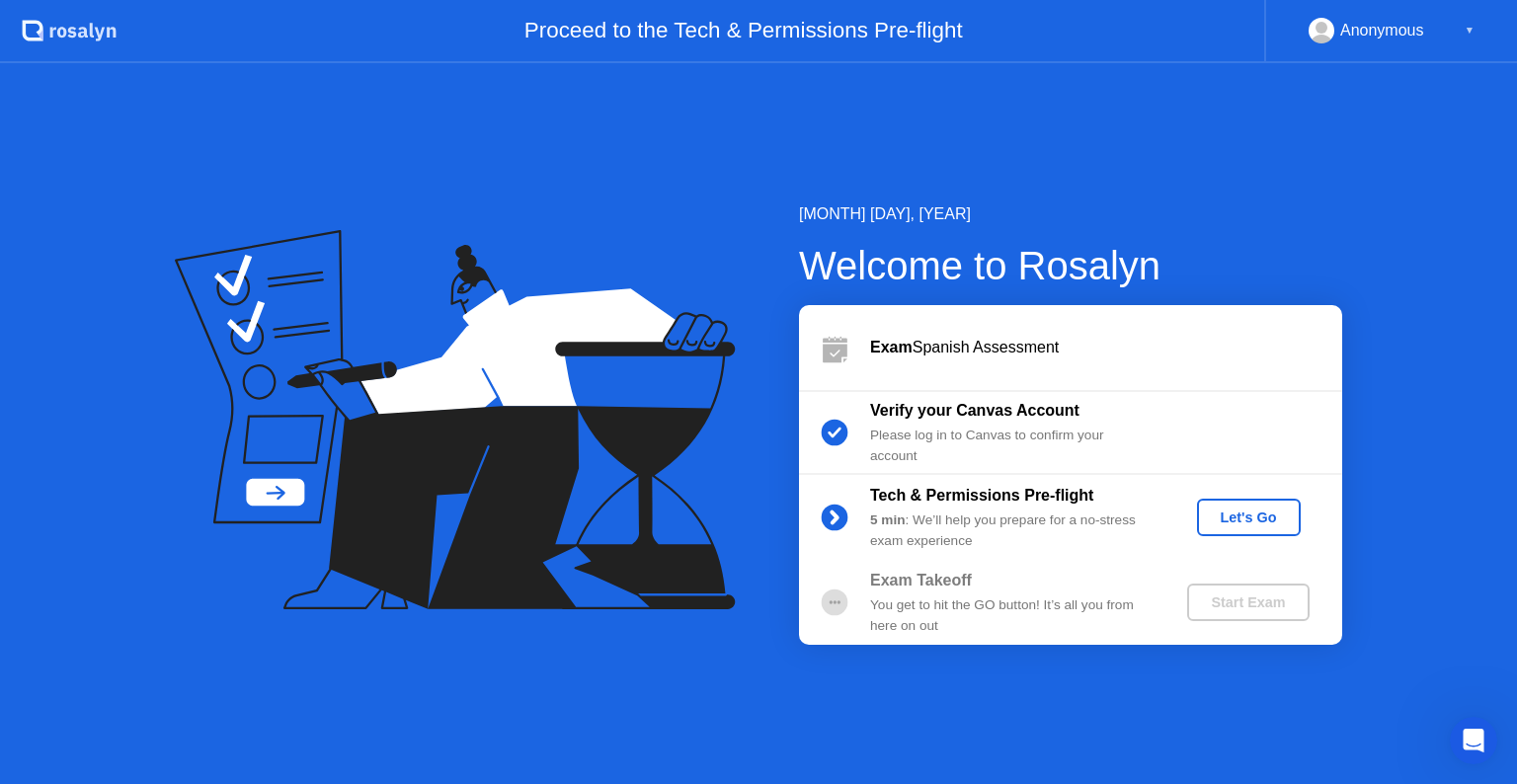 click on "Let's Go" 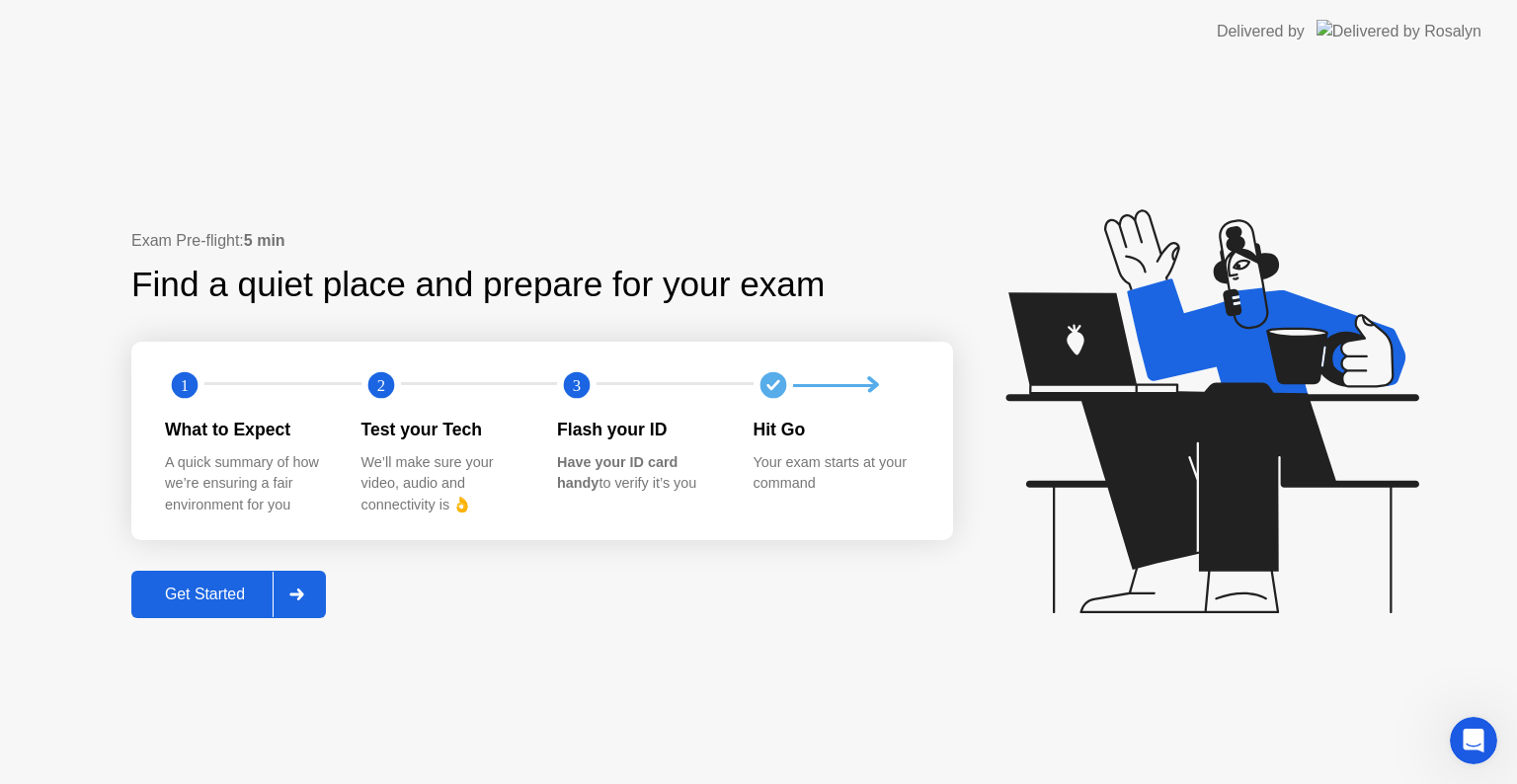 click on "Exam Pre-flight:  5 min Find a quiet place and prepare for your exam 1 2 3 What to Expect A quick summary of how we’re ensuring a fair environment for you Test your Tech We’ll make sure your video, audio and connectivity is 👌 Flash your ID Have your ID card handy  to verify it’s you Hit Go Your exam starts at your command Get Started" 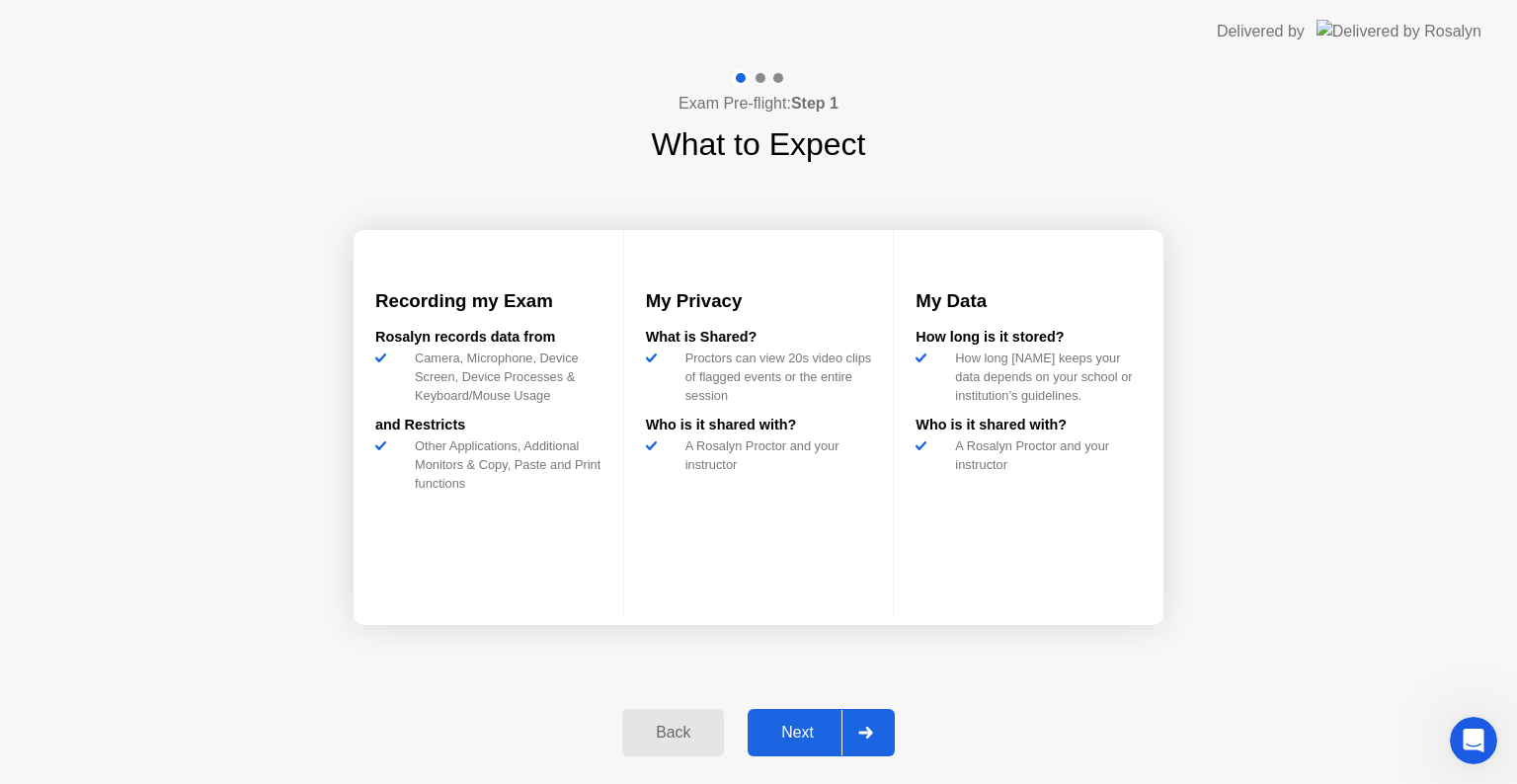 click on "Next" 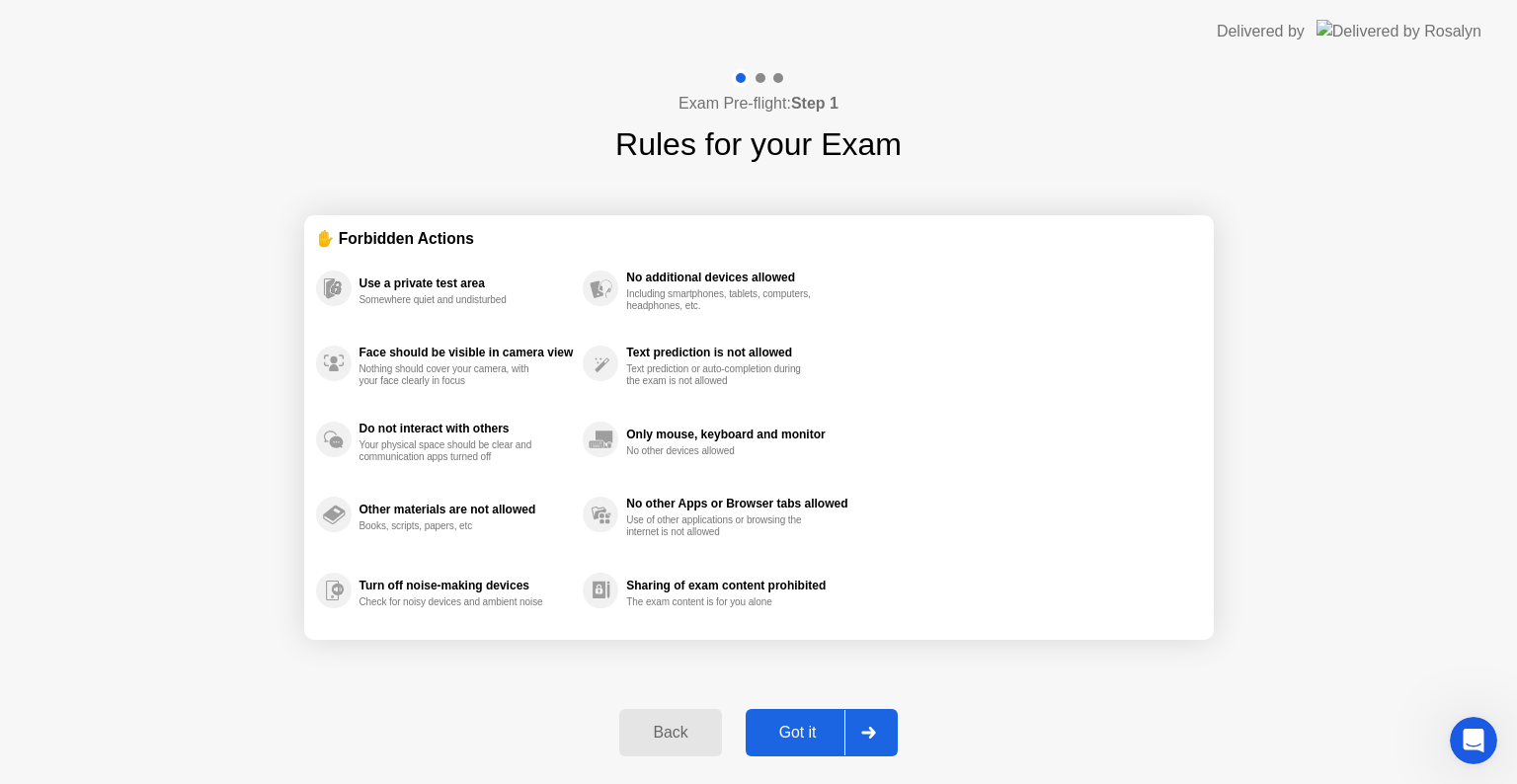 click 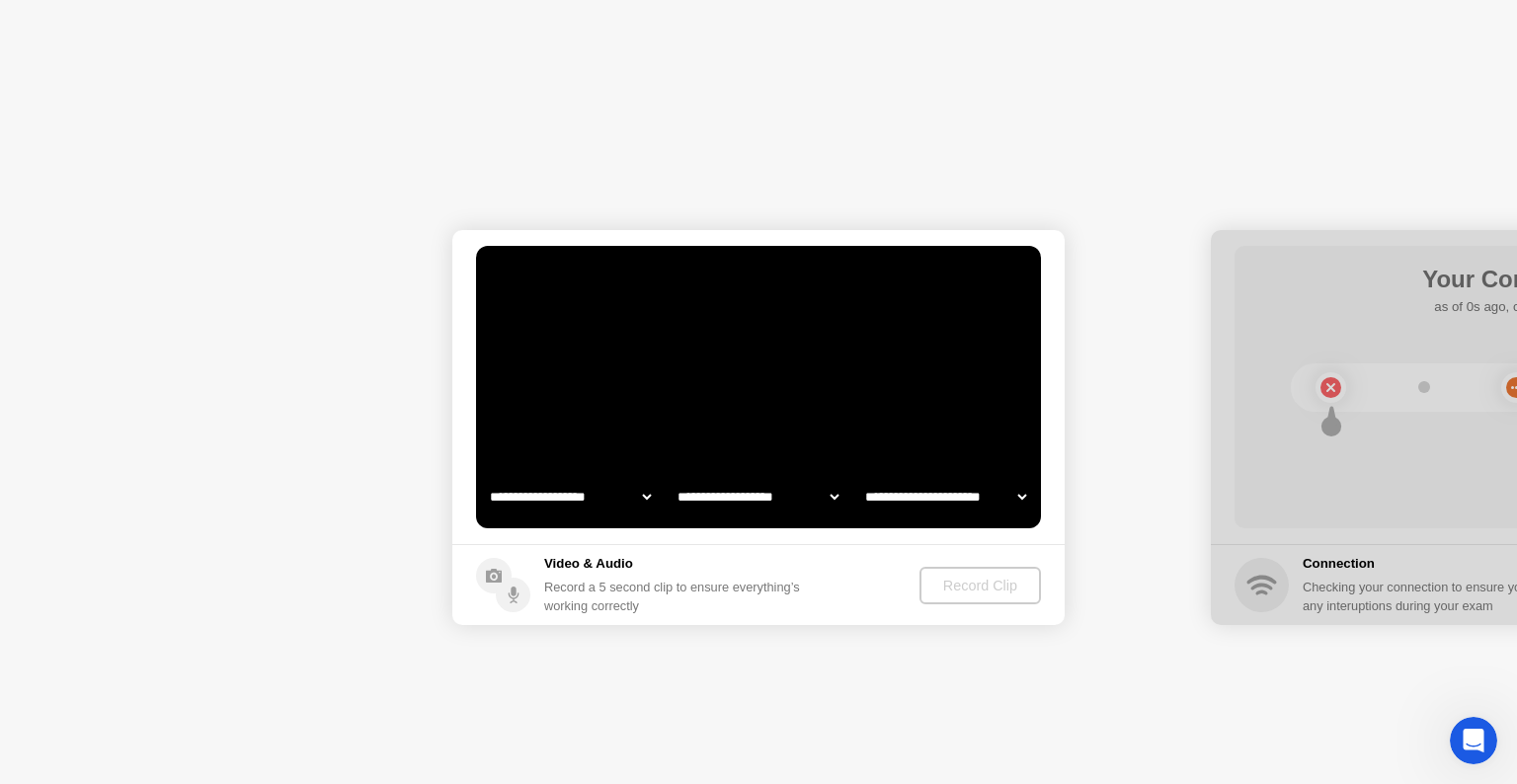 select on "**********" 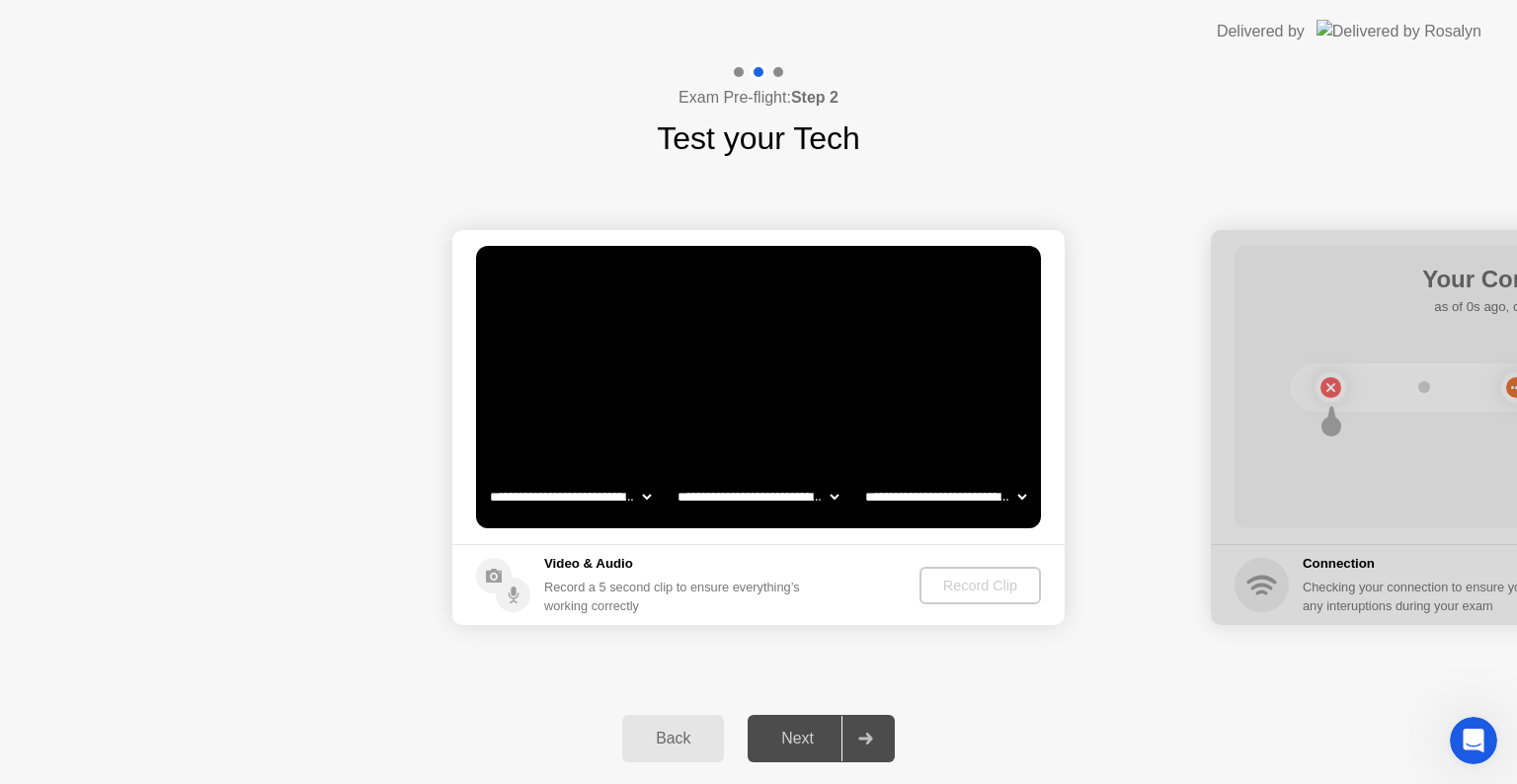 click 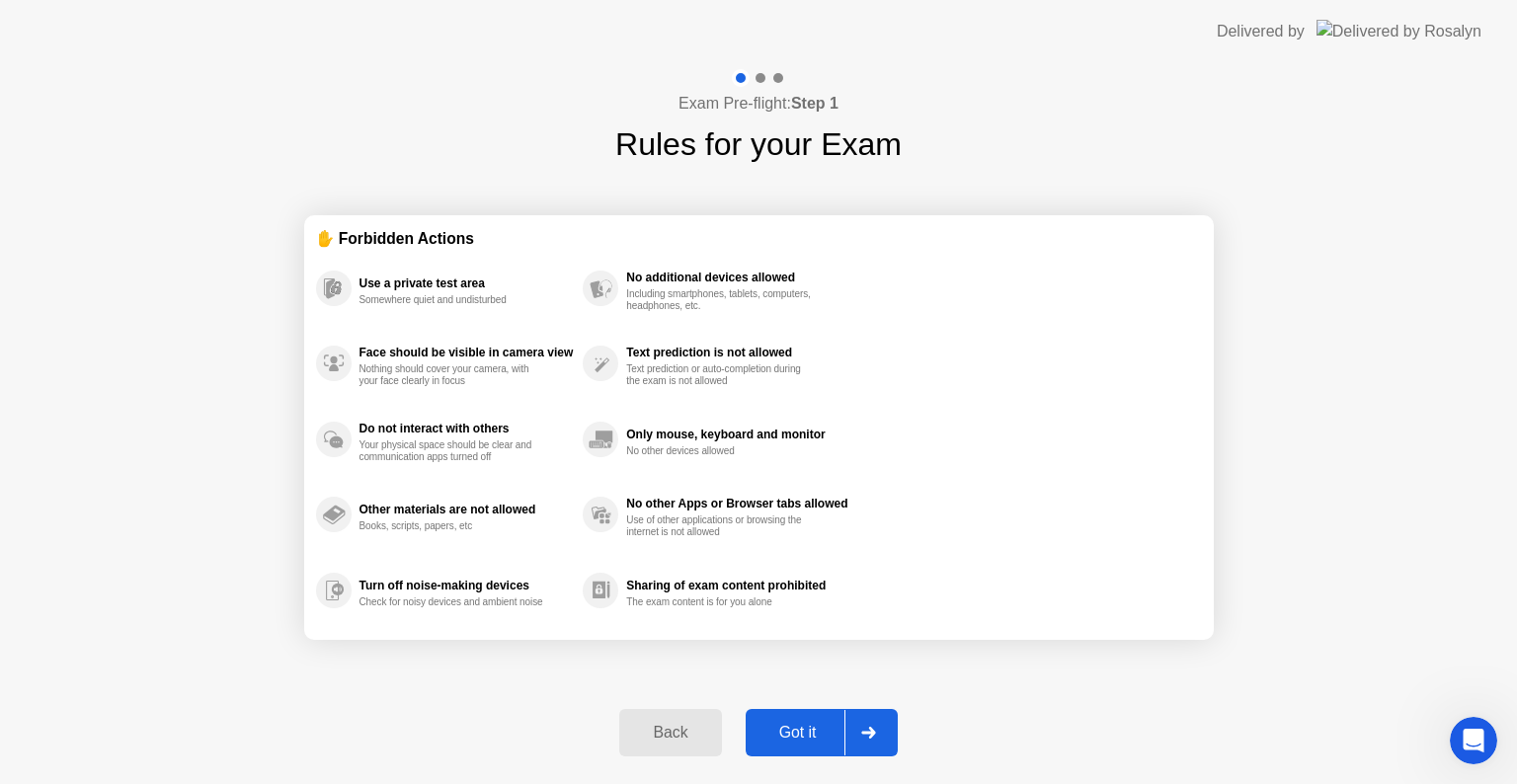 click on "Got it" 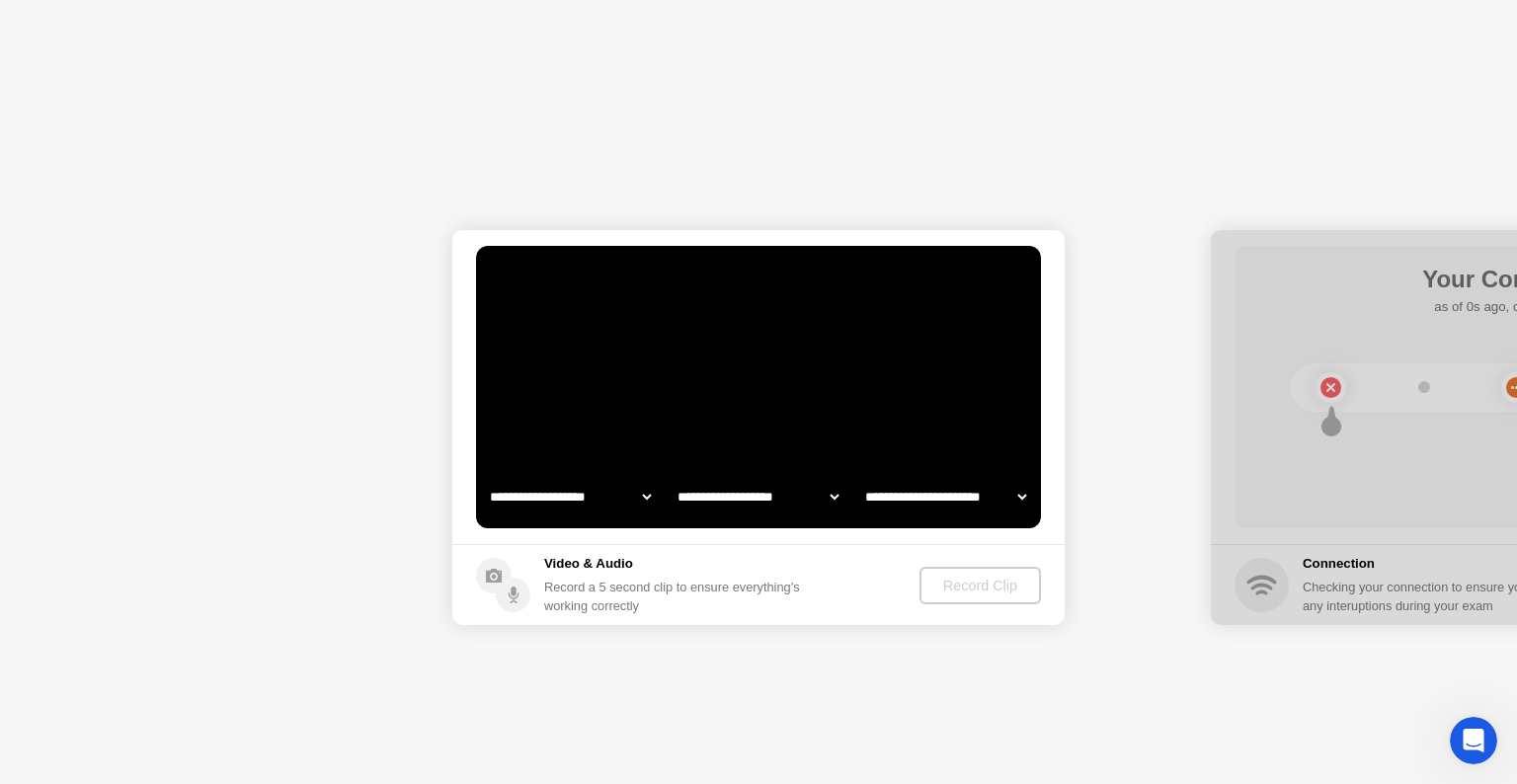 select on "**********" 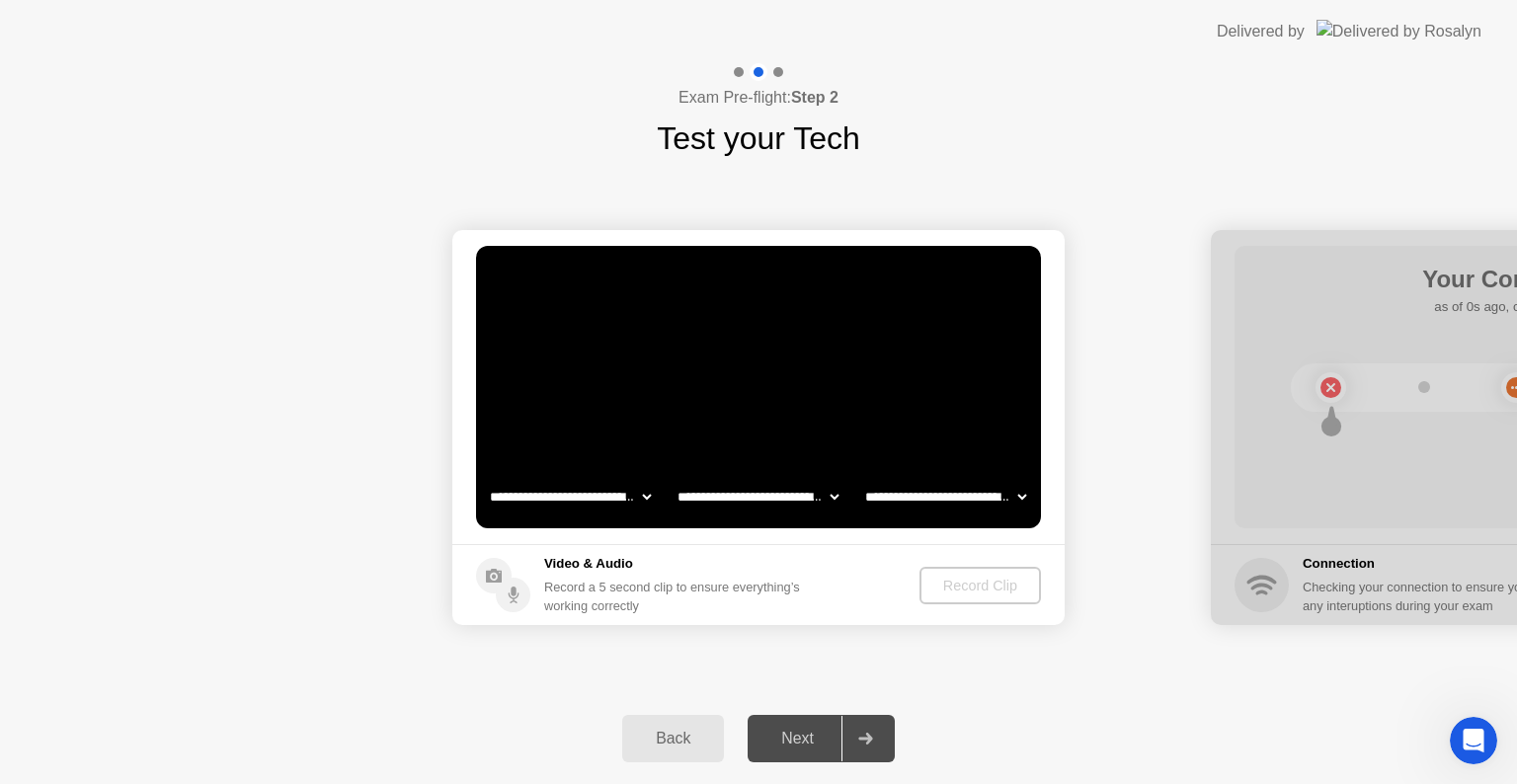 click on "Record Clip" 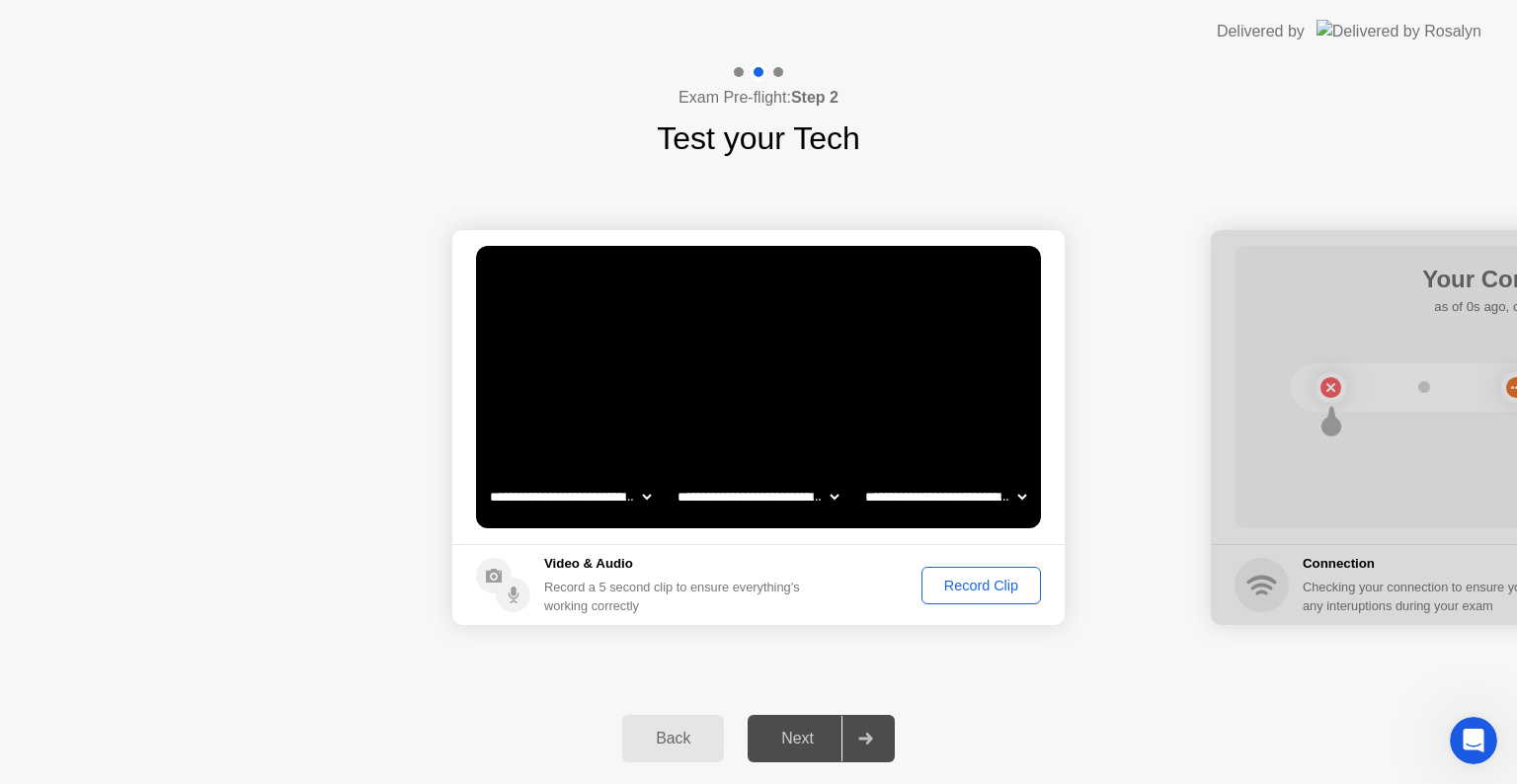 click on "Record Clip" 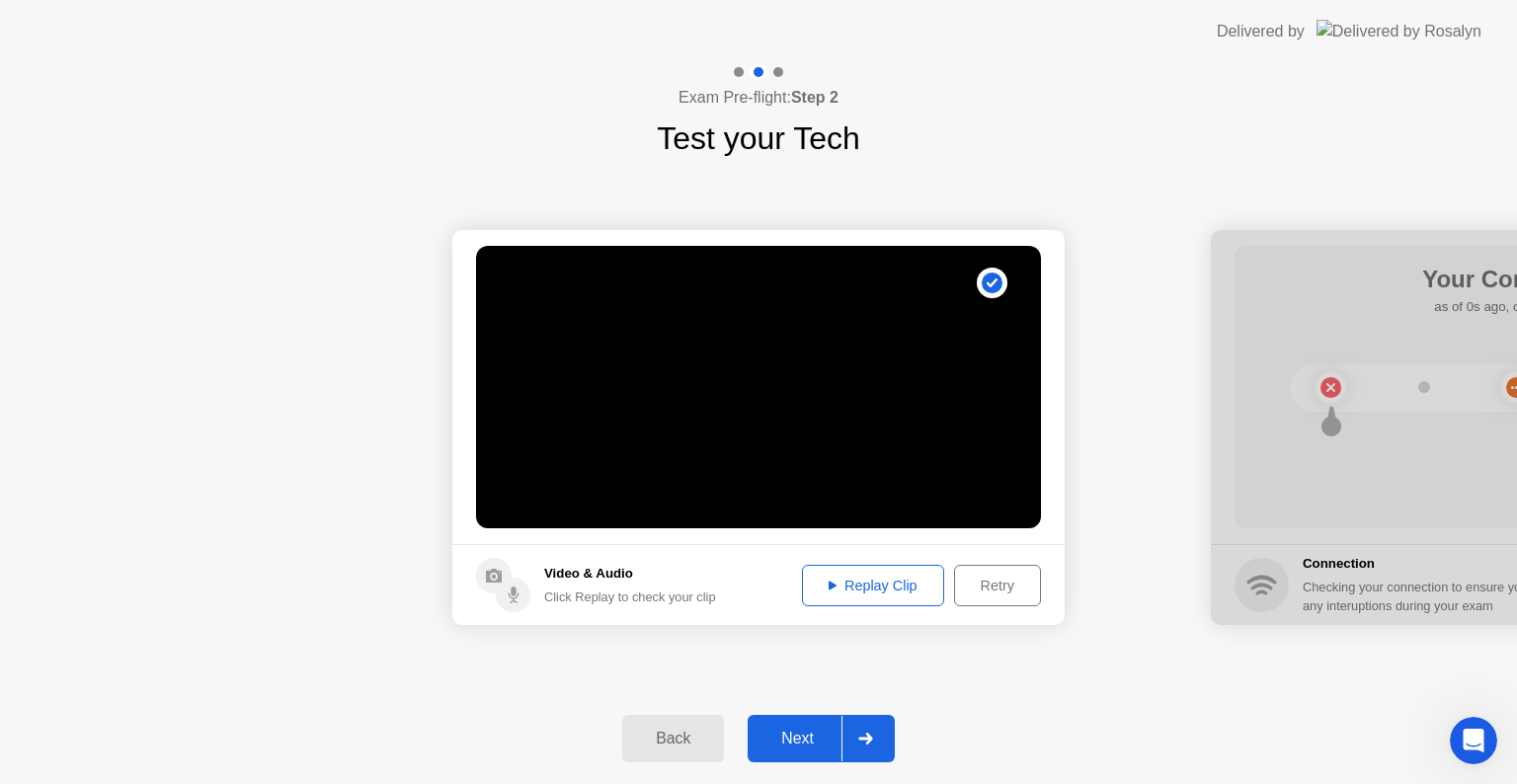 click on "Replay Clip" 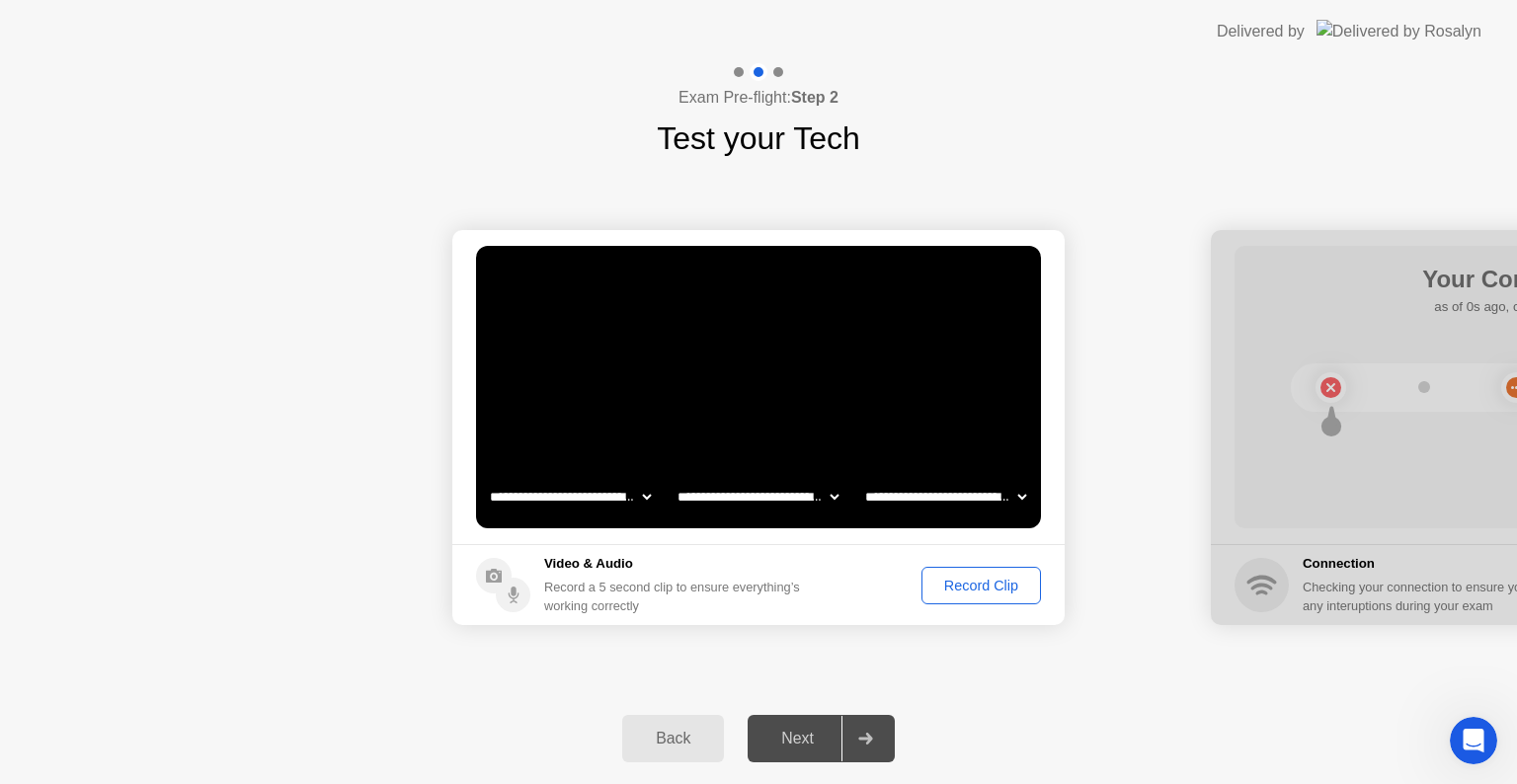 click on "Record Clip" 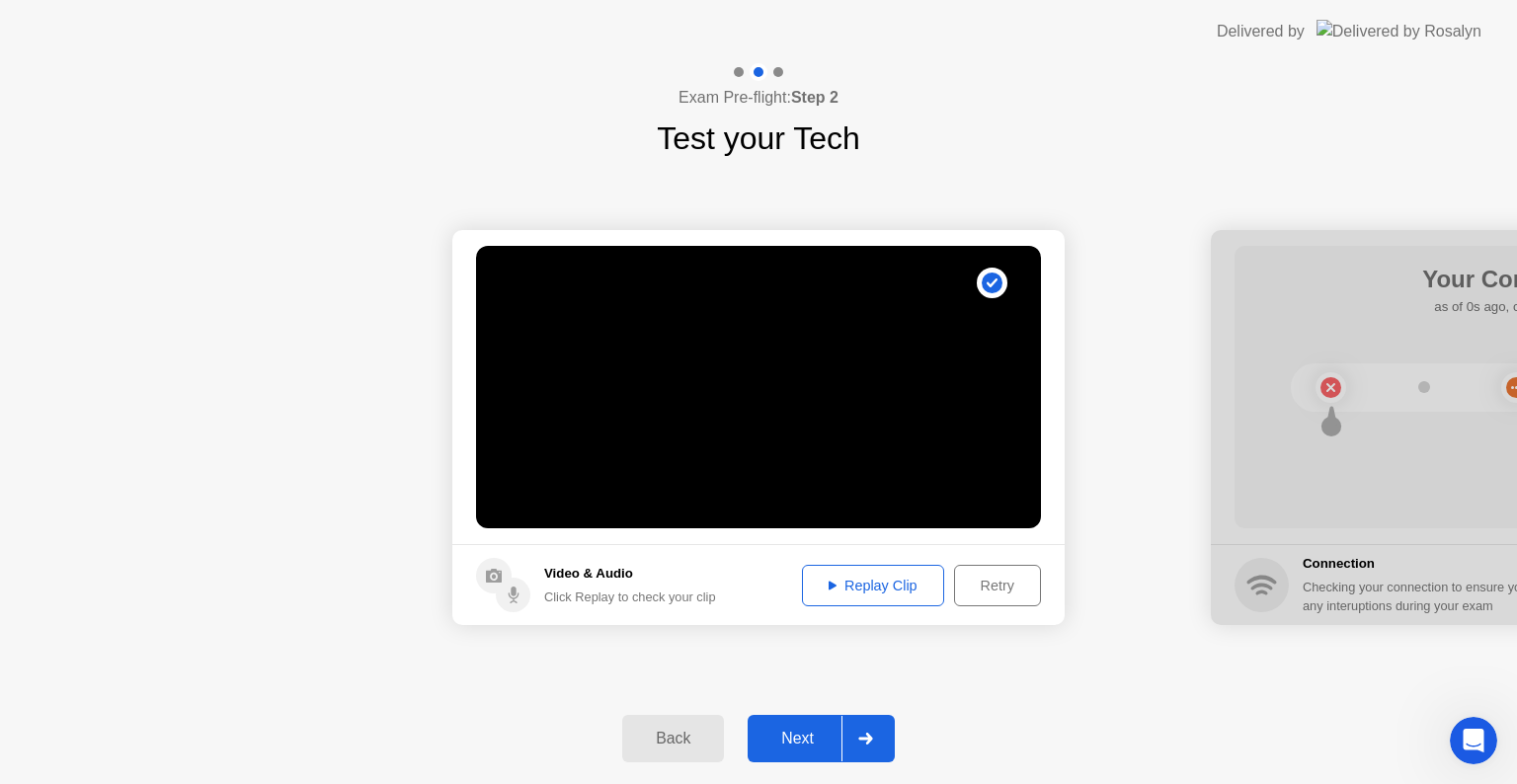 click on "Replay Clip" 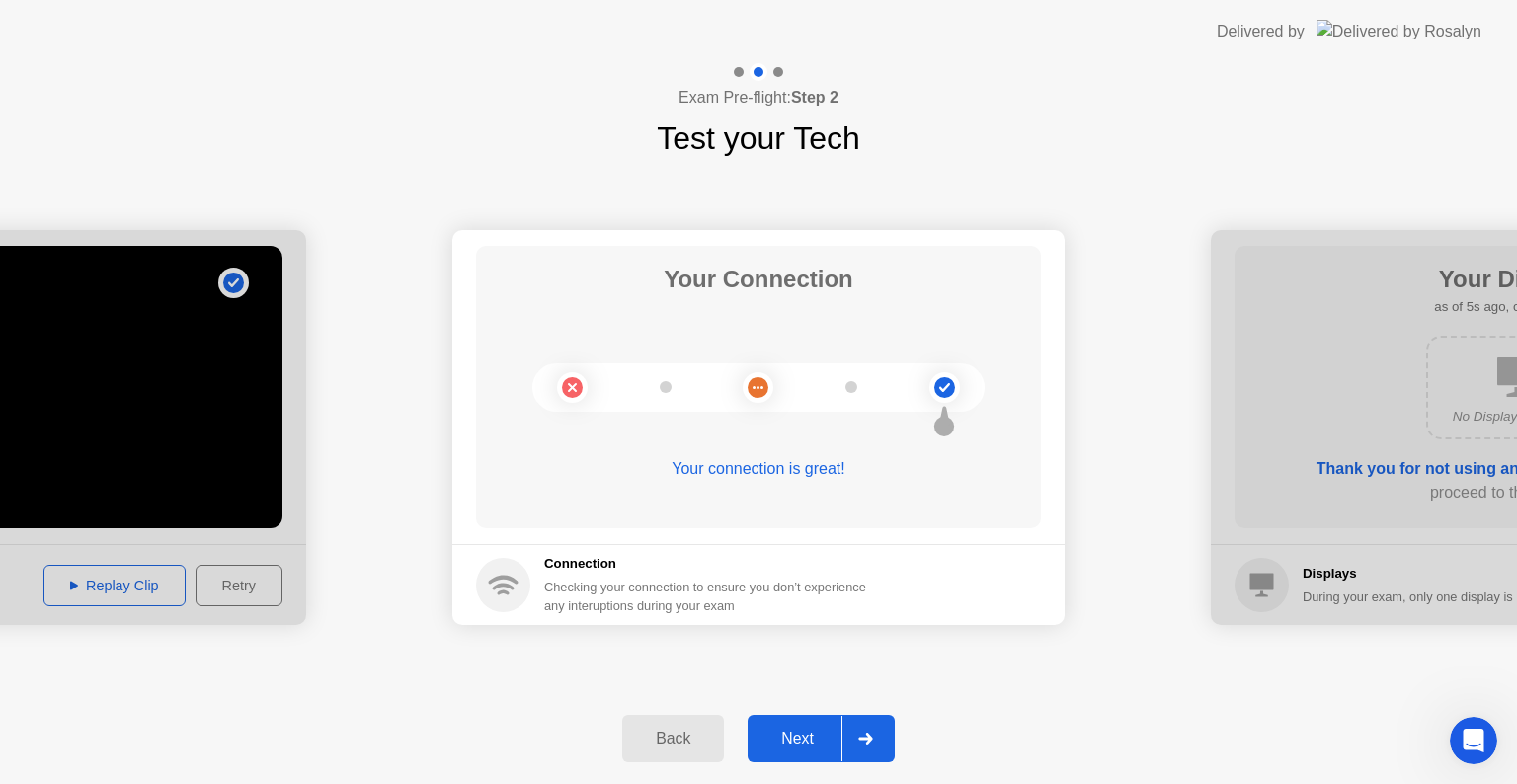 click on "Next" 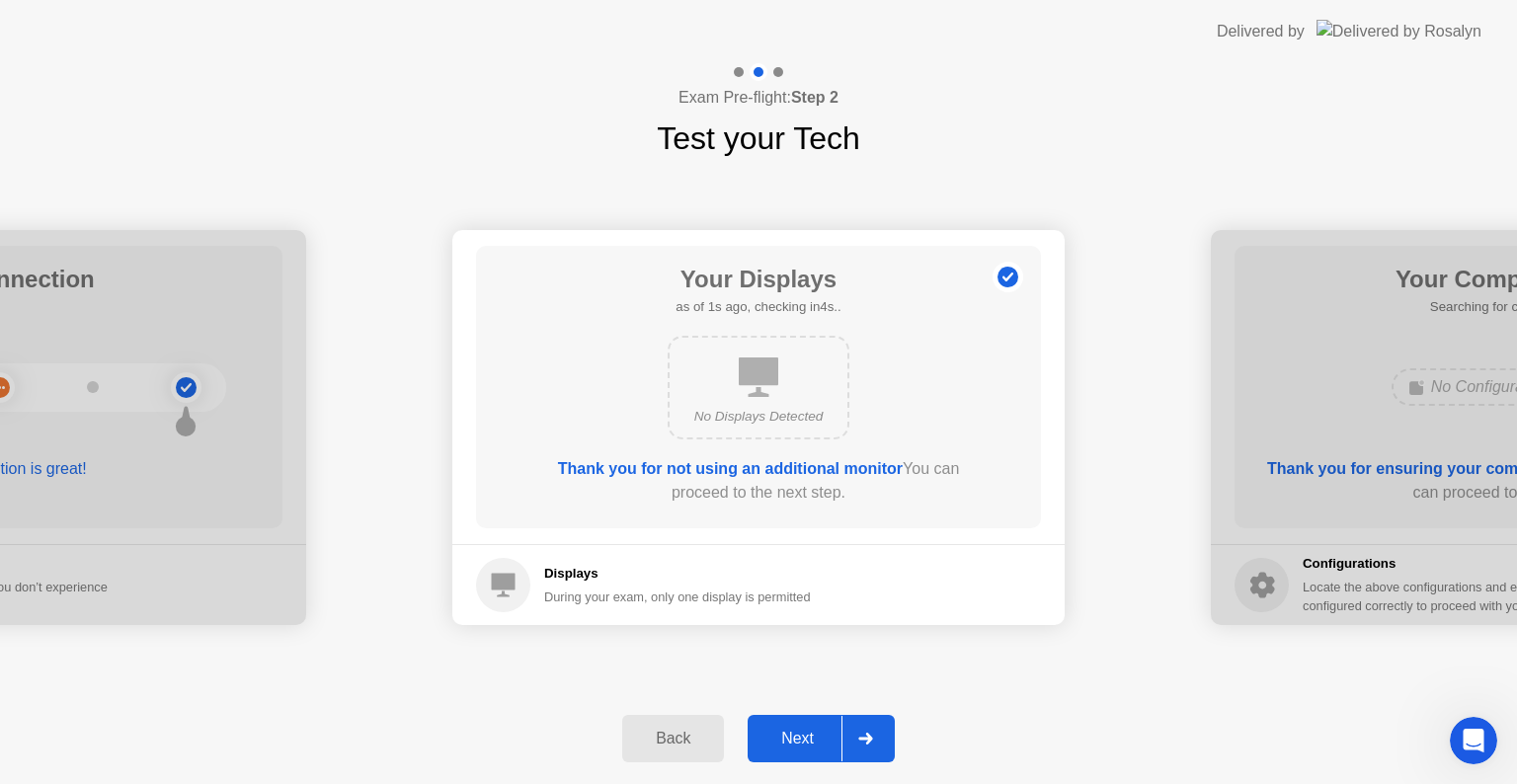 click on "Next" 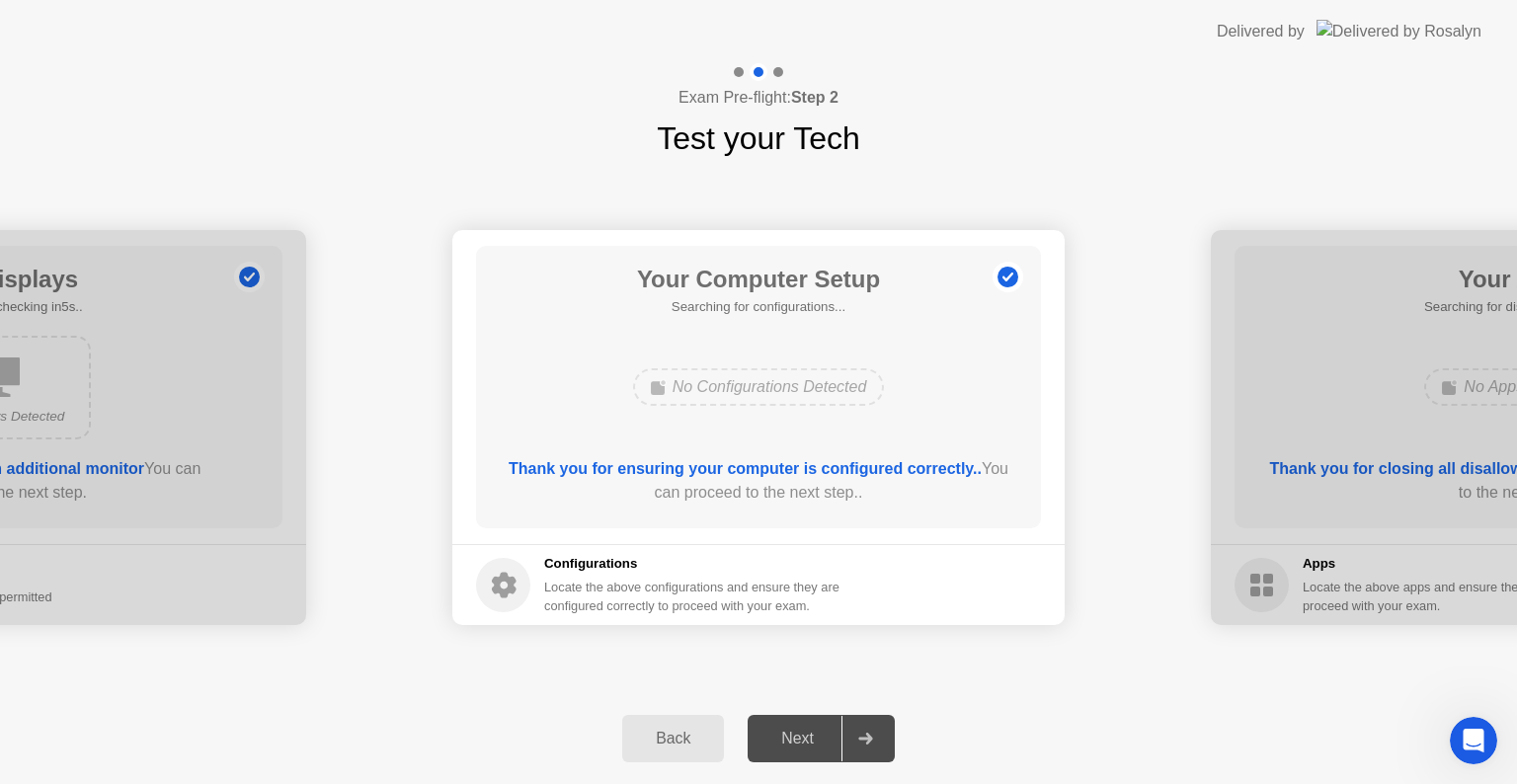 click on "Next" 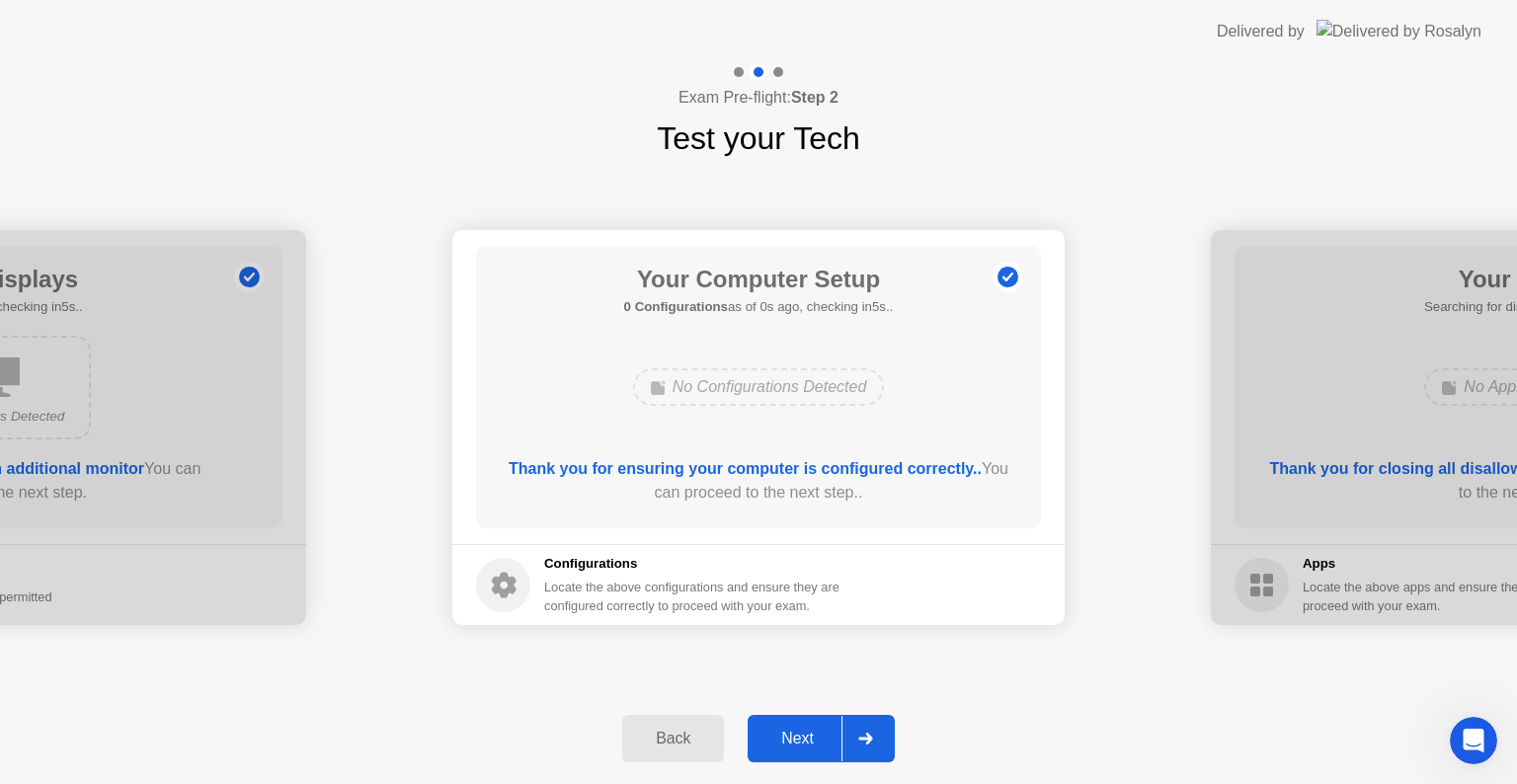 click 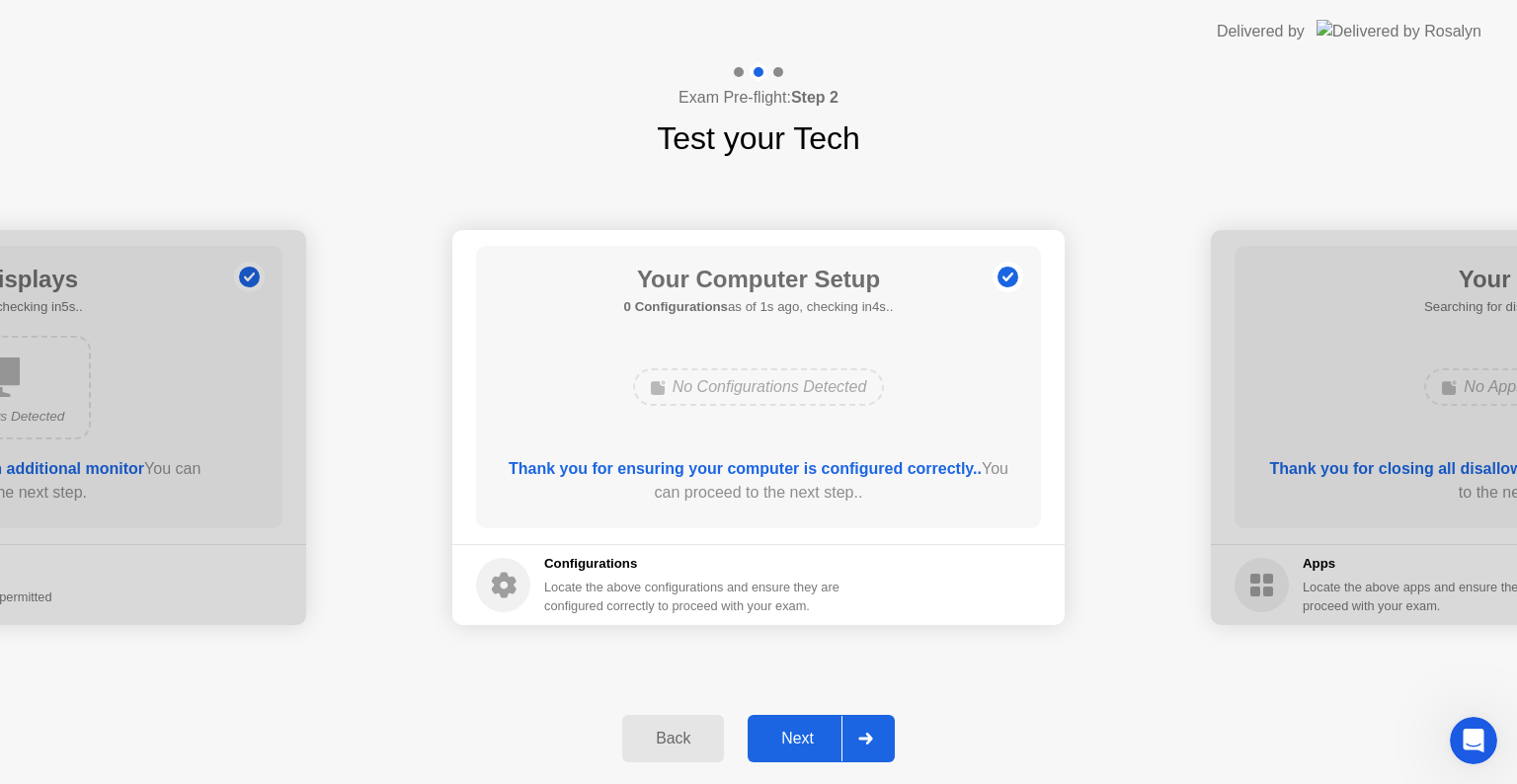 click on "Next" 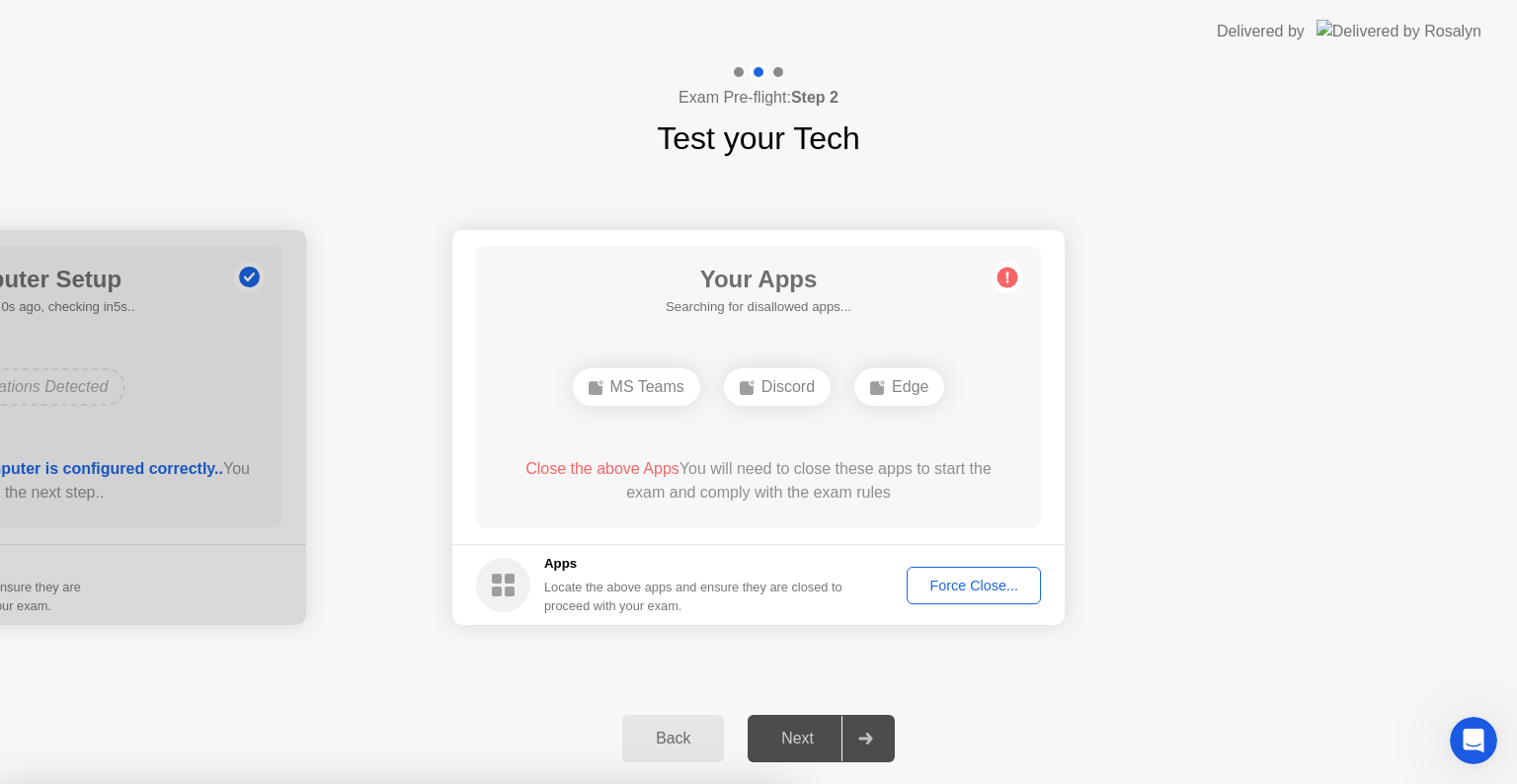 click on "Close App" at bounding box center [395, 1136] 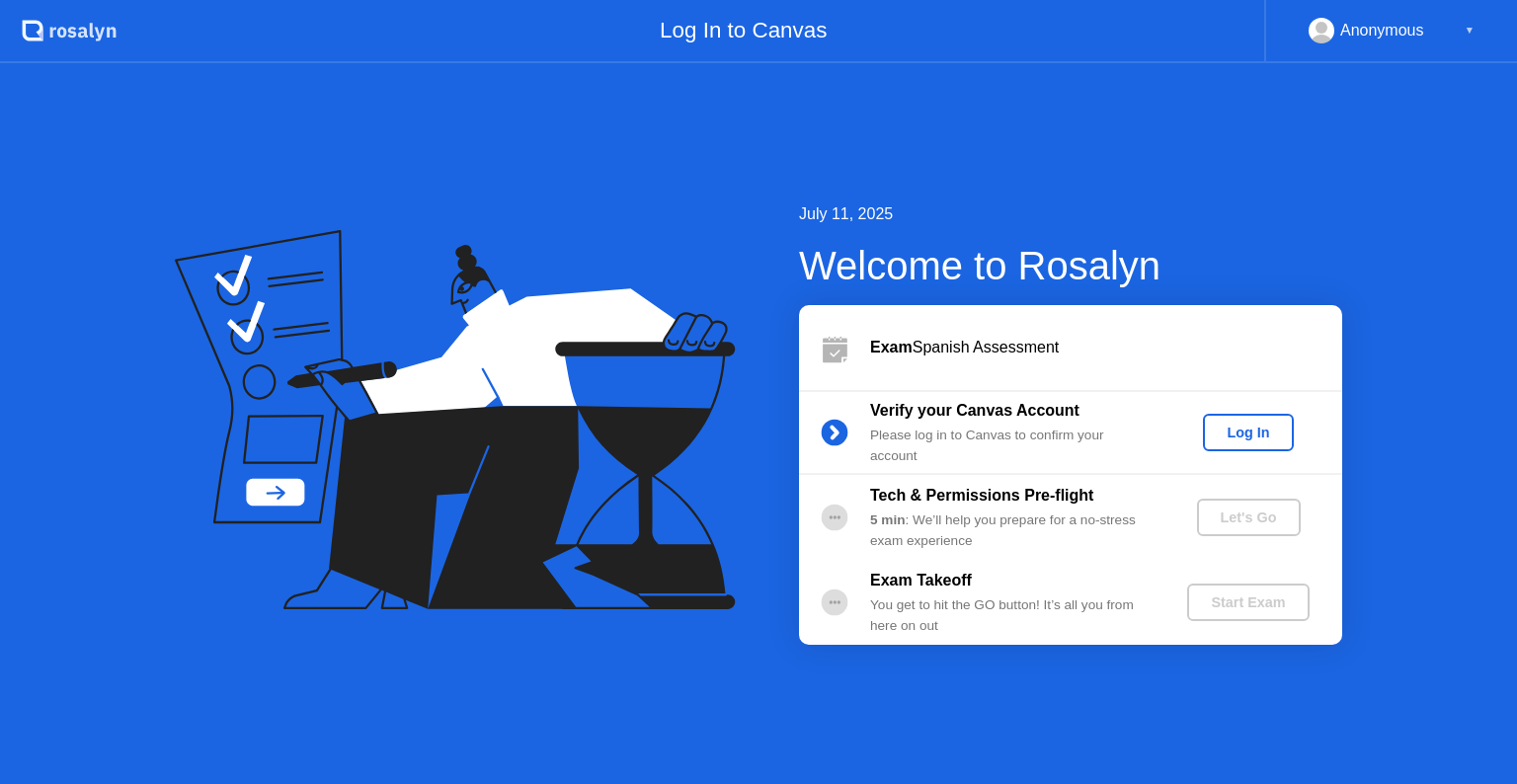 scroll, scrollTop: 0, scrollLeft: 0, axis: both 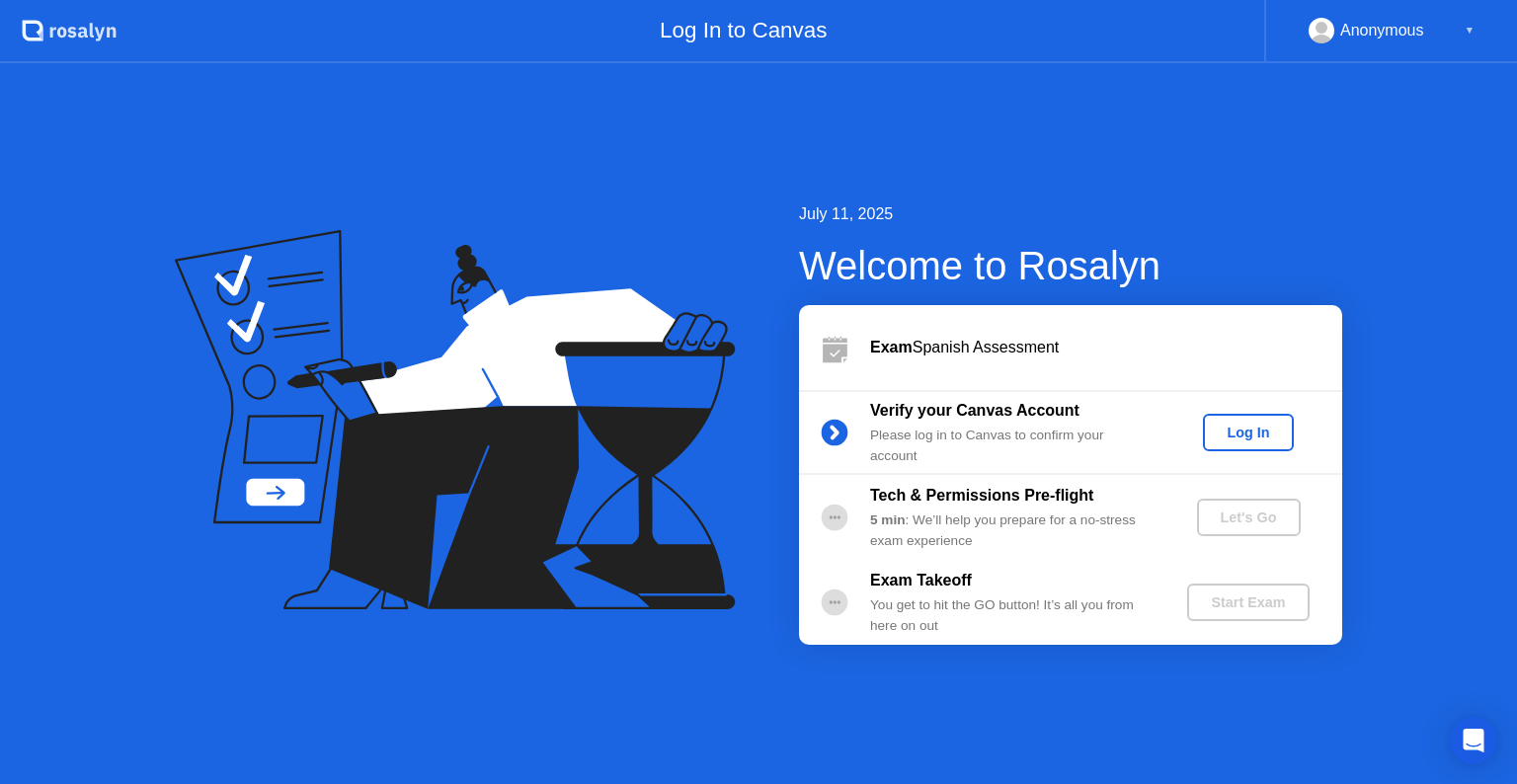 click on "Log In" 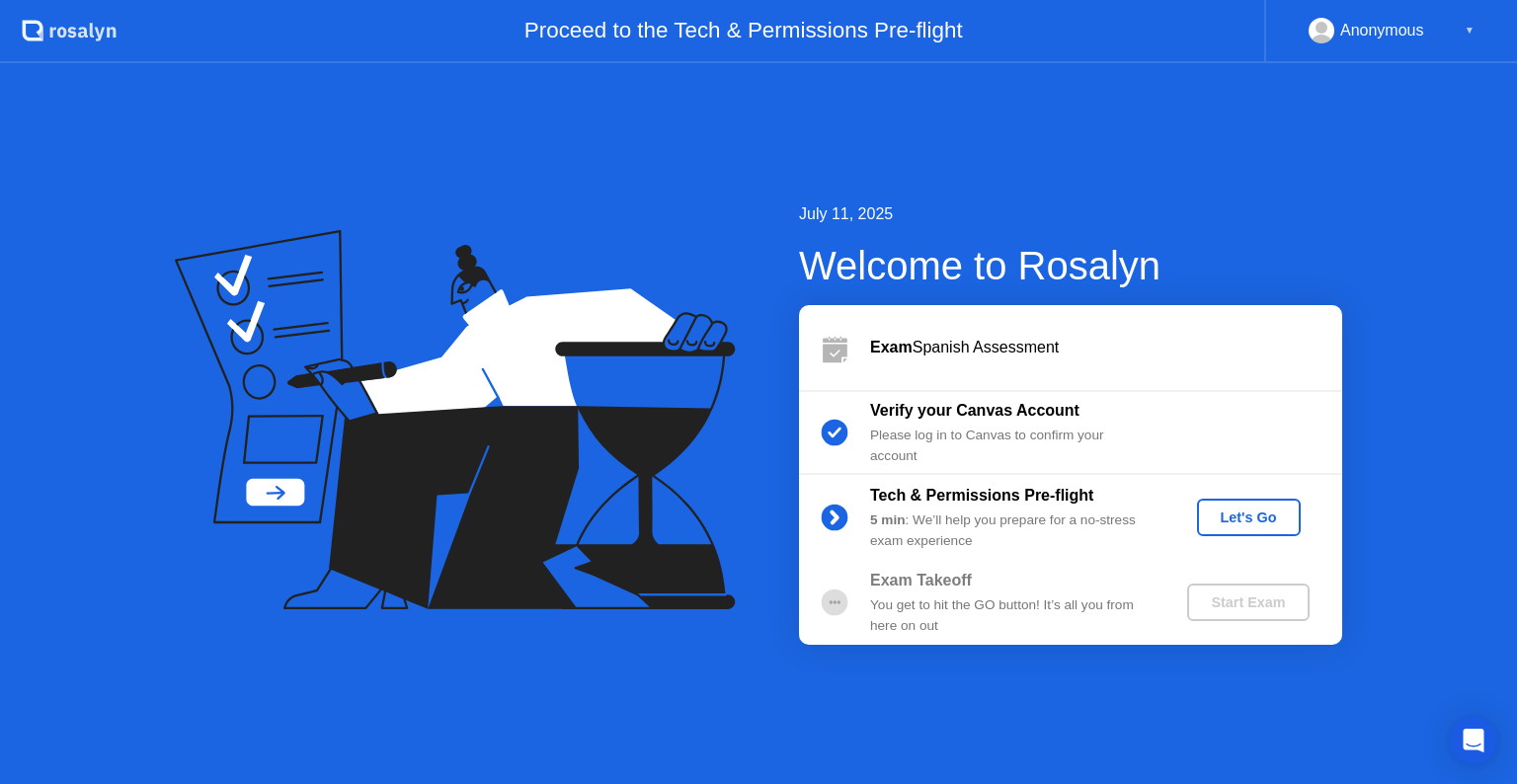 click on "Let's Go" 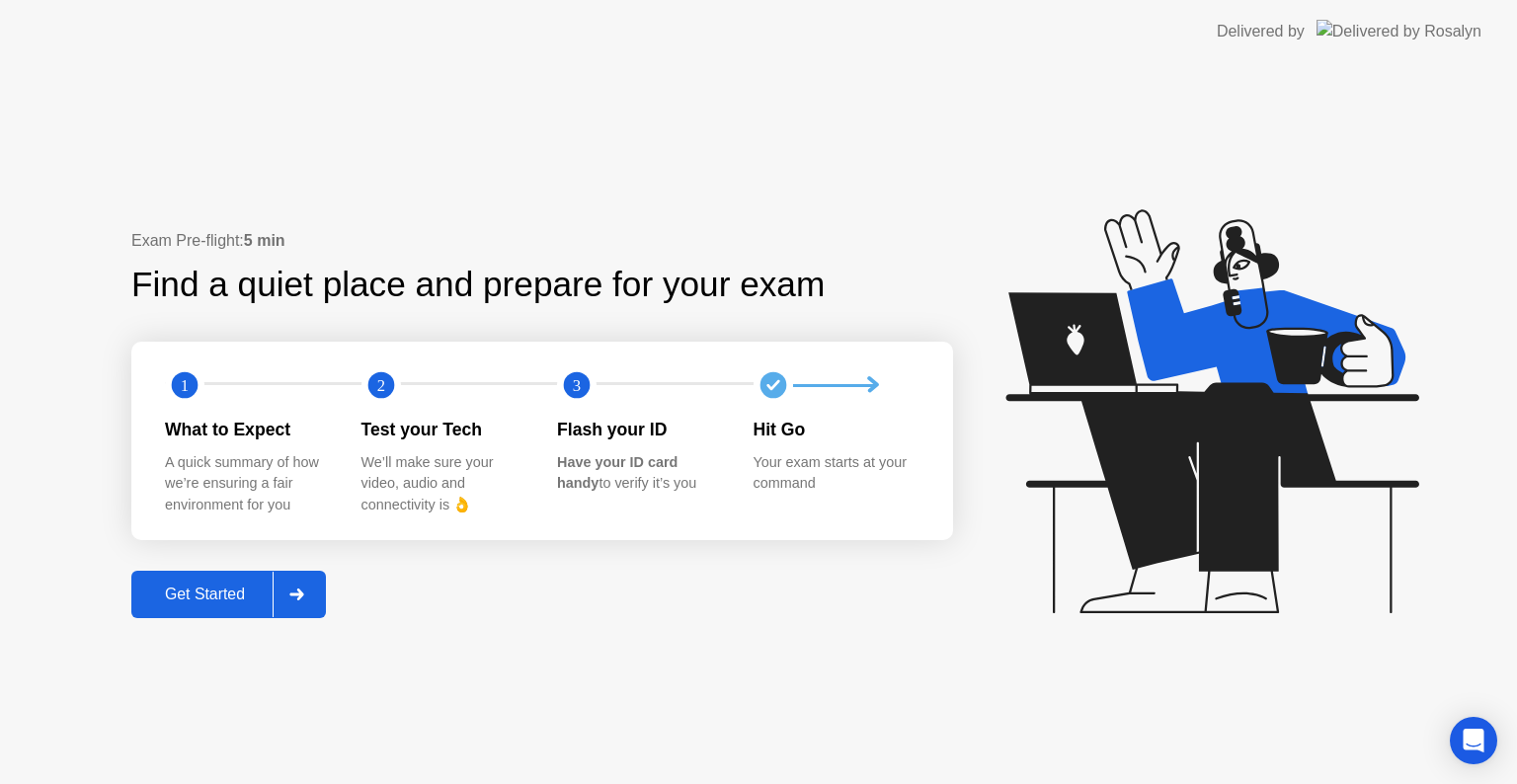 click 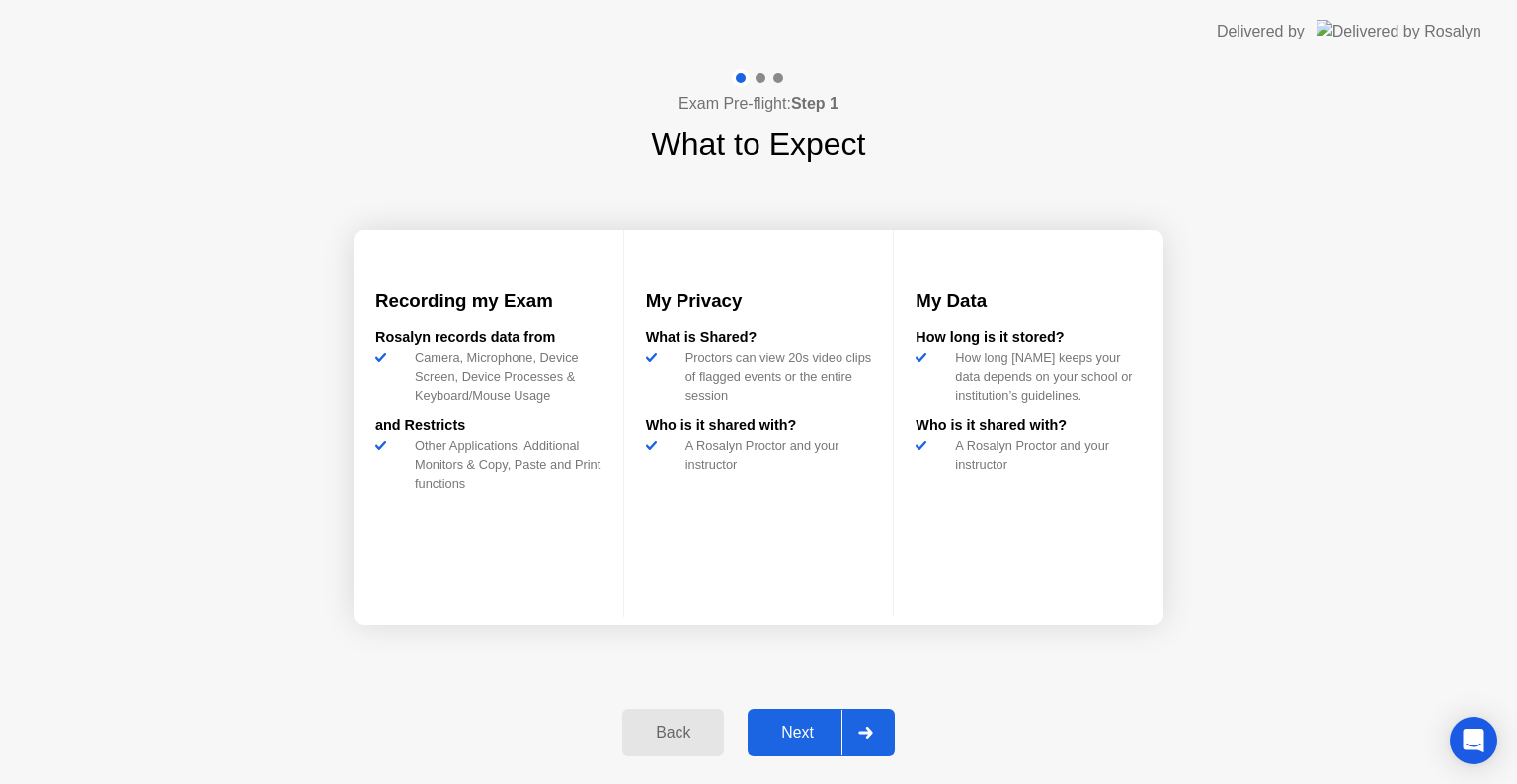 click on "Next" 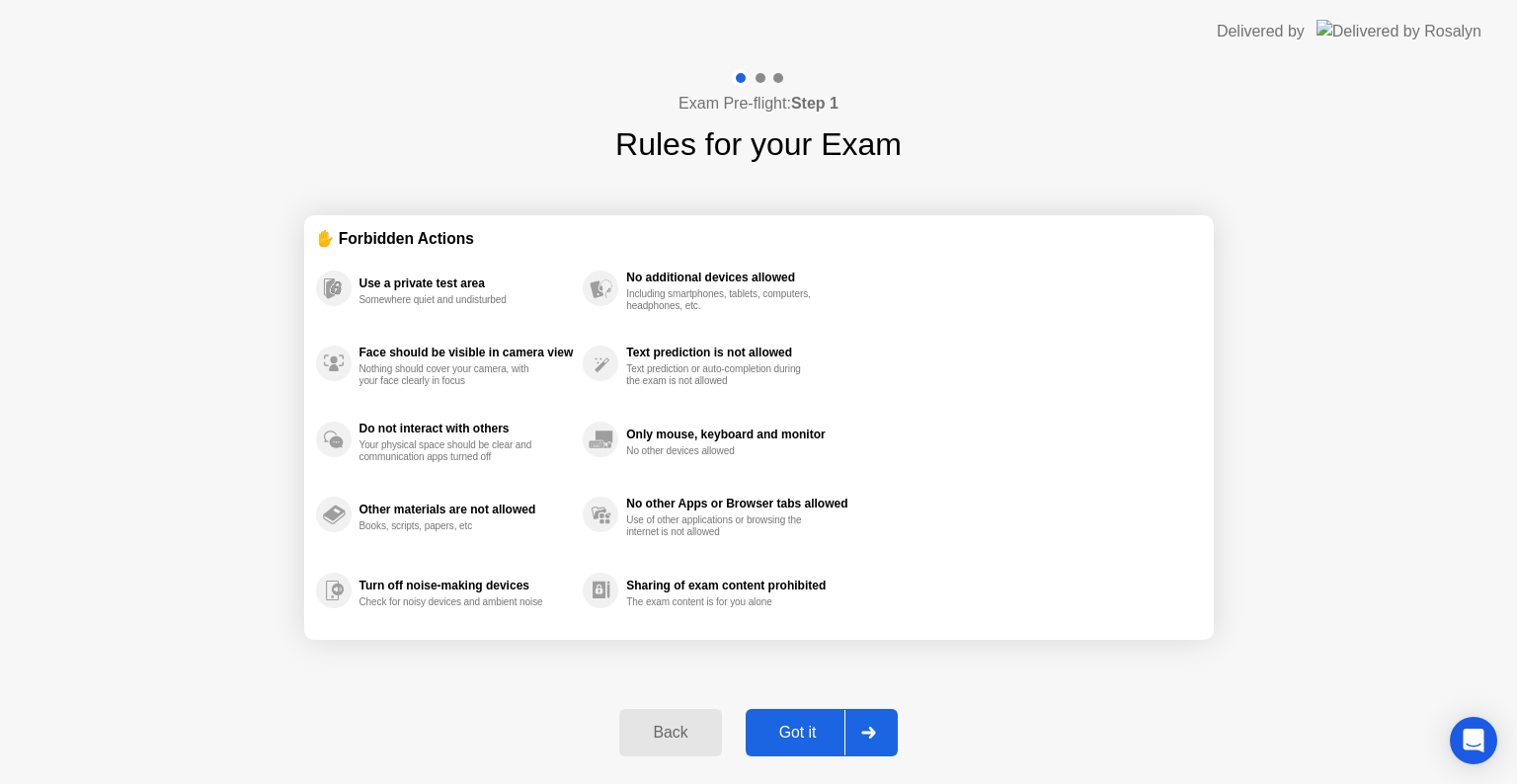 click on "Got it" 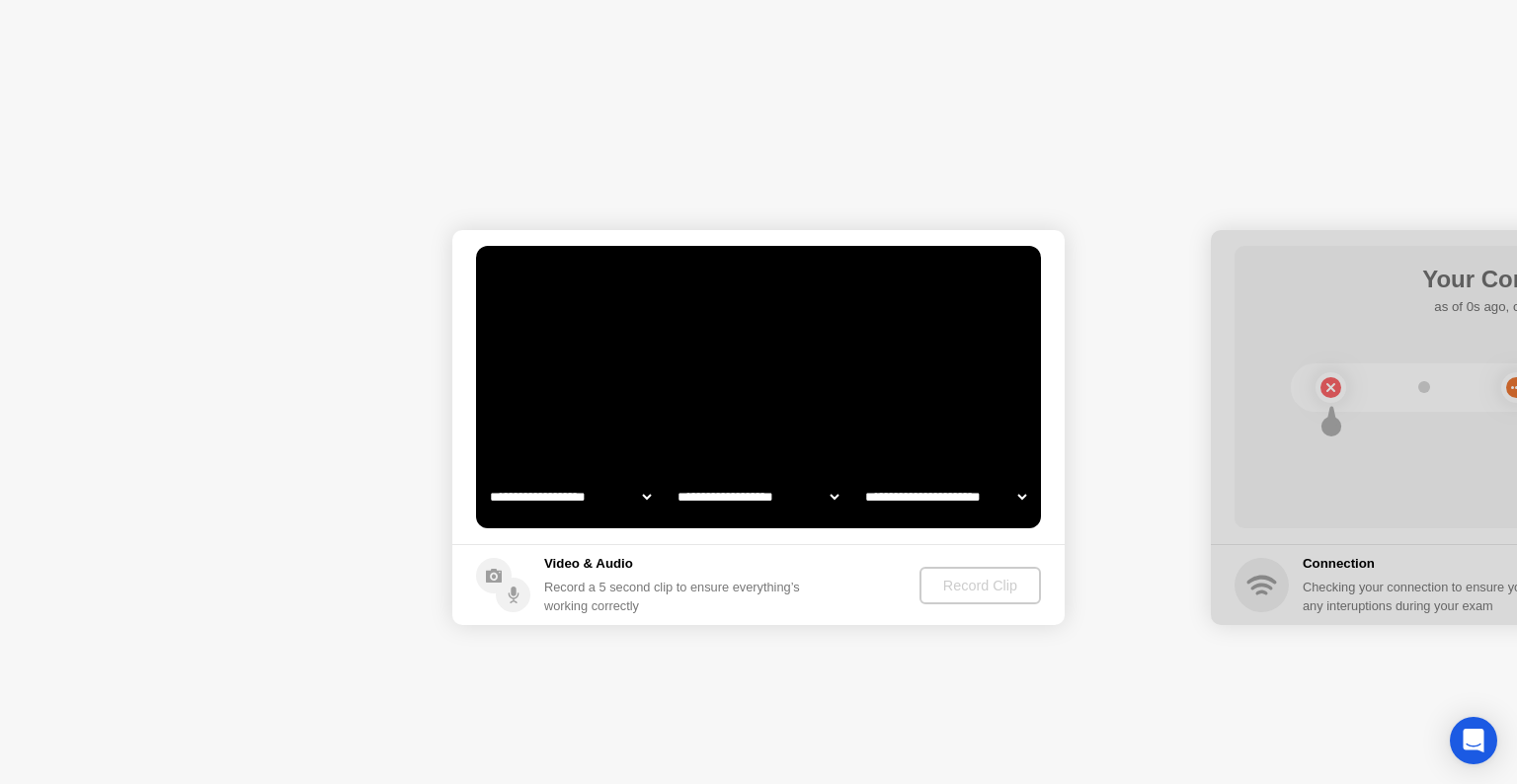 select on "**********" 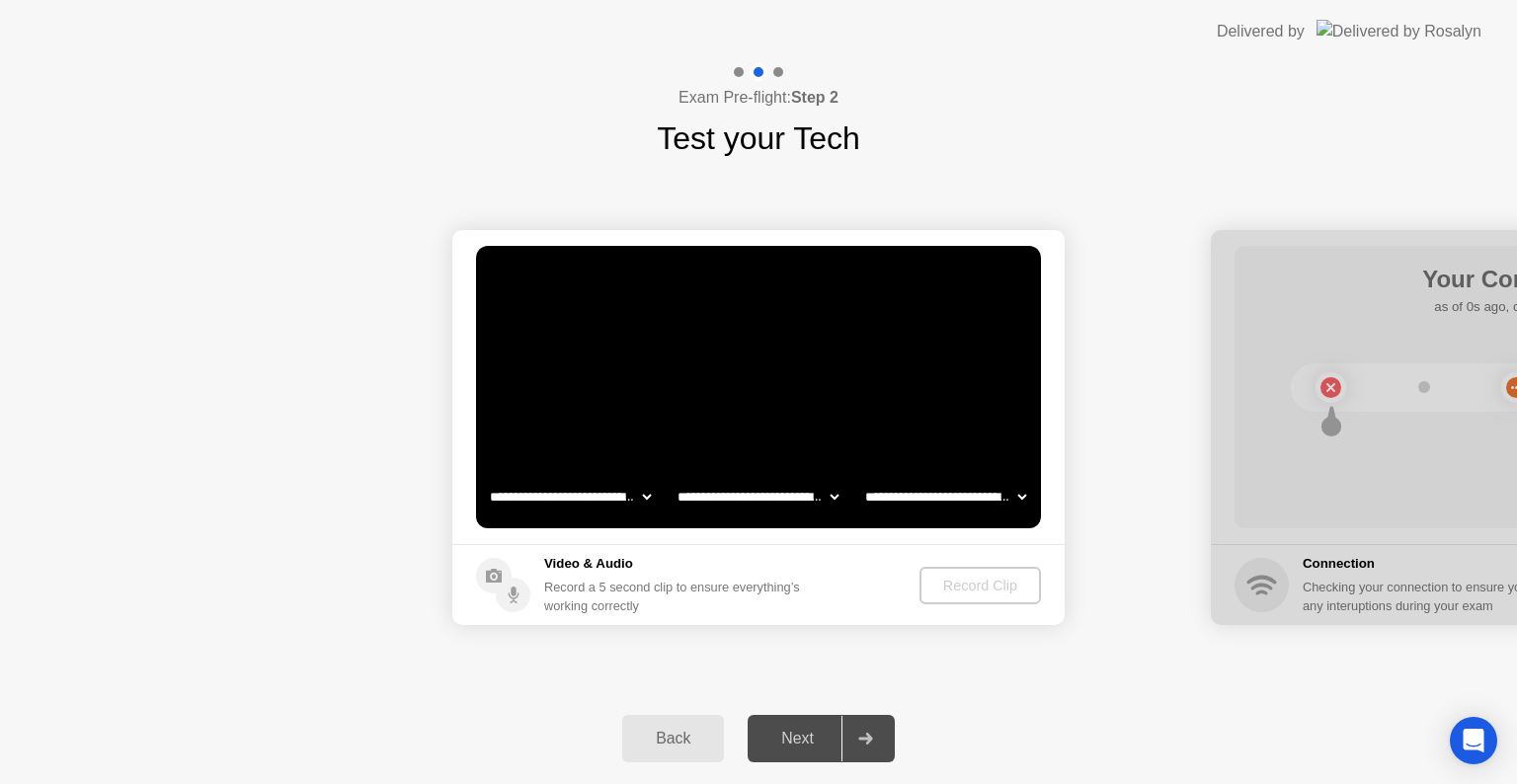 click 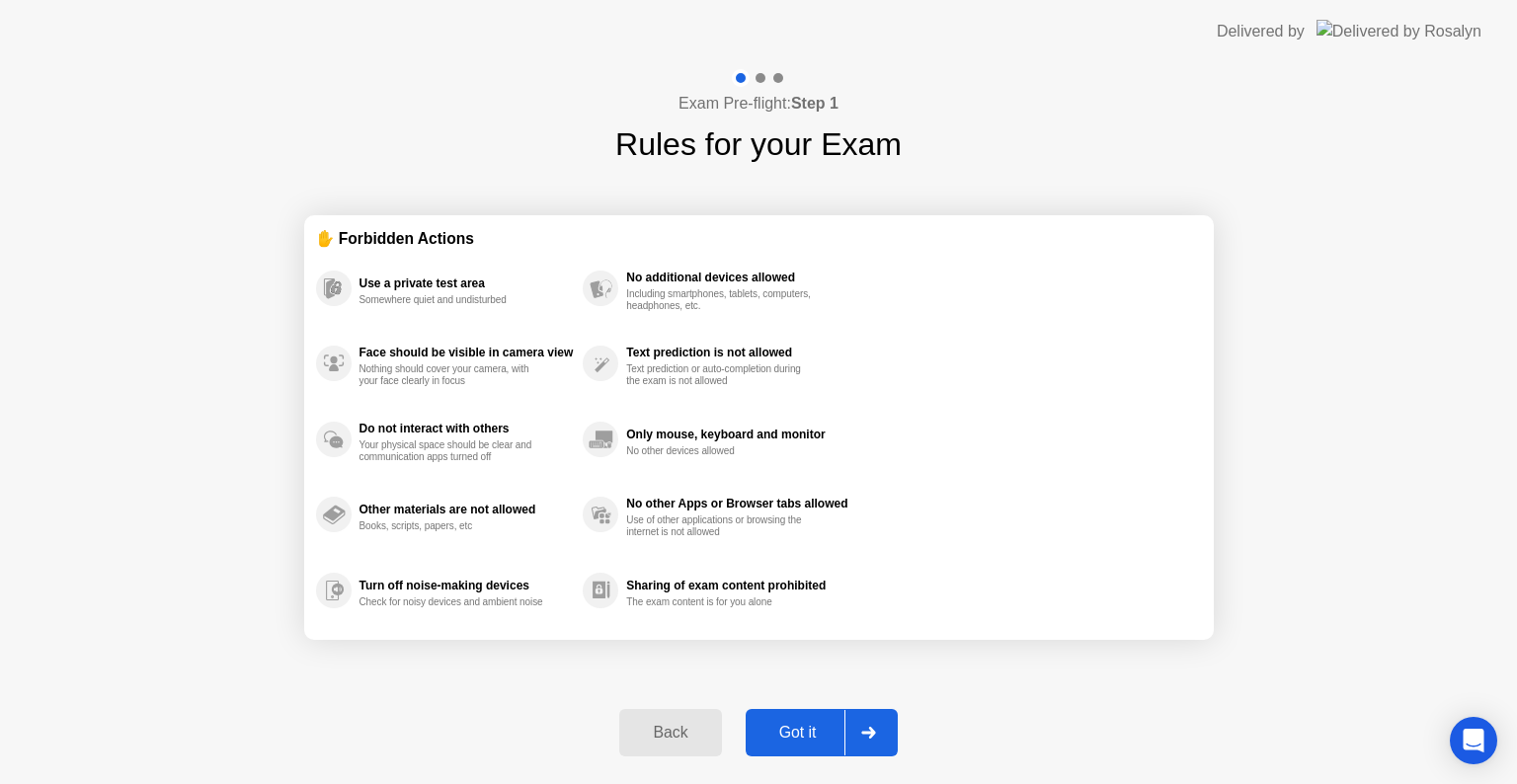 click on "Back Got it" 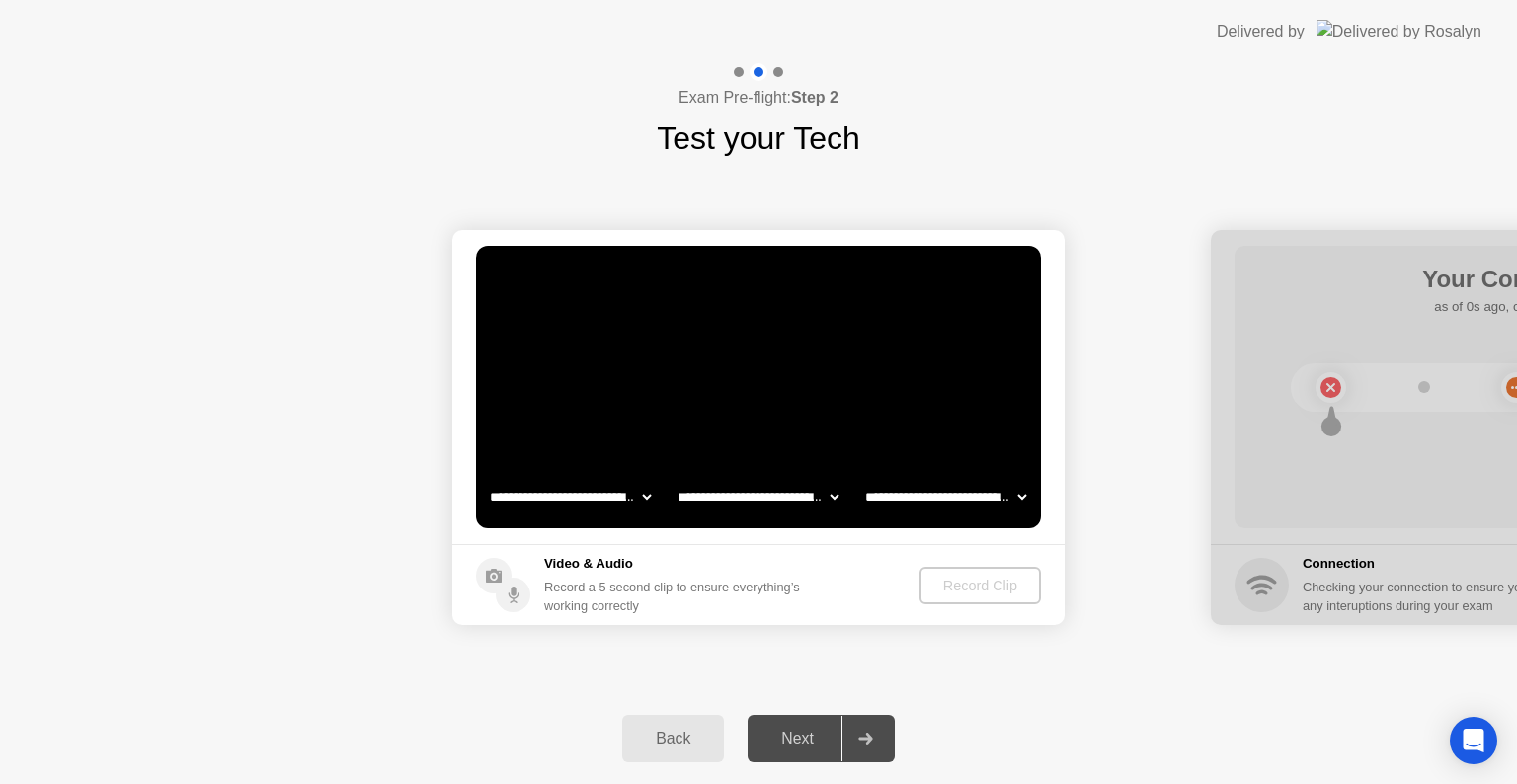 click on "Test your Tech" 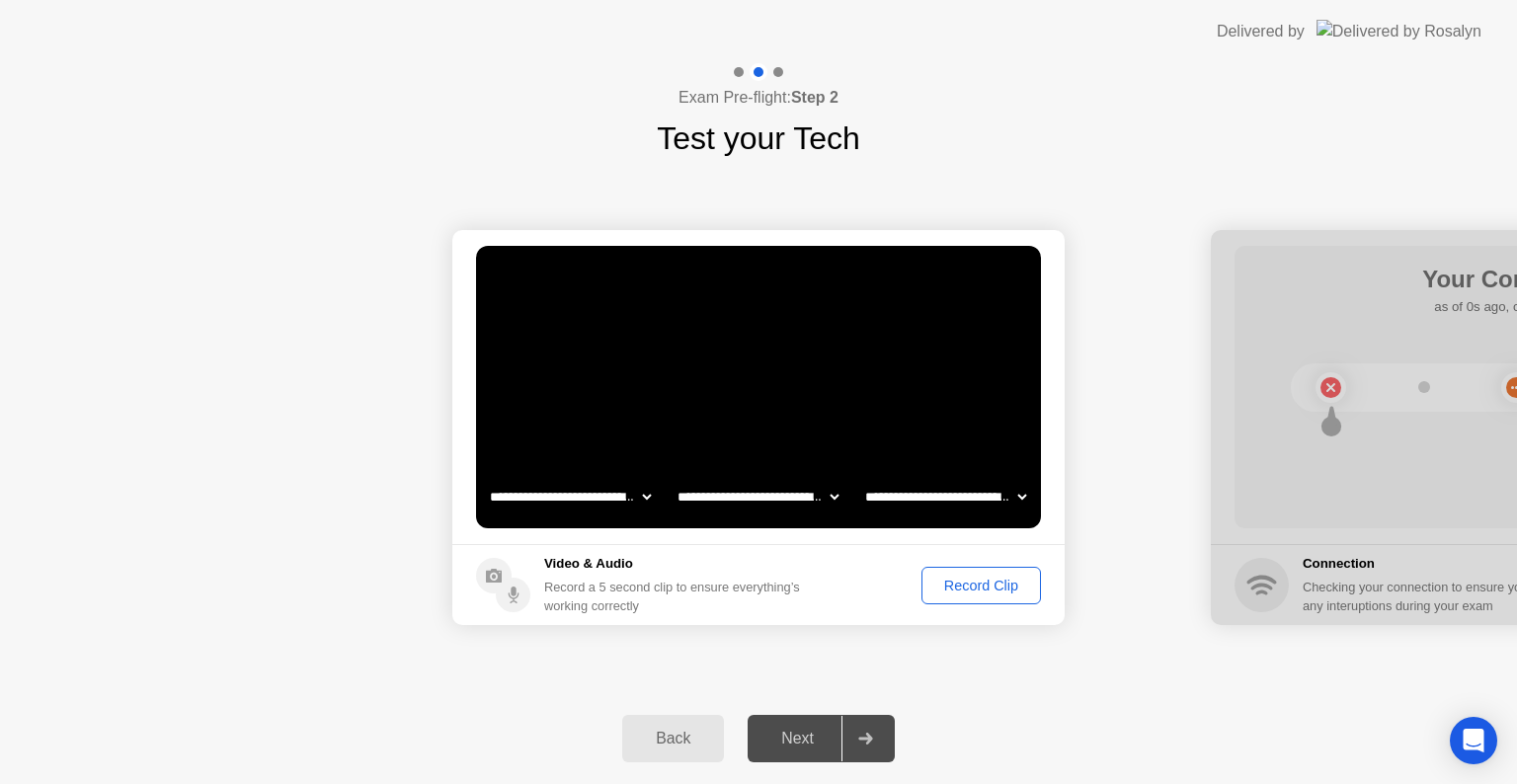 click on "Record Clip" 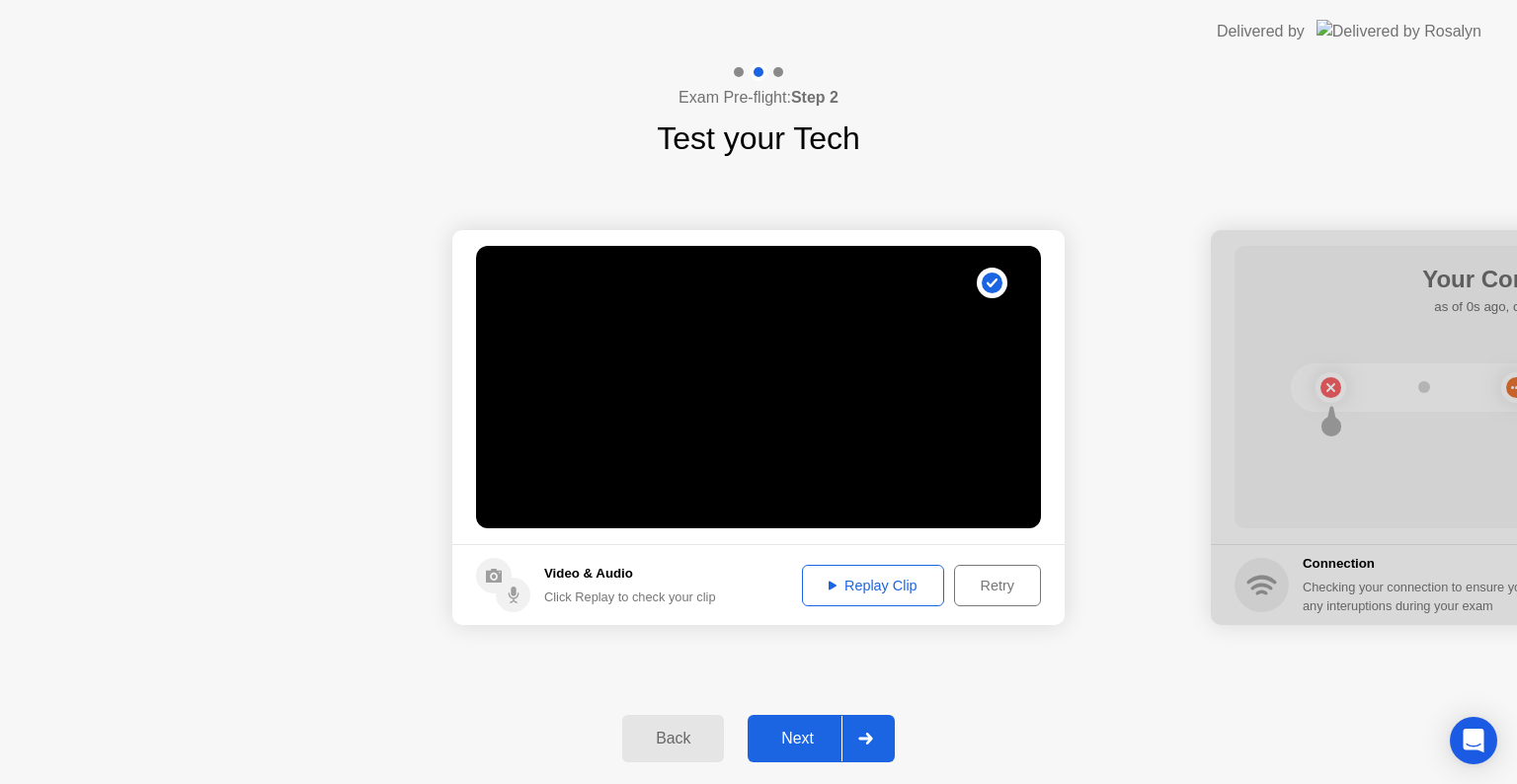 click 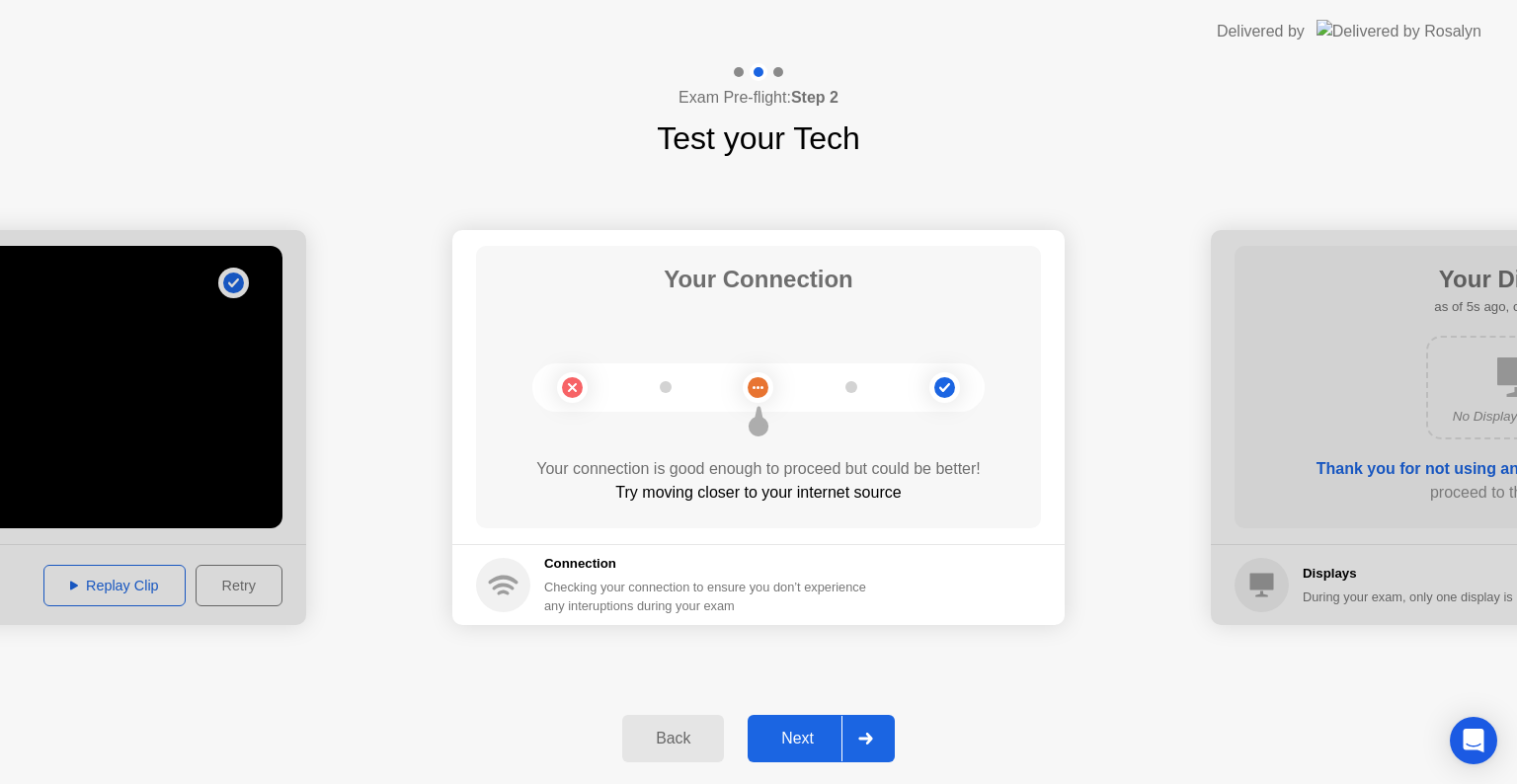 click on "Next" 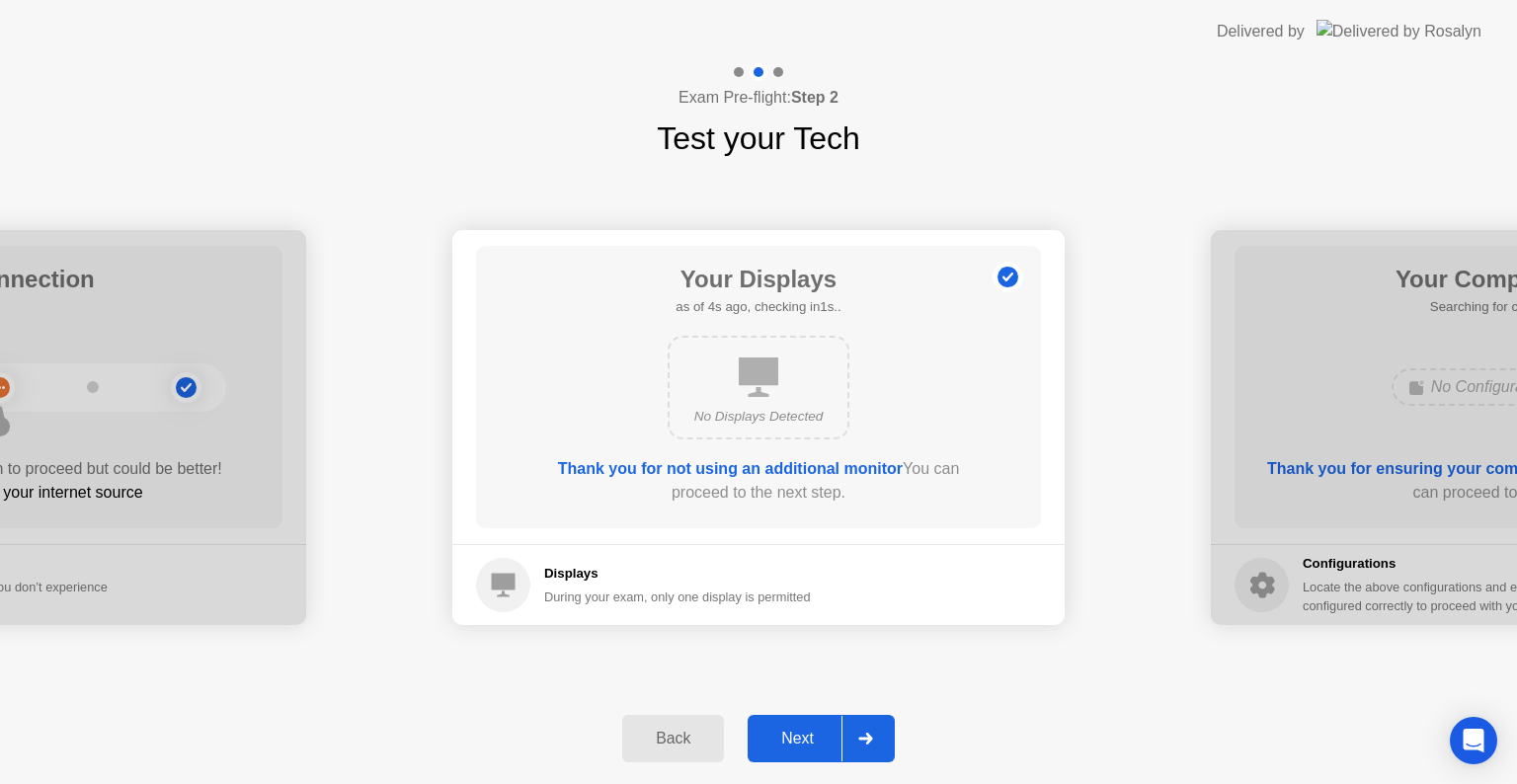 click on "Next" 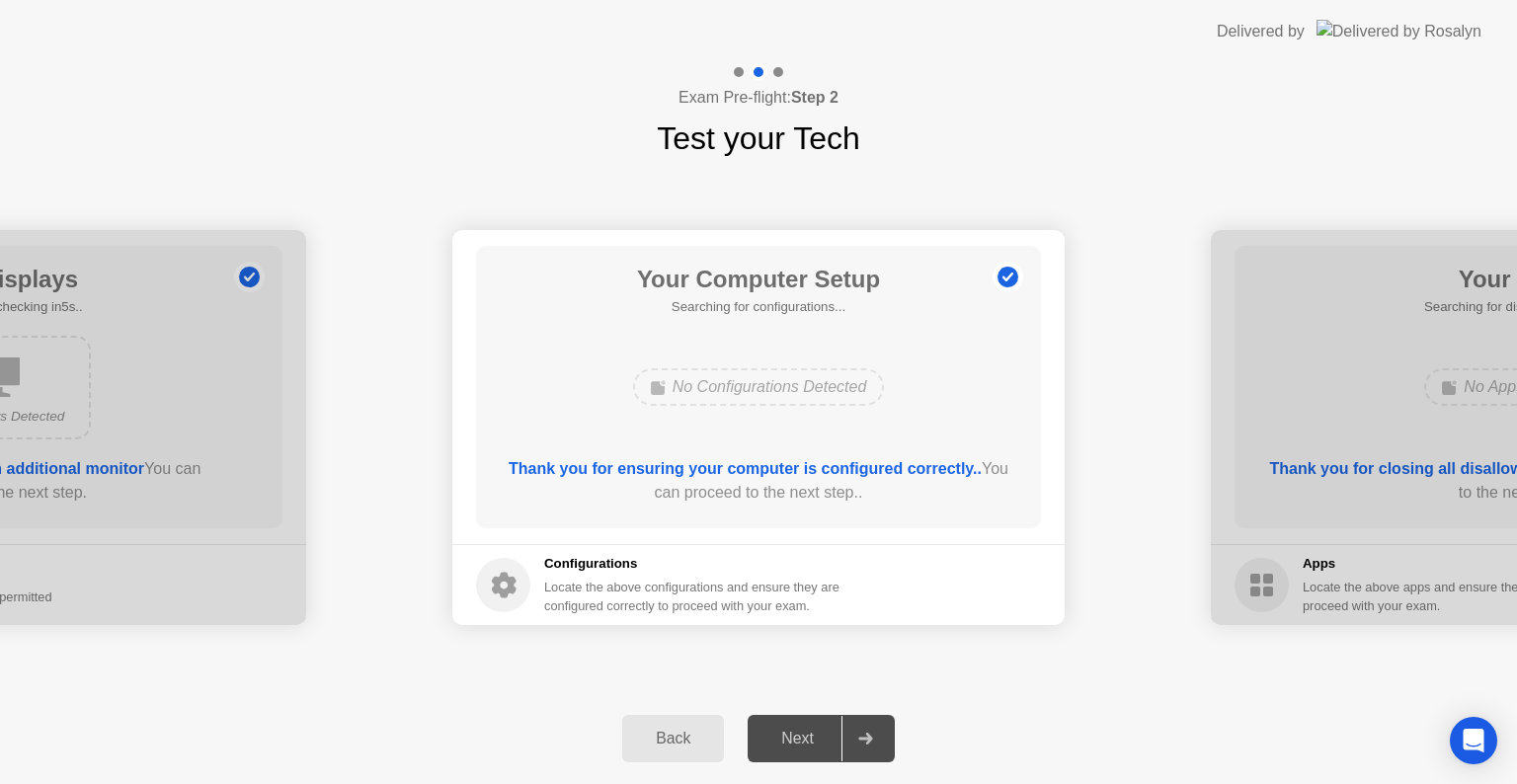 click on "Next" 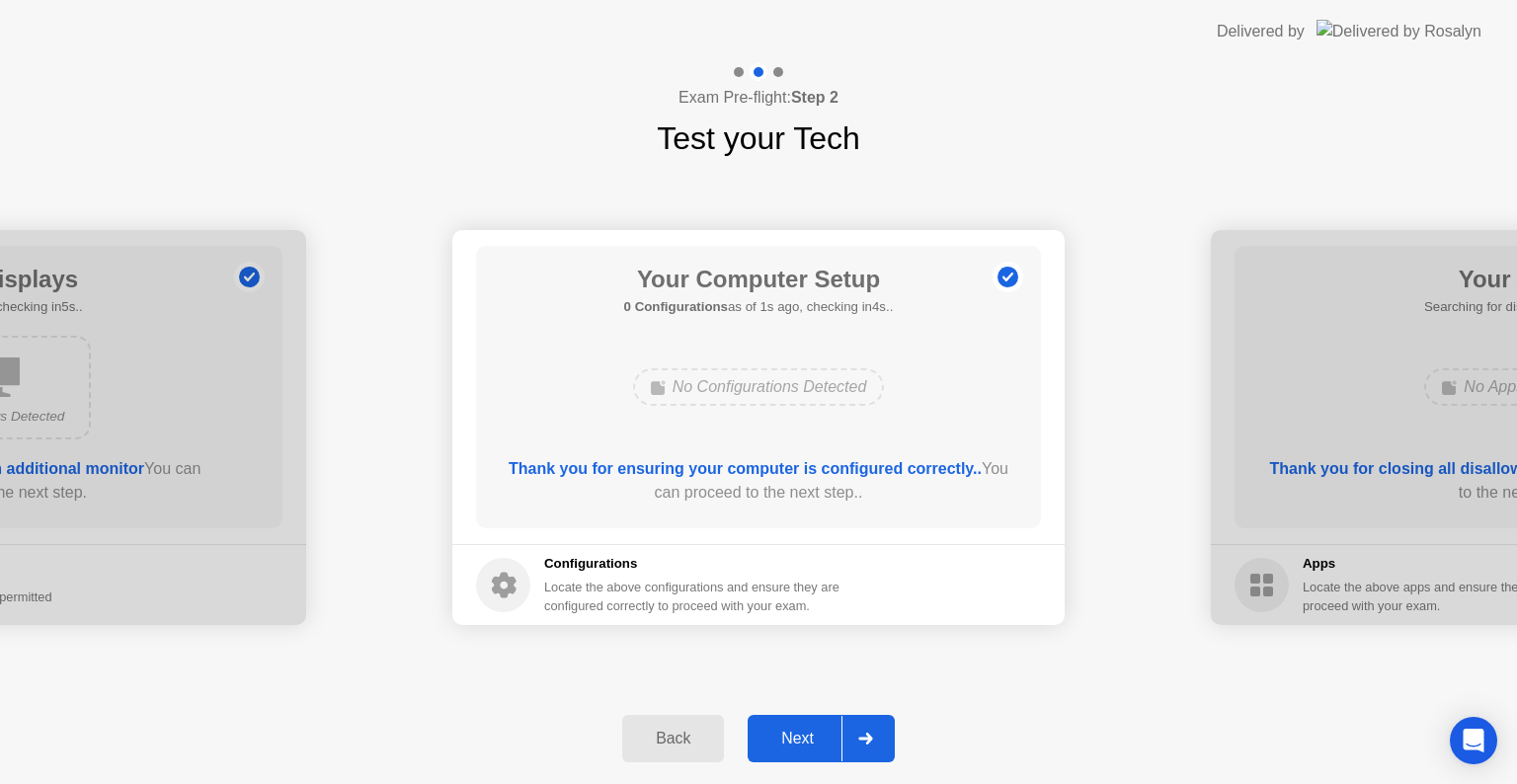 click 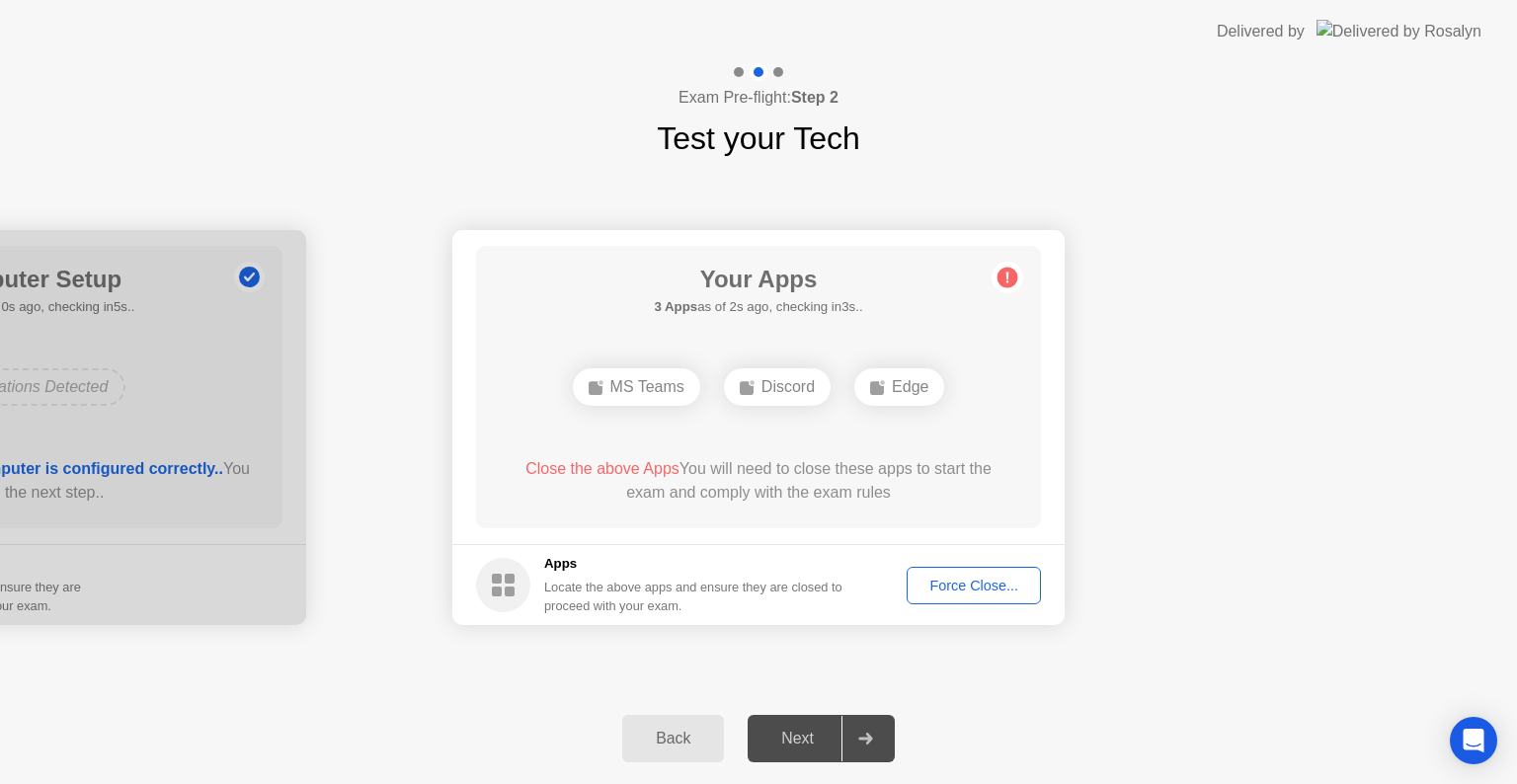 click on "Force Close..." 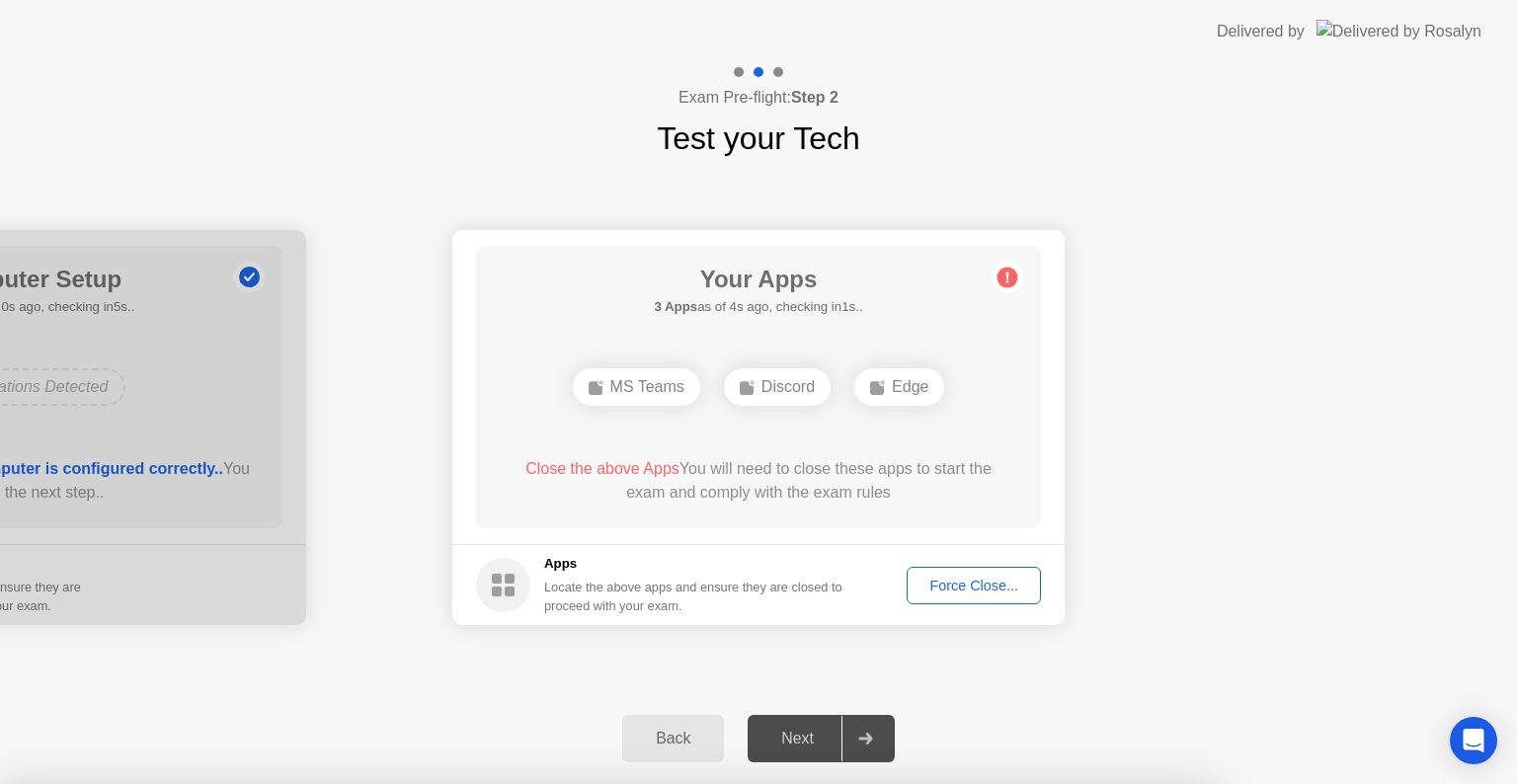 click on "Confirm" at bounding box center (673, 1057) 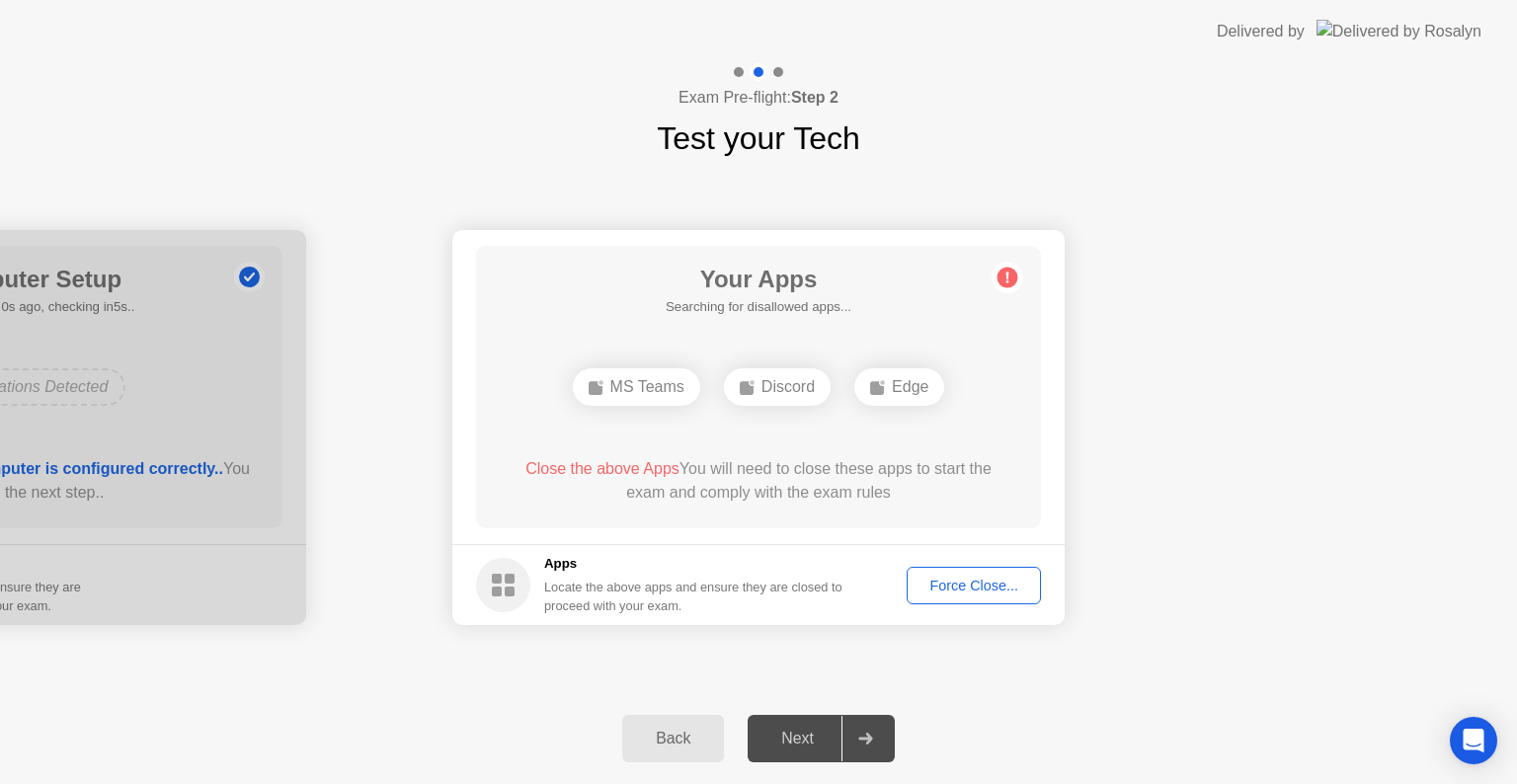 click on "Force Close..." 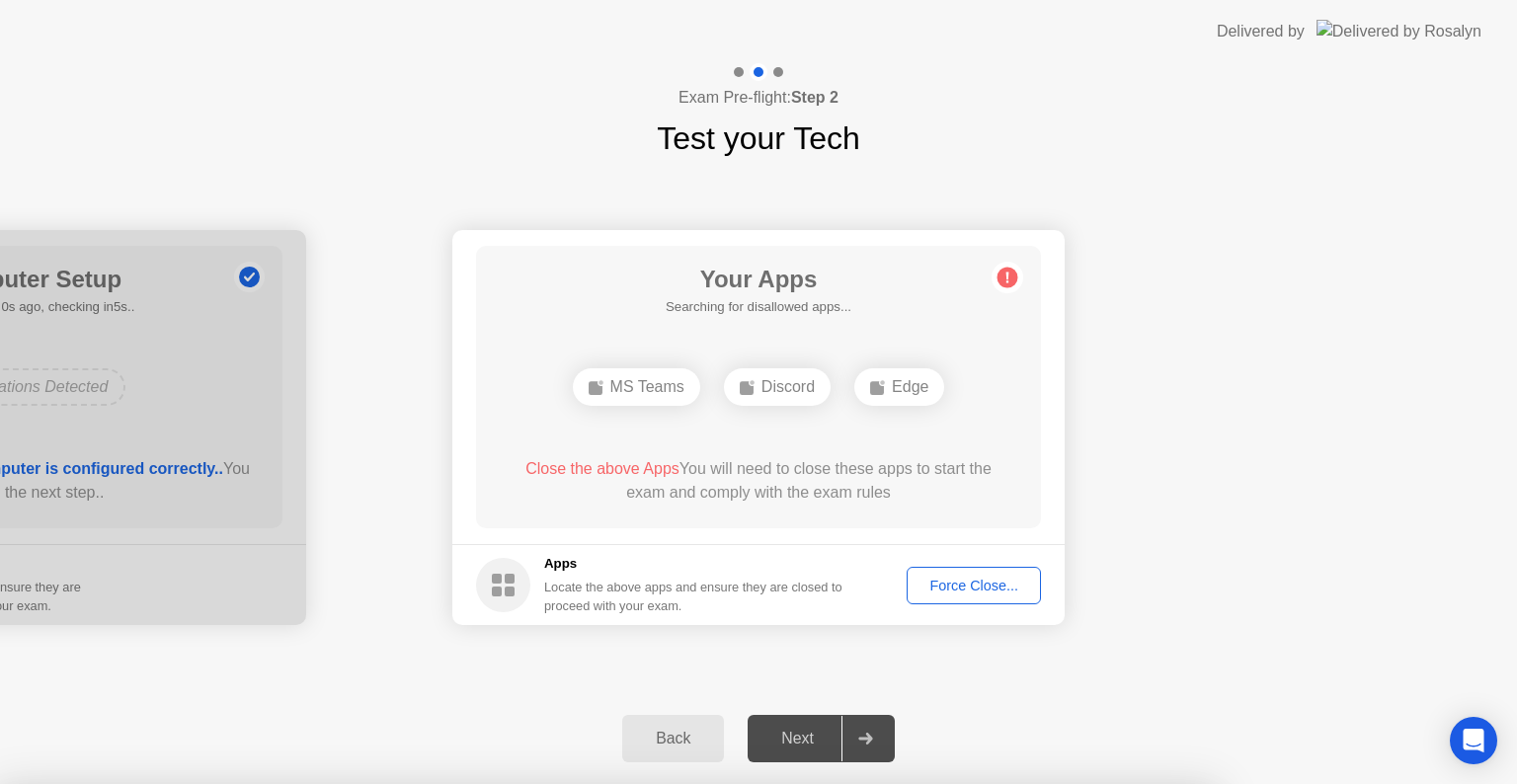 click on "Confirm" at bounding box center [673, 1057] 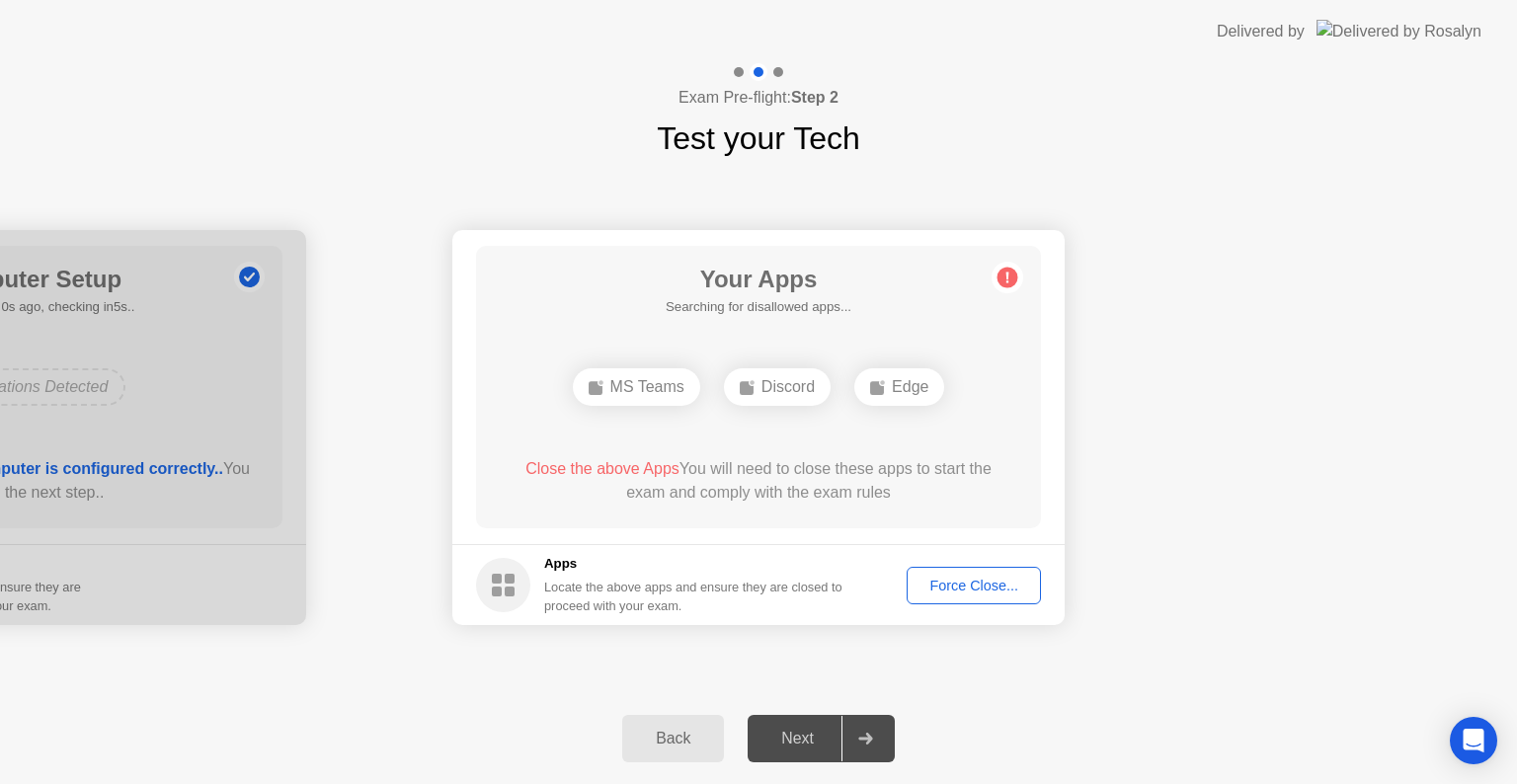 click on "Force Close..." 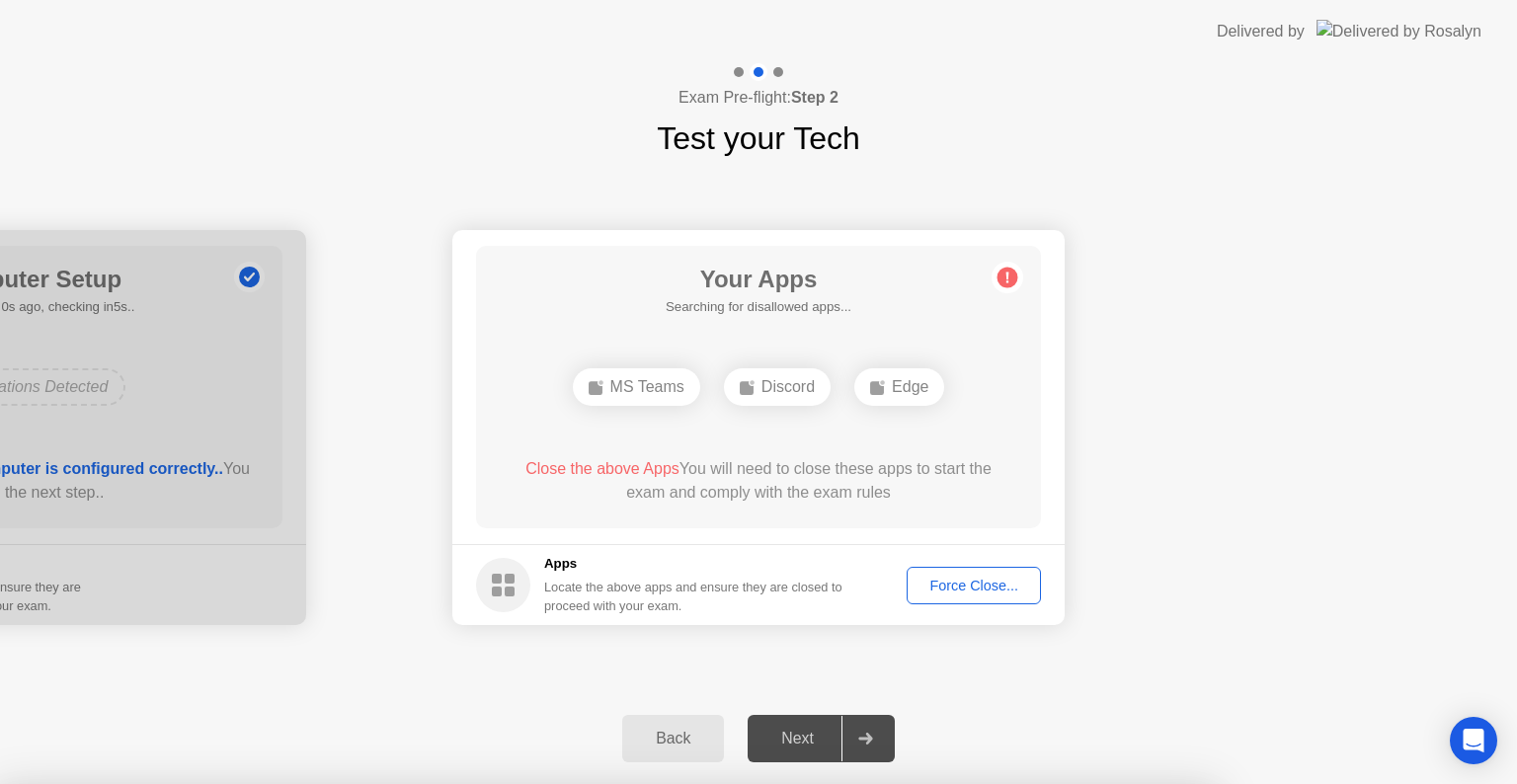 click on "Confirm" at bounding box center (673, 1057) 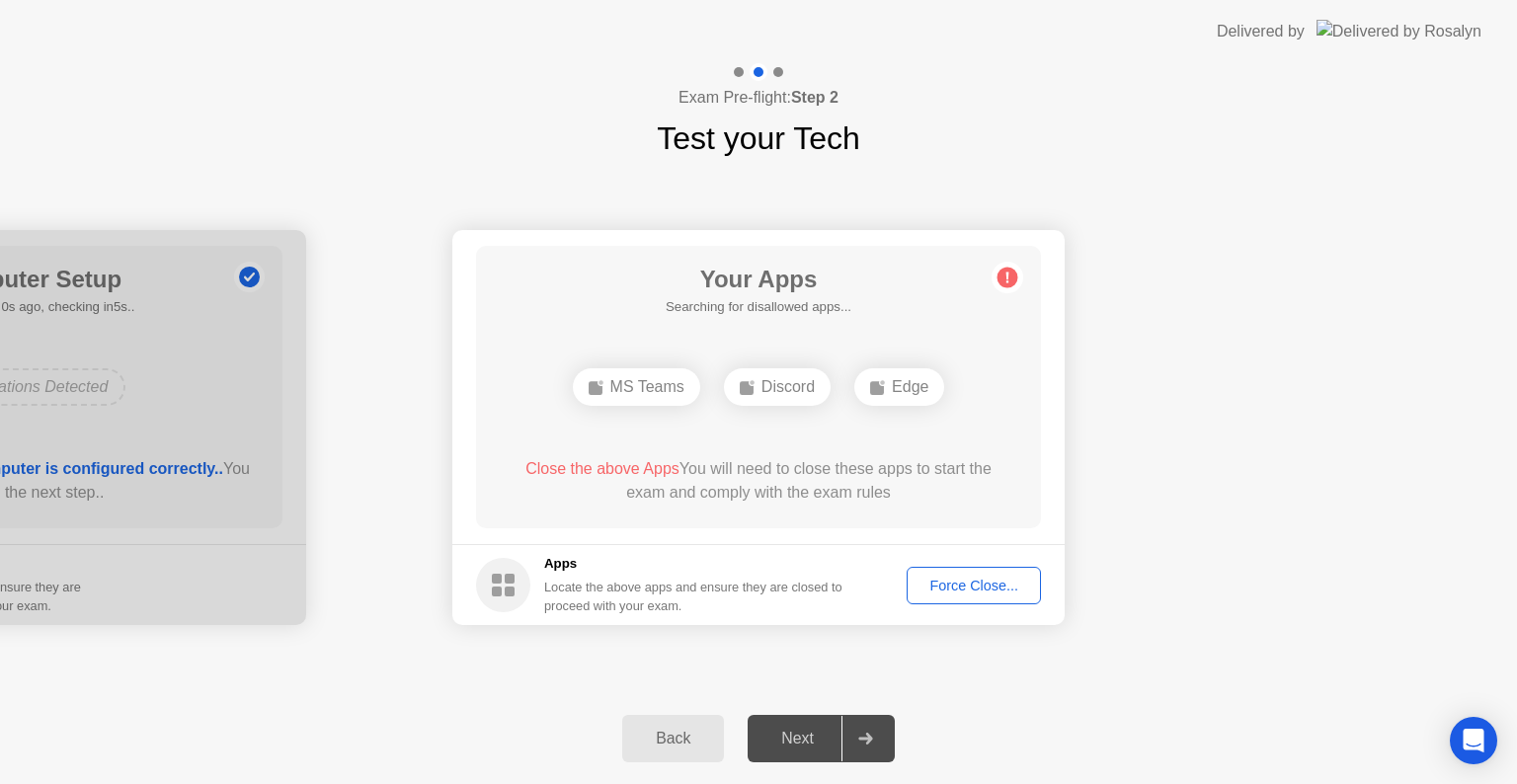 click on "Apps Locate the above apps and ensure they are closed to proceed with your exam. Force Close..." 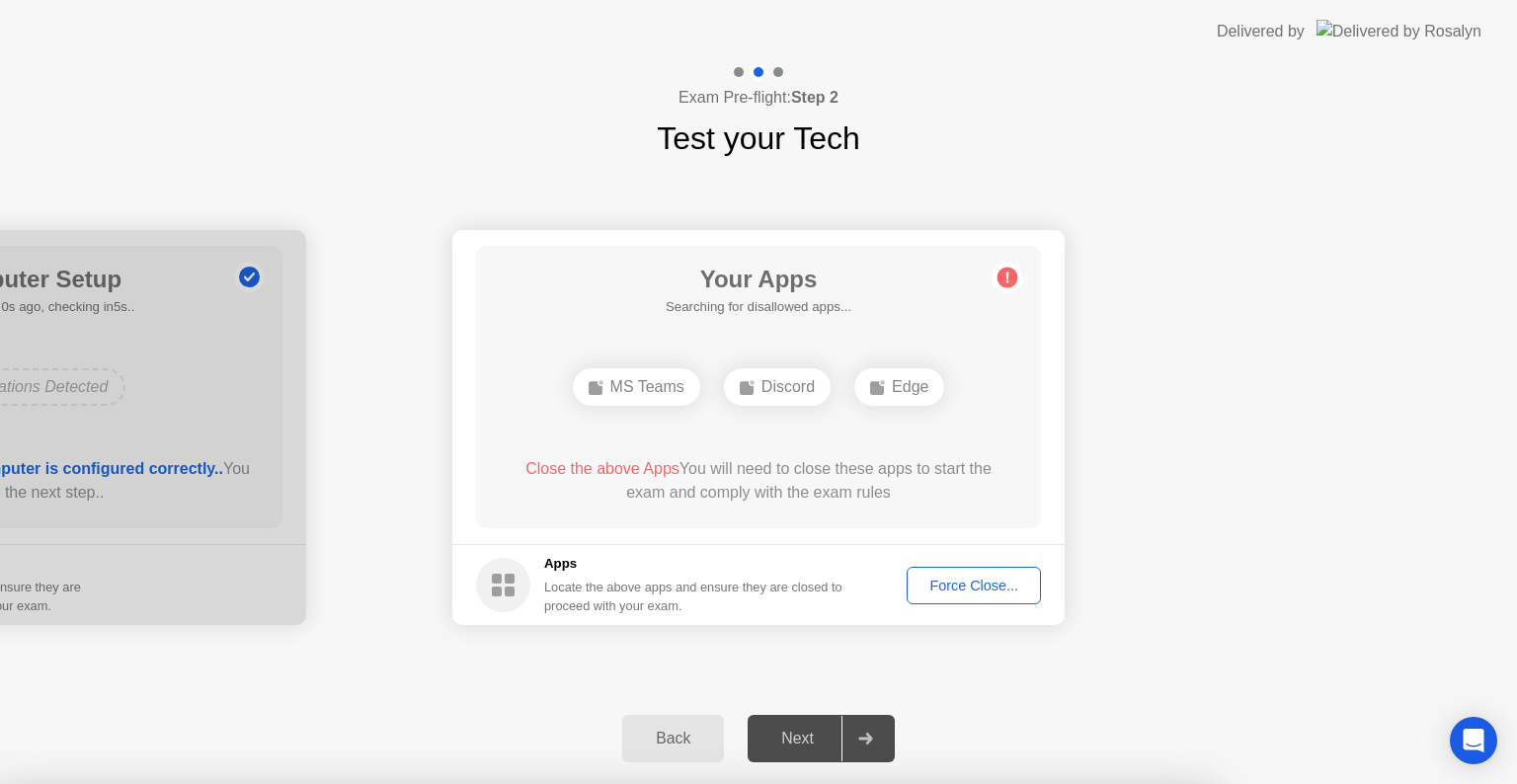 click on "Need help? Let [NAME] close your apps for you  Clicking "Confirm" below will force close  MS Teams   and  2 other apps  even if there are unsaved changes..  Learn more about closing apps  MS Teams   Discord   Edge  Cancel Confirm" at bounding box center [606, 940] 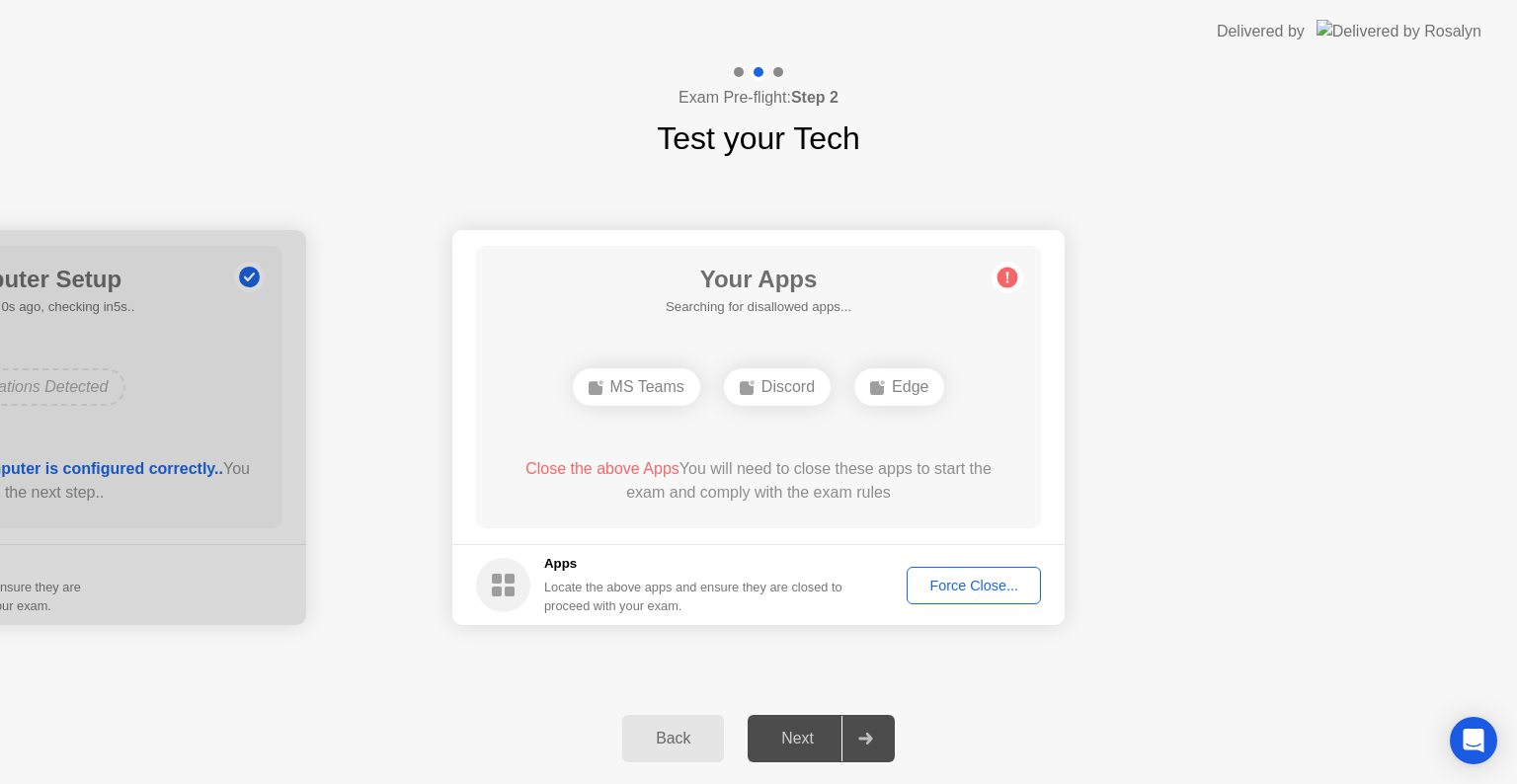 click on "**********" 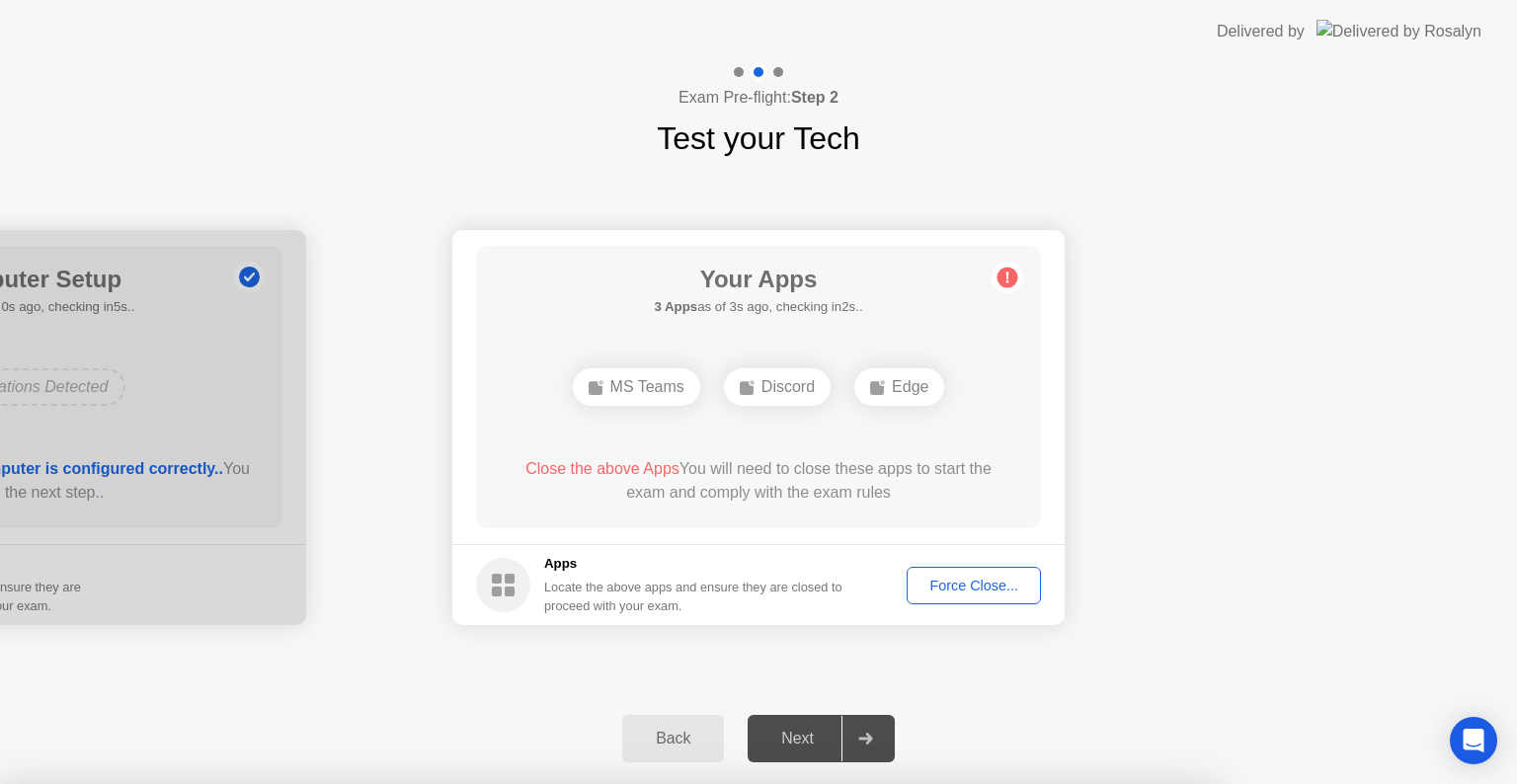 click on "Close" at bounding box center (526, 1841) 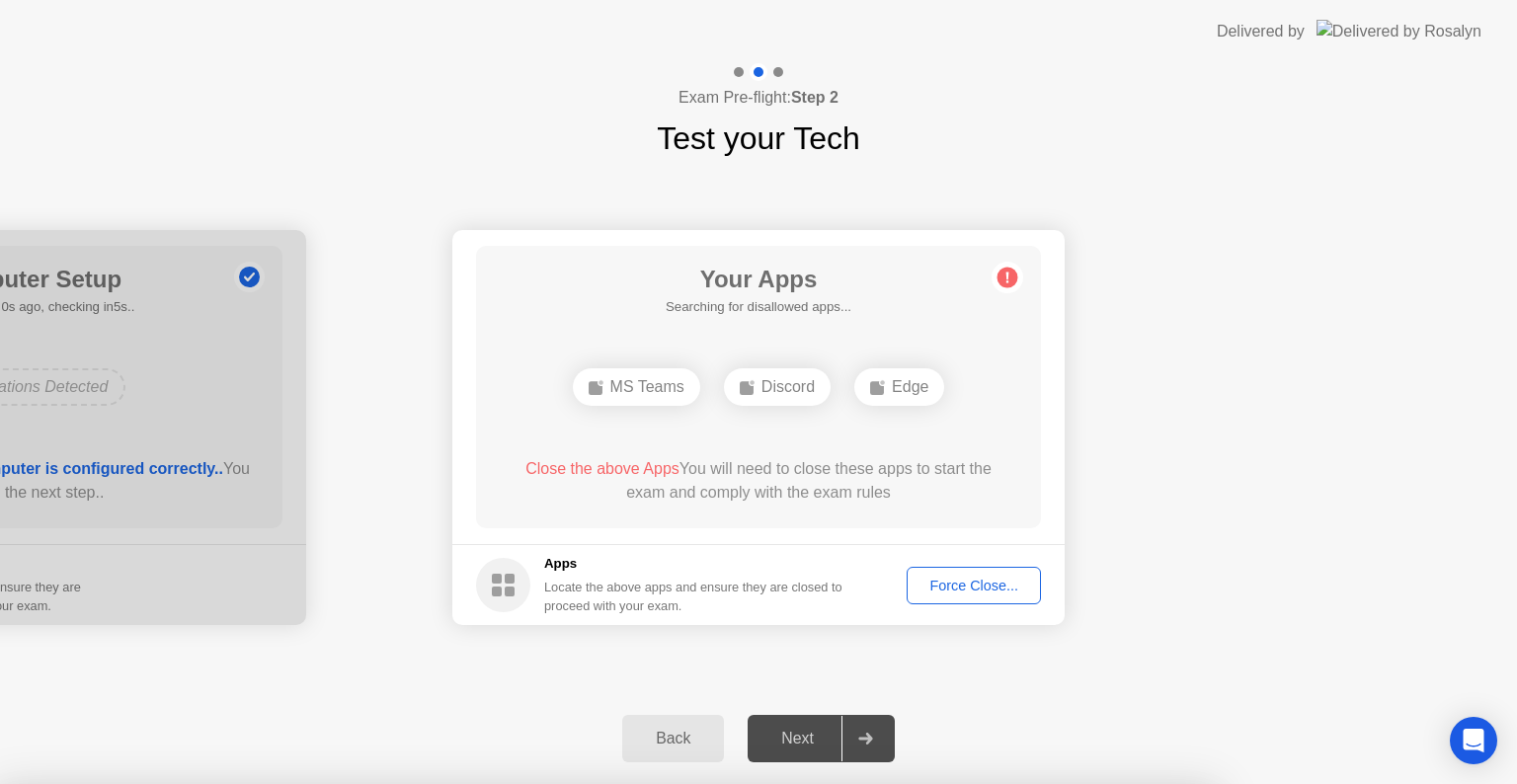 click on "Close" at bounding box center (526, 1567) 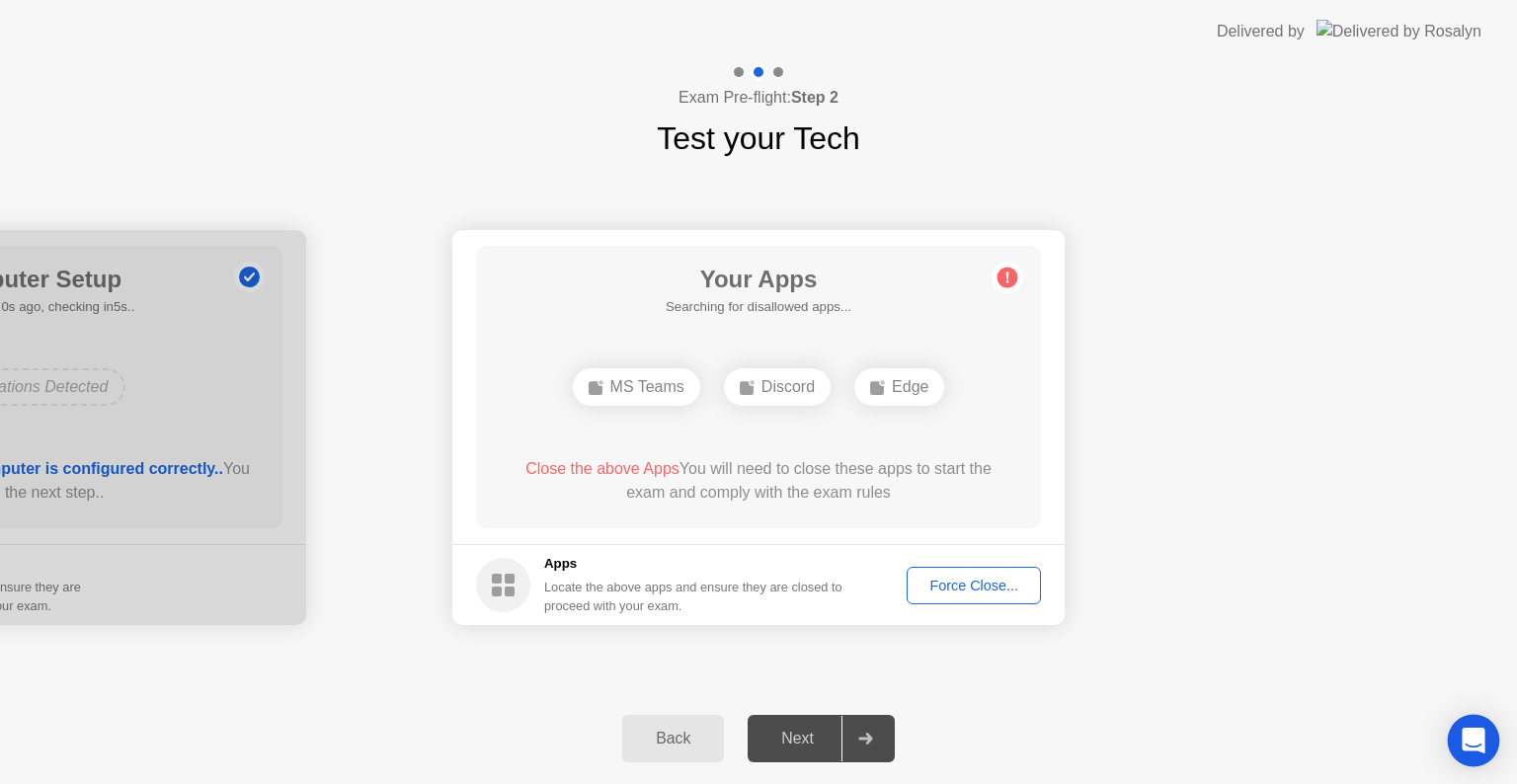 click at bounding box center (1474, 741) 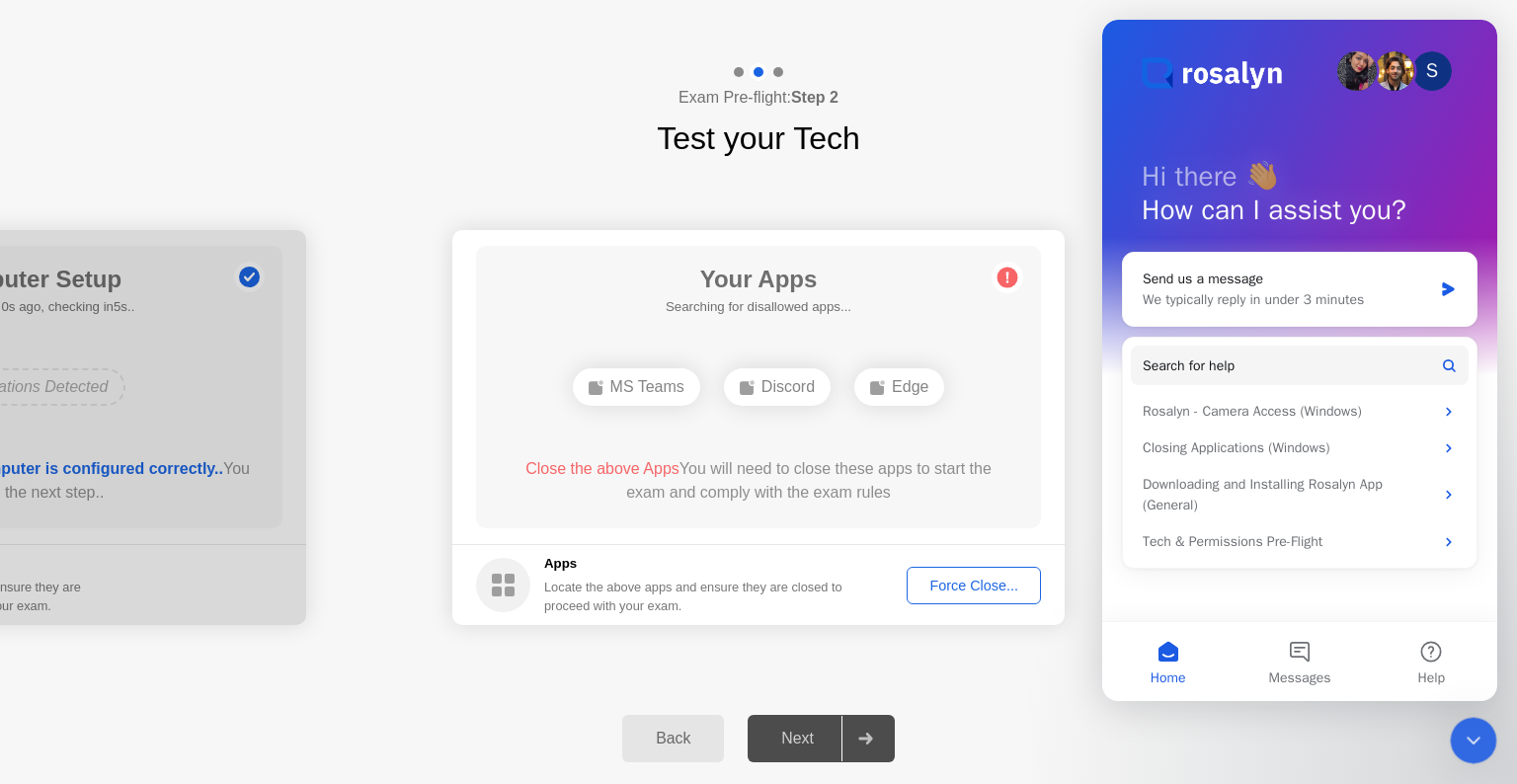scroll, scrollTop: 0, scrollLeft: 0, axis: both 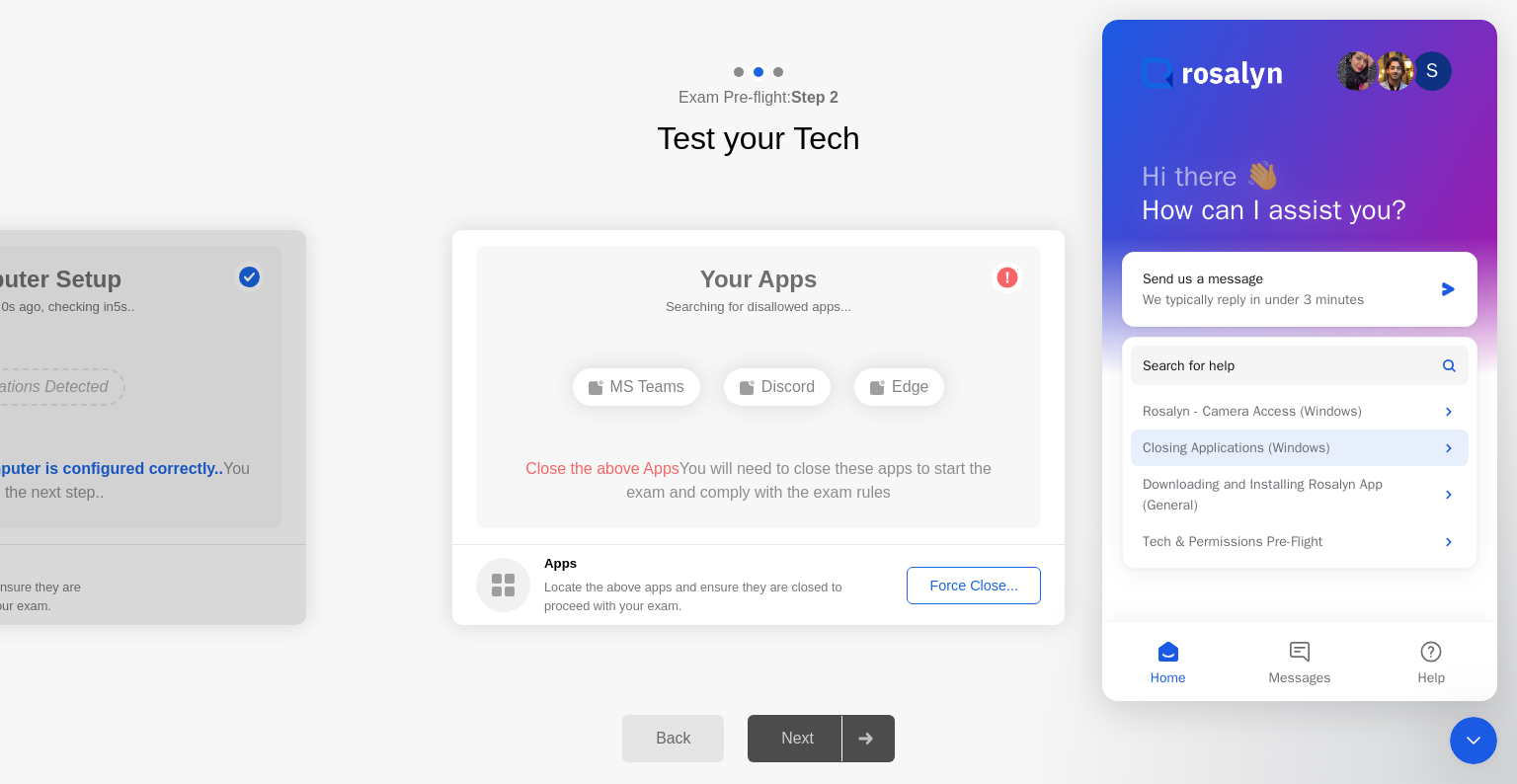 click on "Closing Applications (Windows)" at bounding box center [1288, 447] 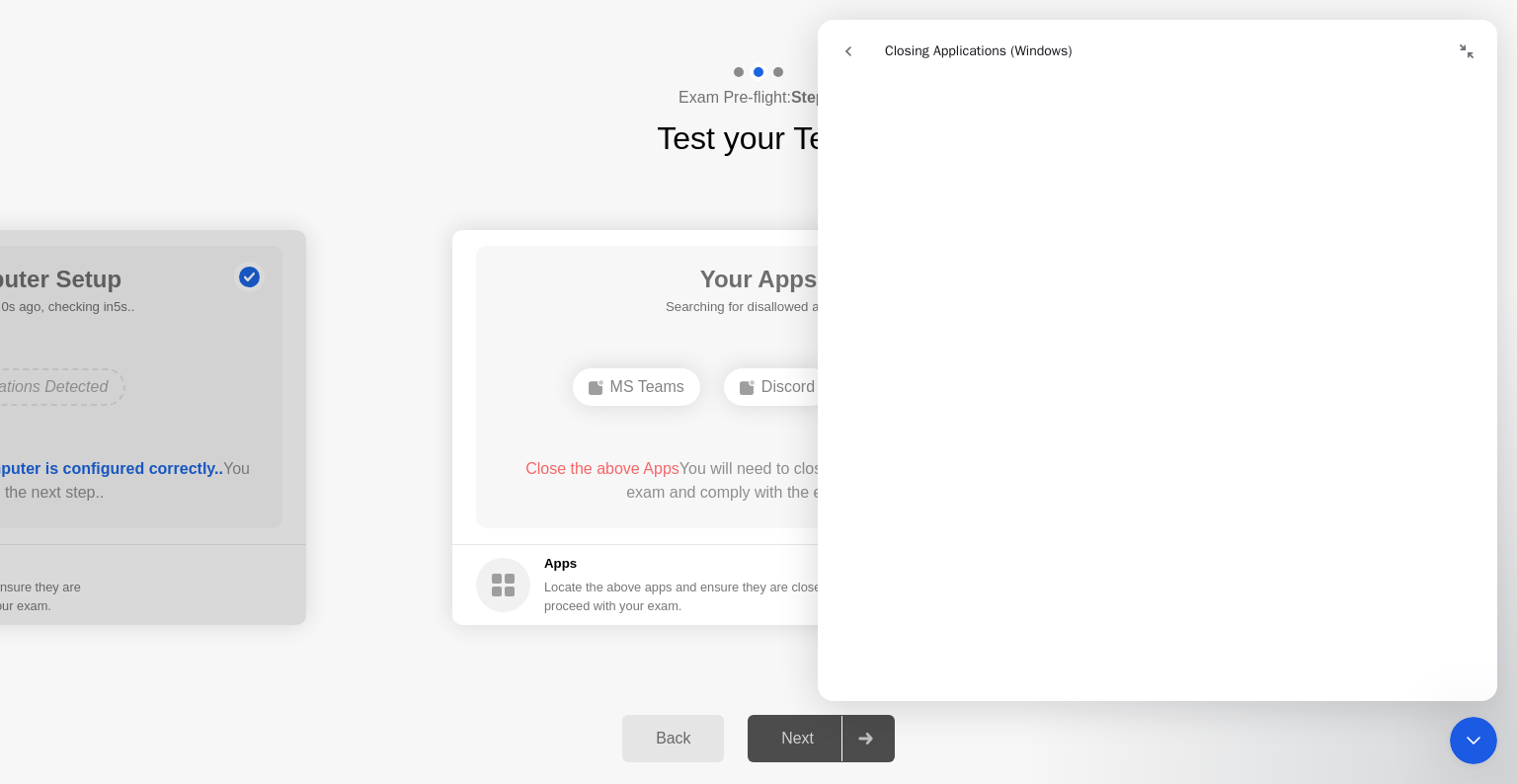 scroll, scrollTop: 1580, scrollLeft: 0, axis: vertical 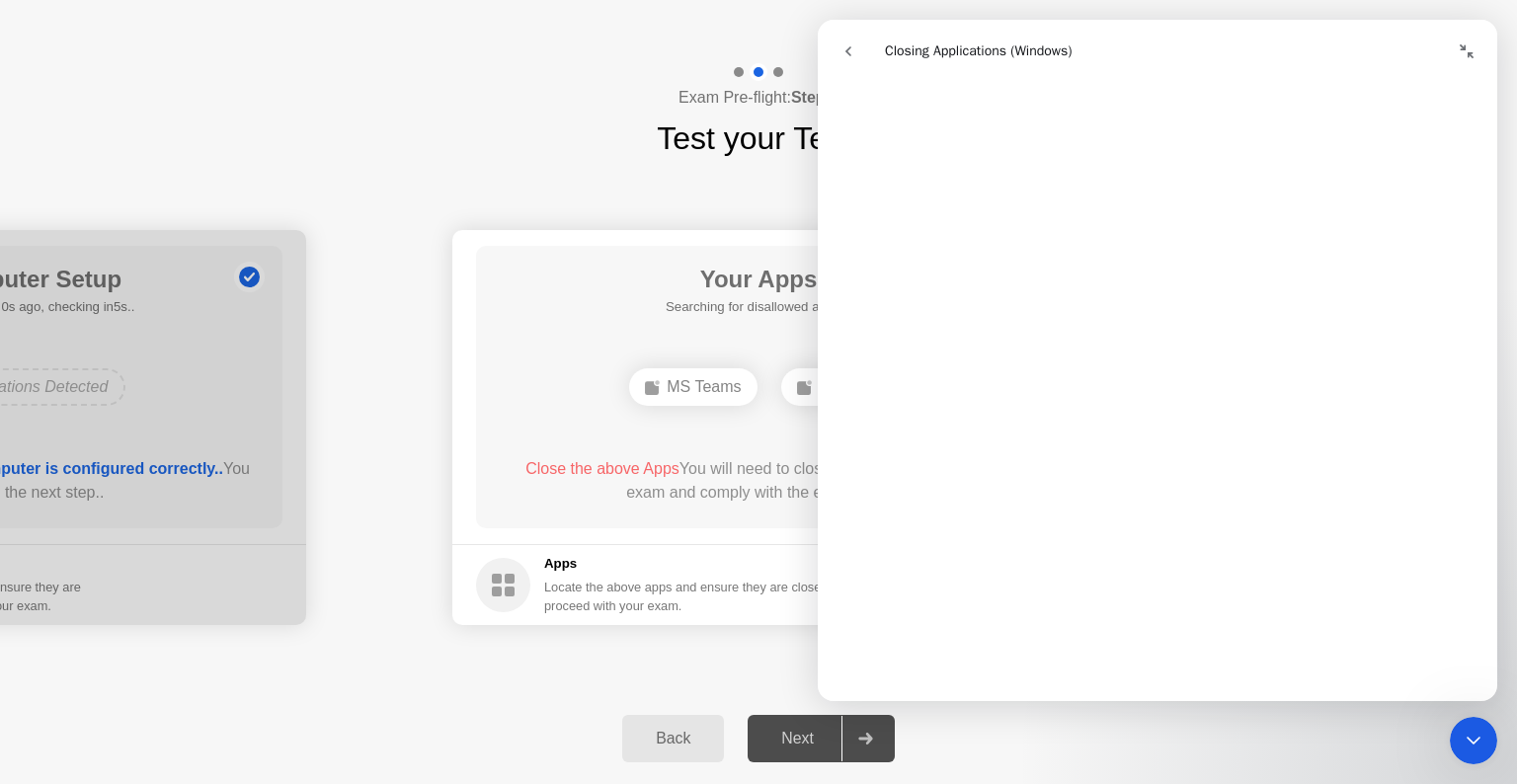 click on "Exam Pre-flight:  Step 2 Test your Tech" 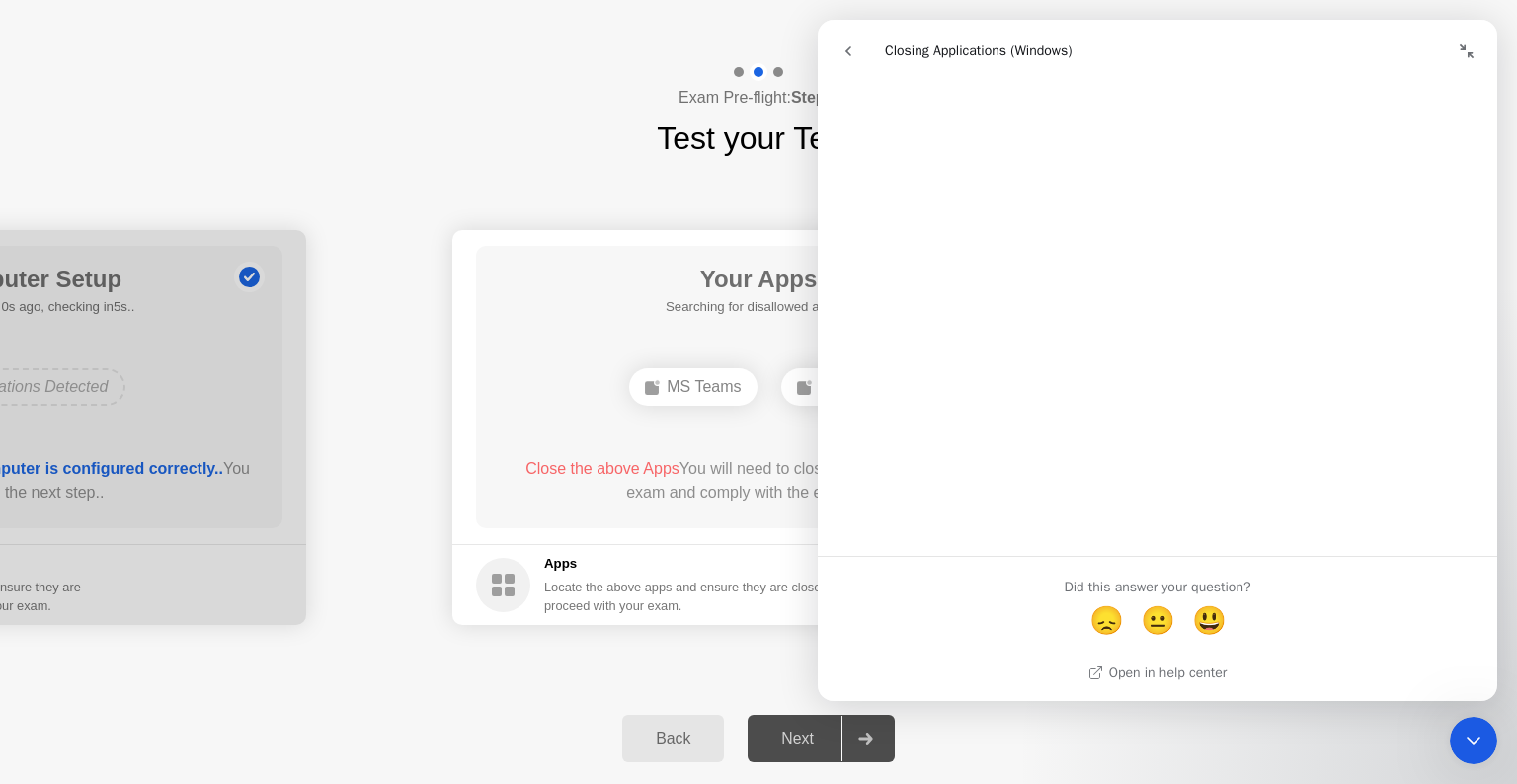 click 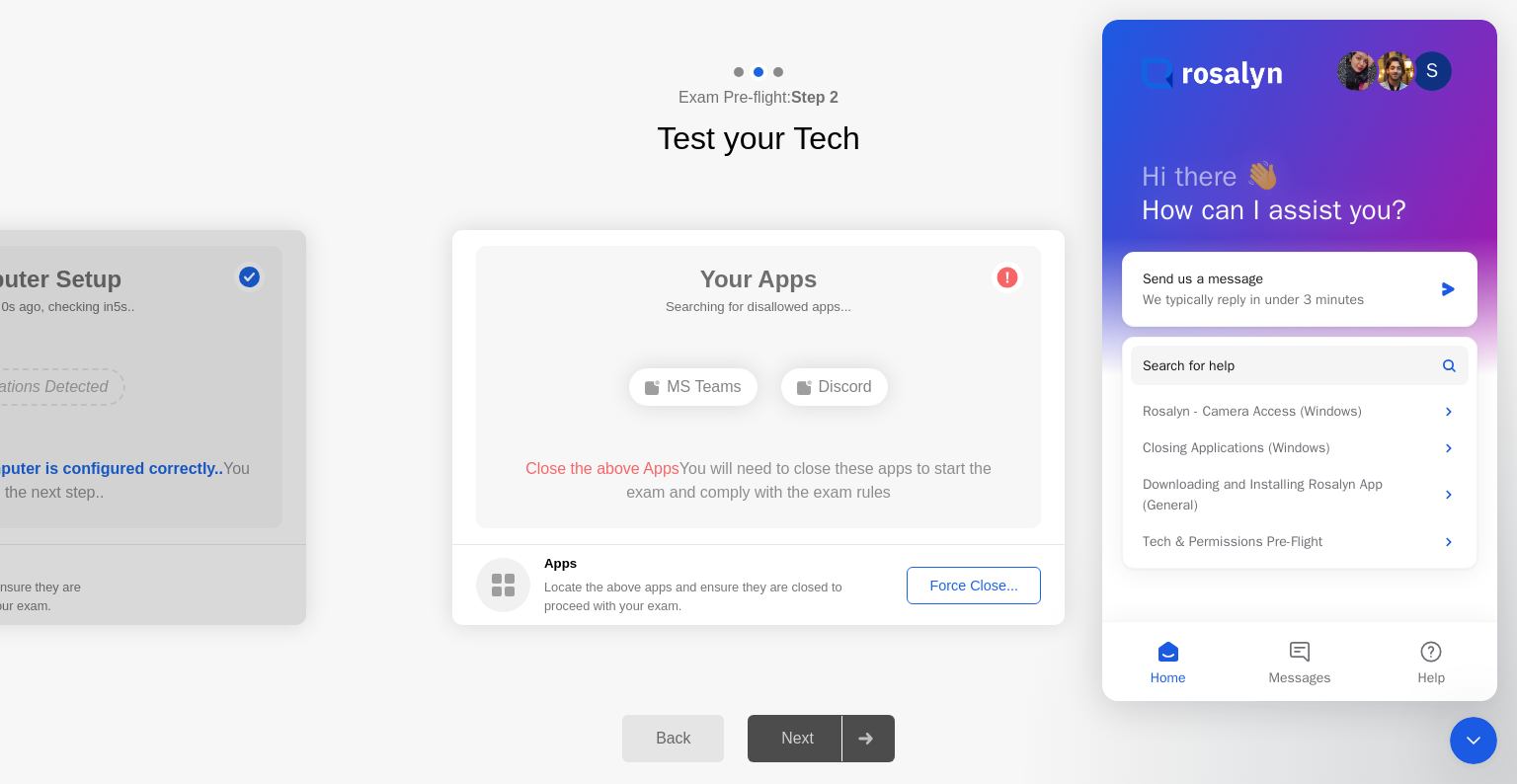 click on "Exam Pre-flight:  Step 2 Test your Tech" 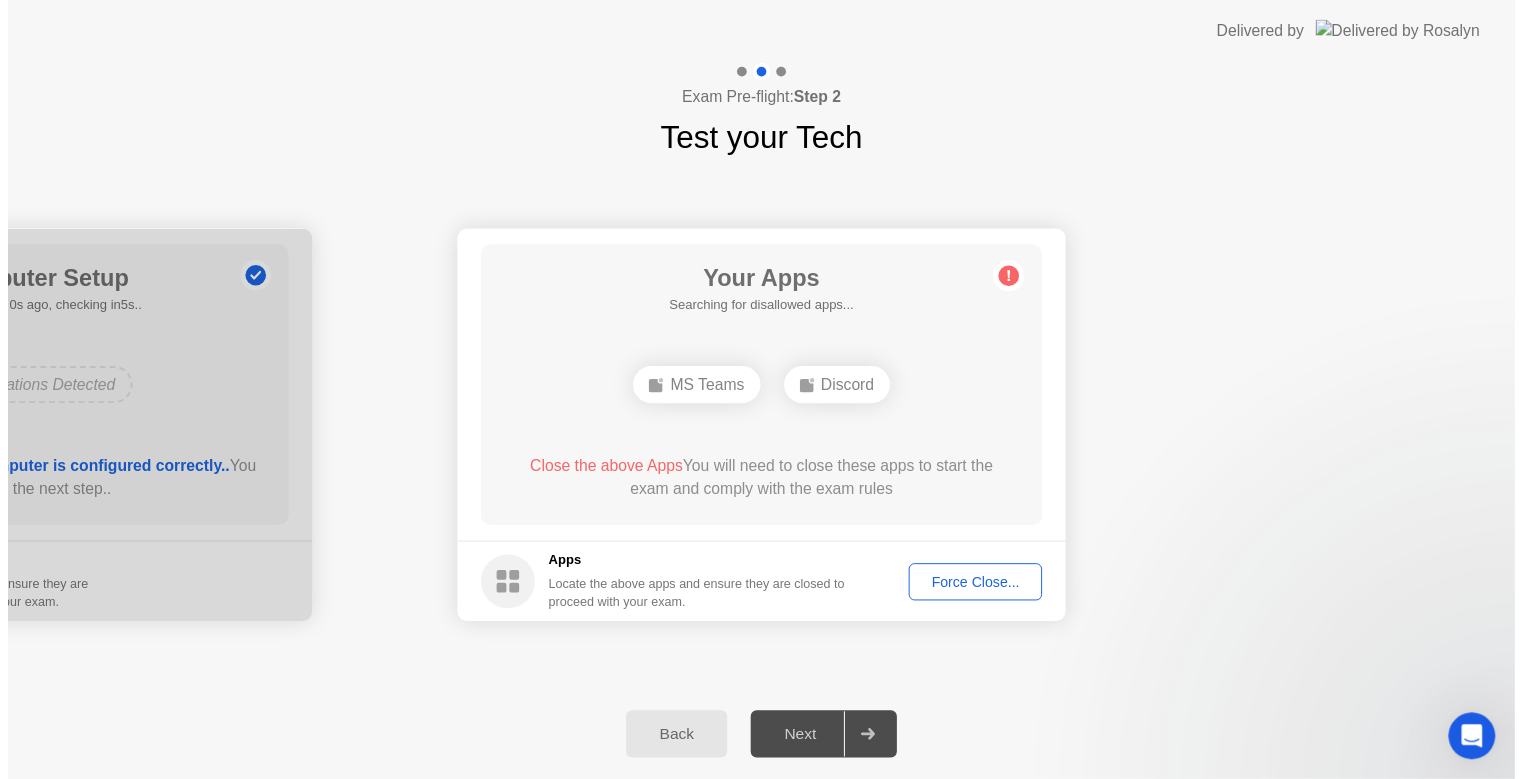 scroll, scrollTop: 0, scrollLeft: 0, axis: both 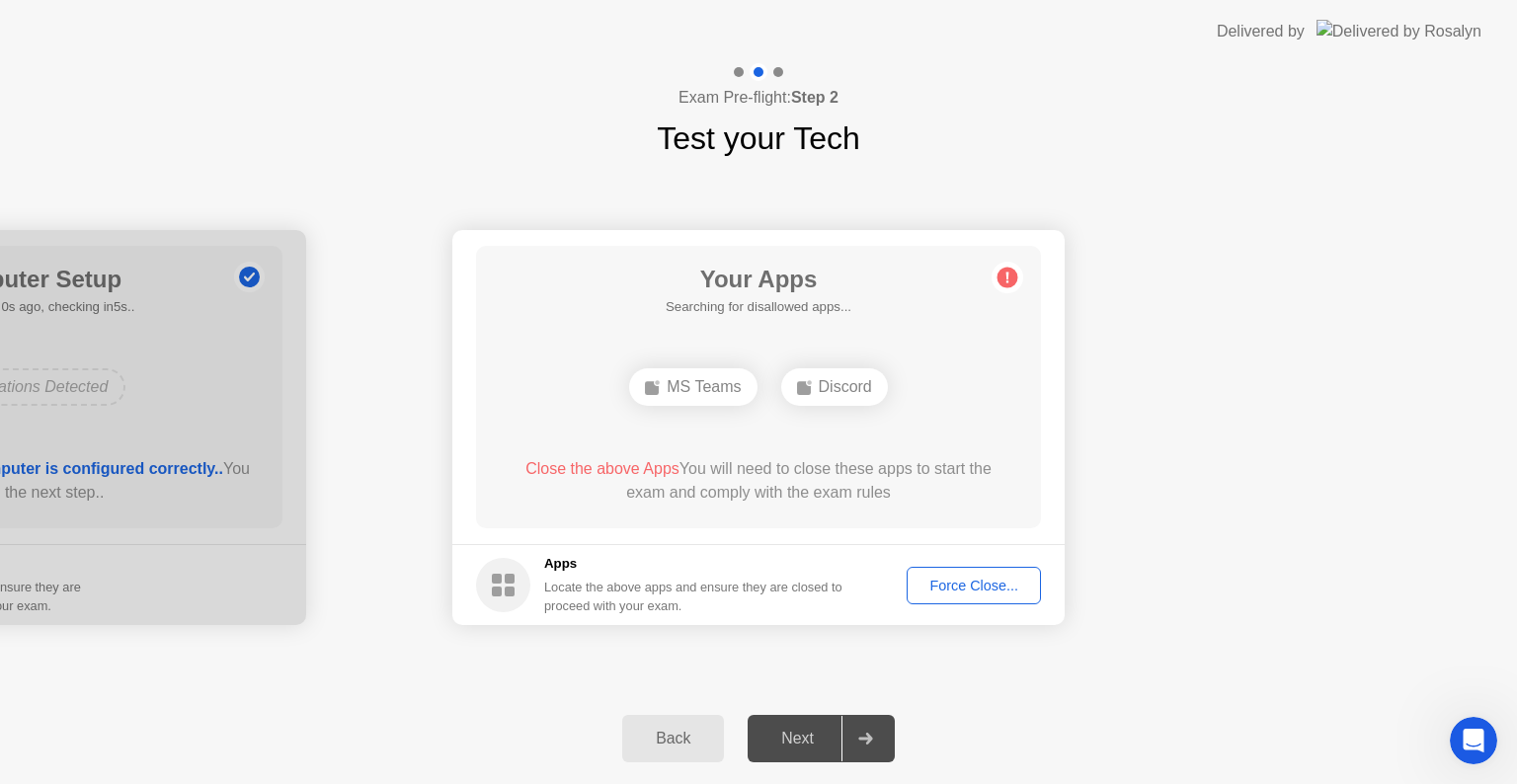 click on "Discord" 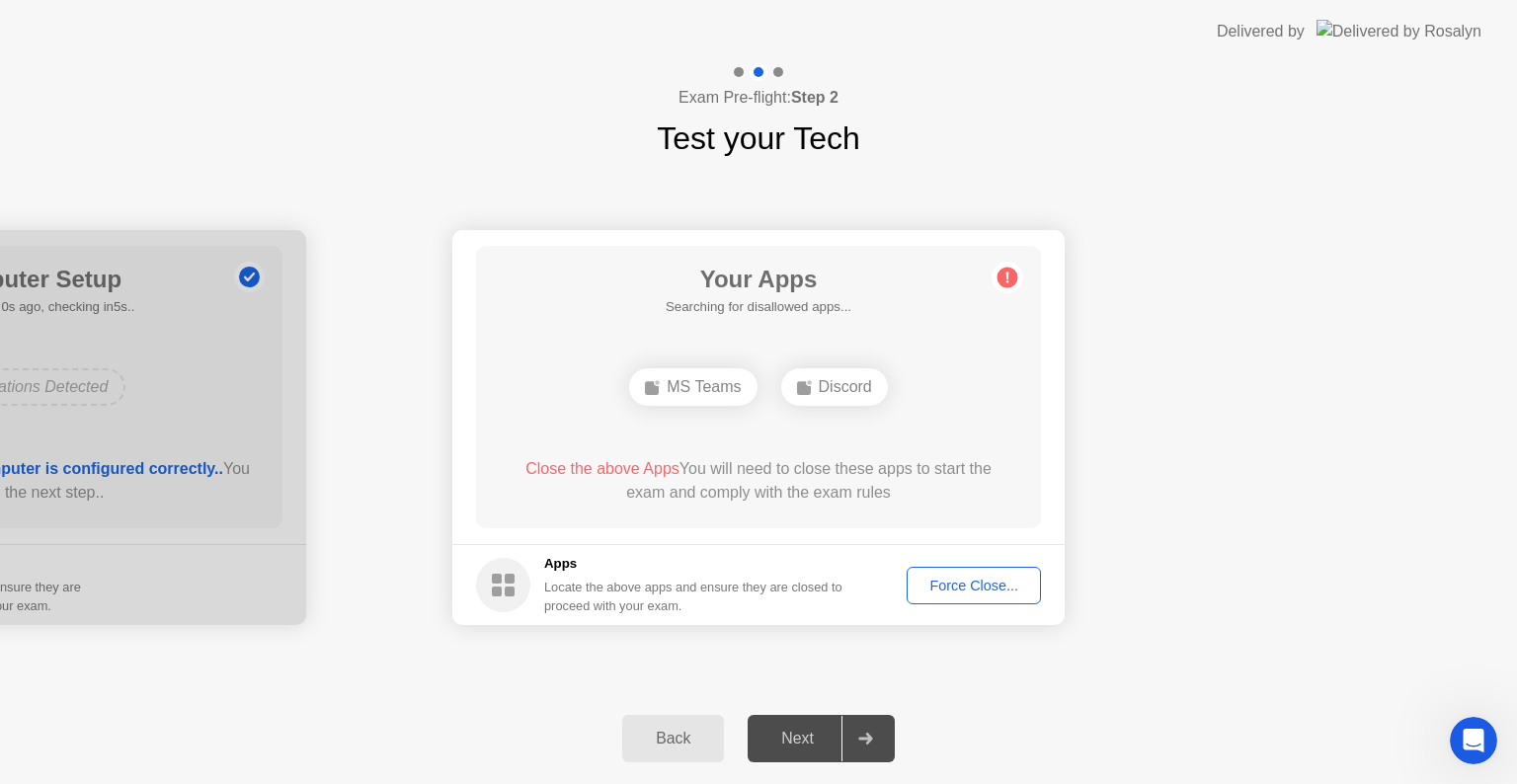 click on "Back Next" 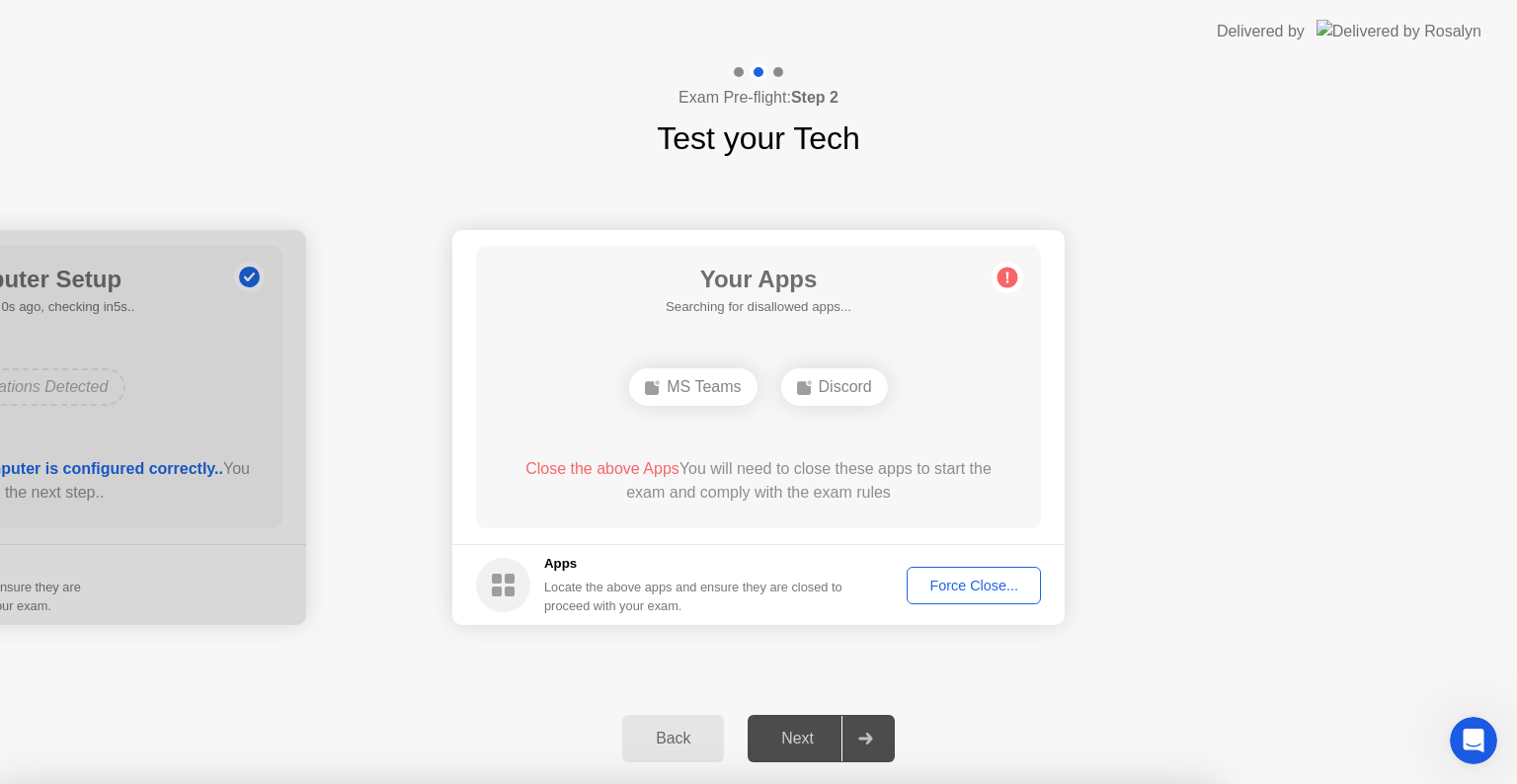 click on "Confirm" at bounding box center [673, 1057] 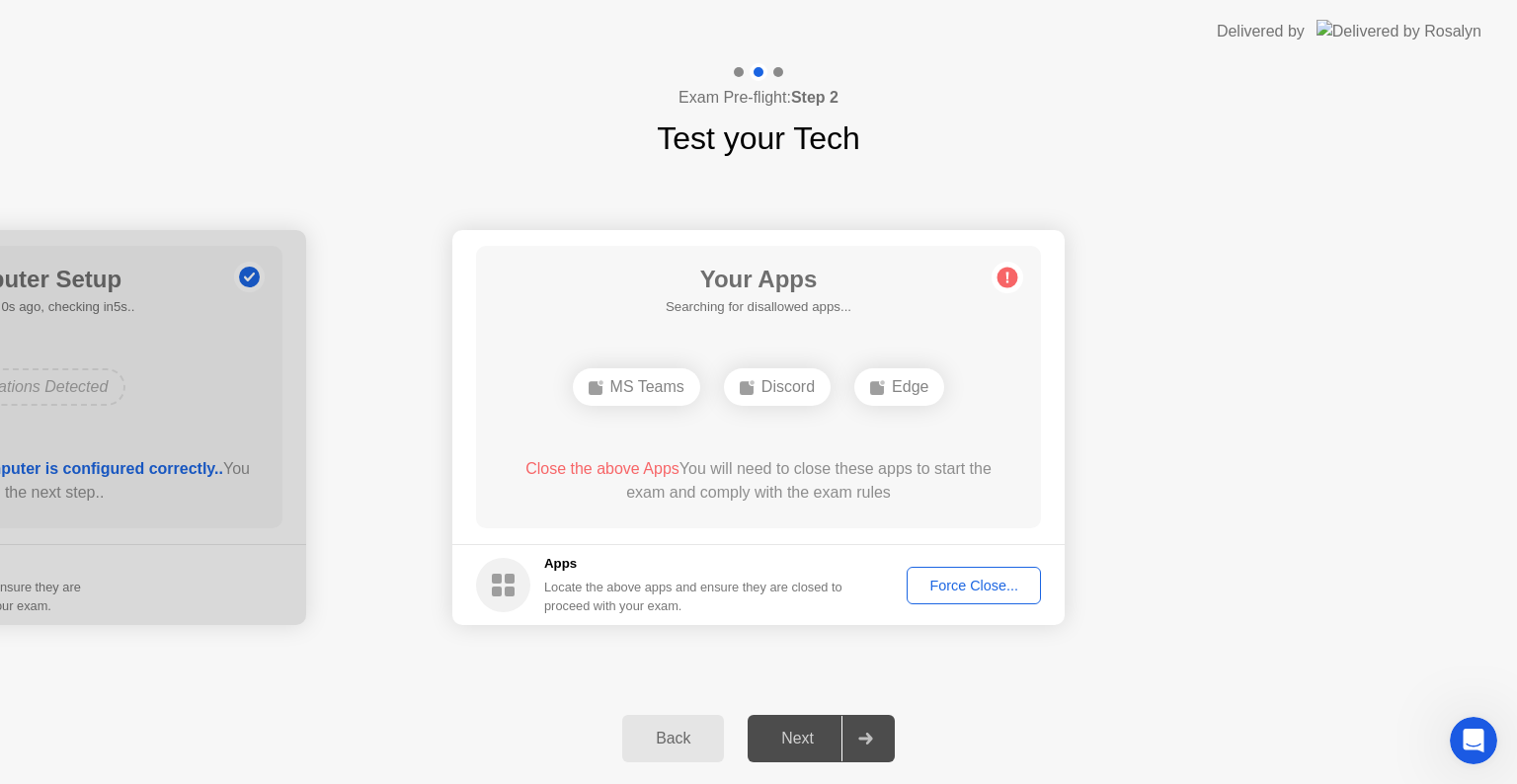 click on "Close the above Apps  You will need to close these apps to start the exam and comply with the exam rules" 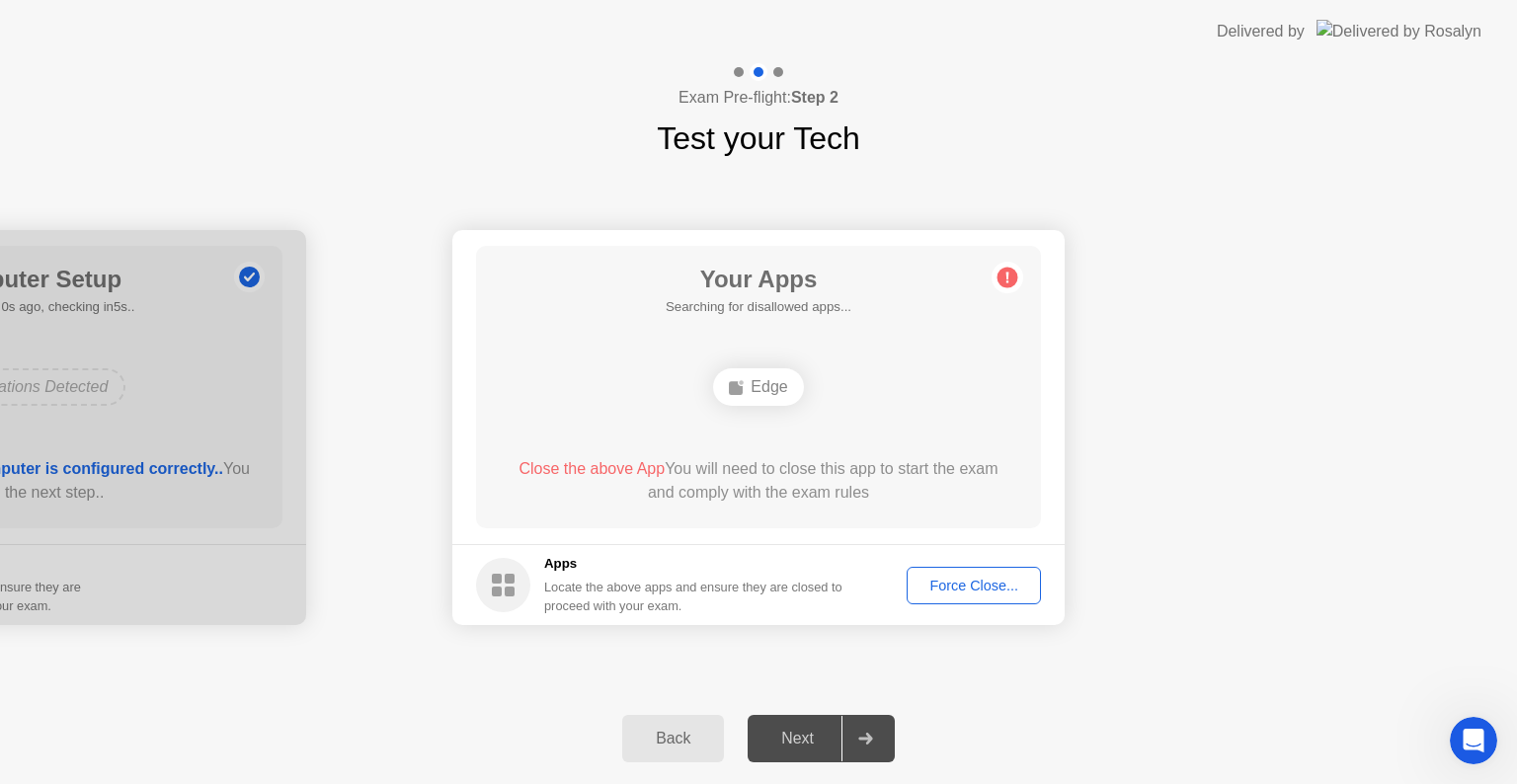 click on "**********" 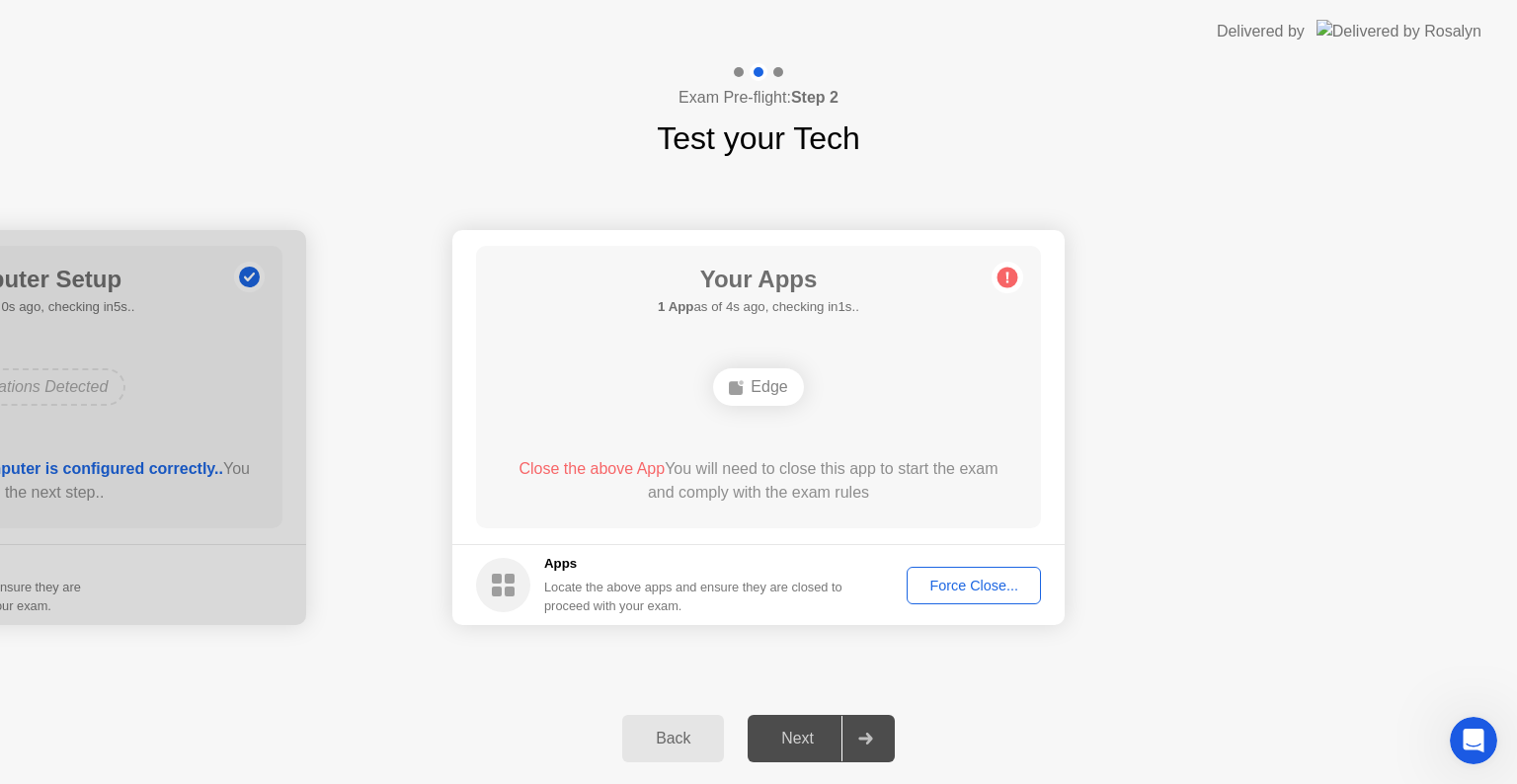click on "Edge" 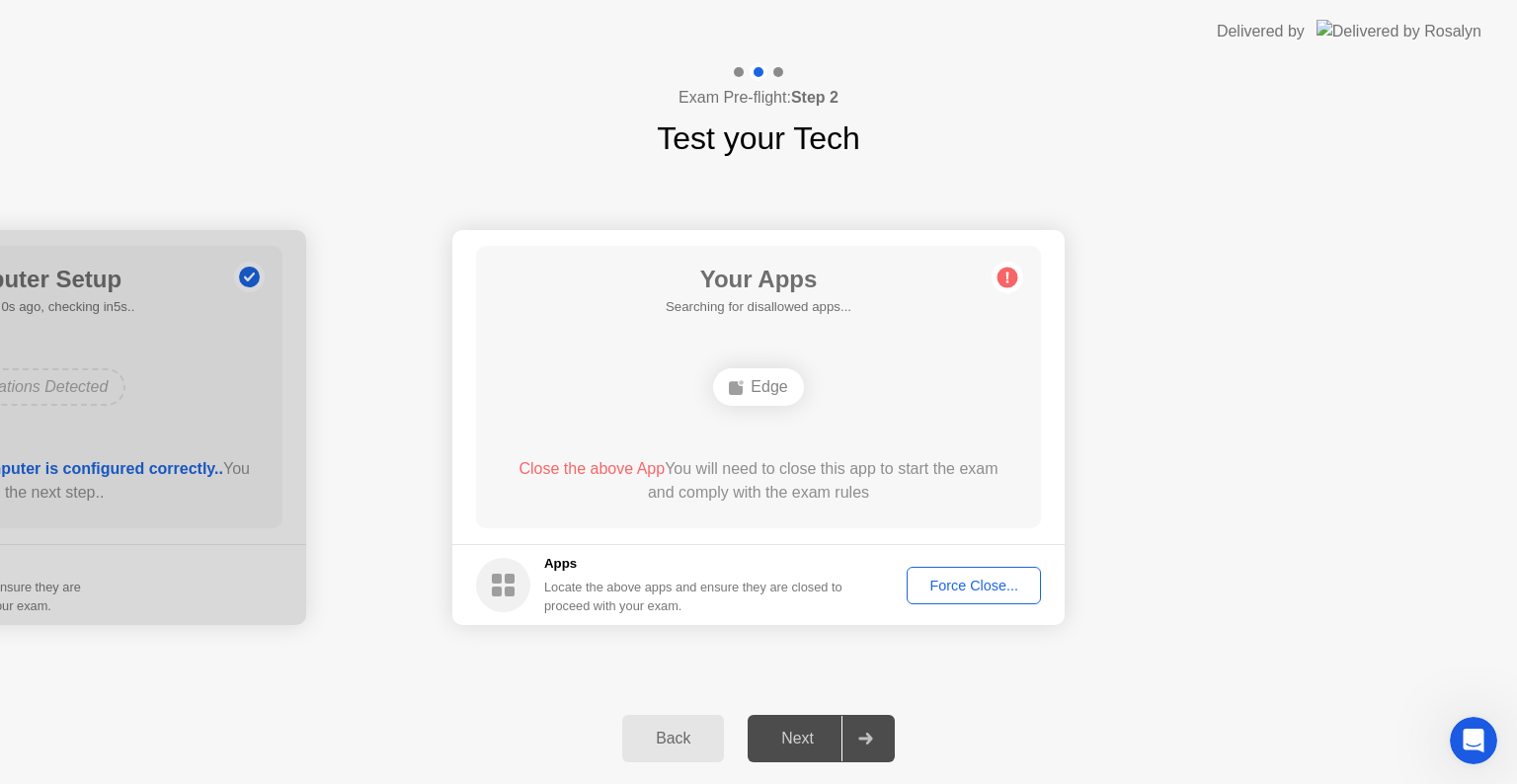 drag, startPoint x: 750, startPoint y: 395, endPoint x: 715, endPoint y: 427, distance: 47.423623 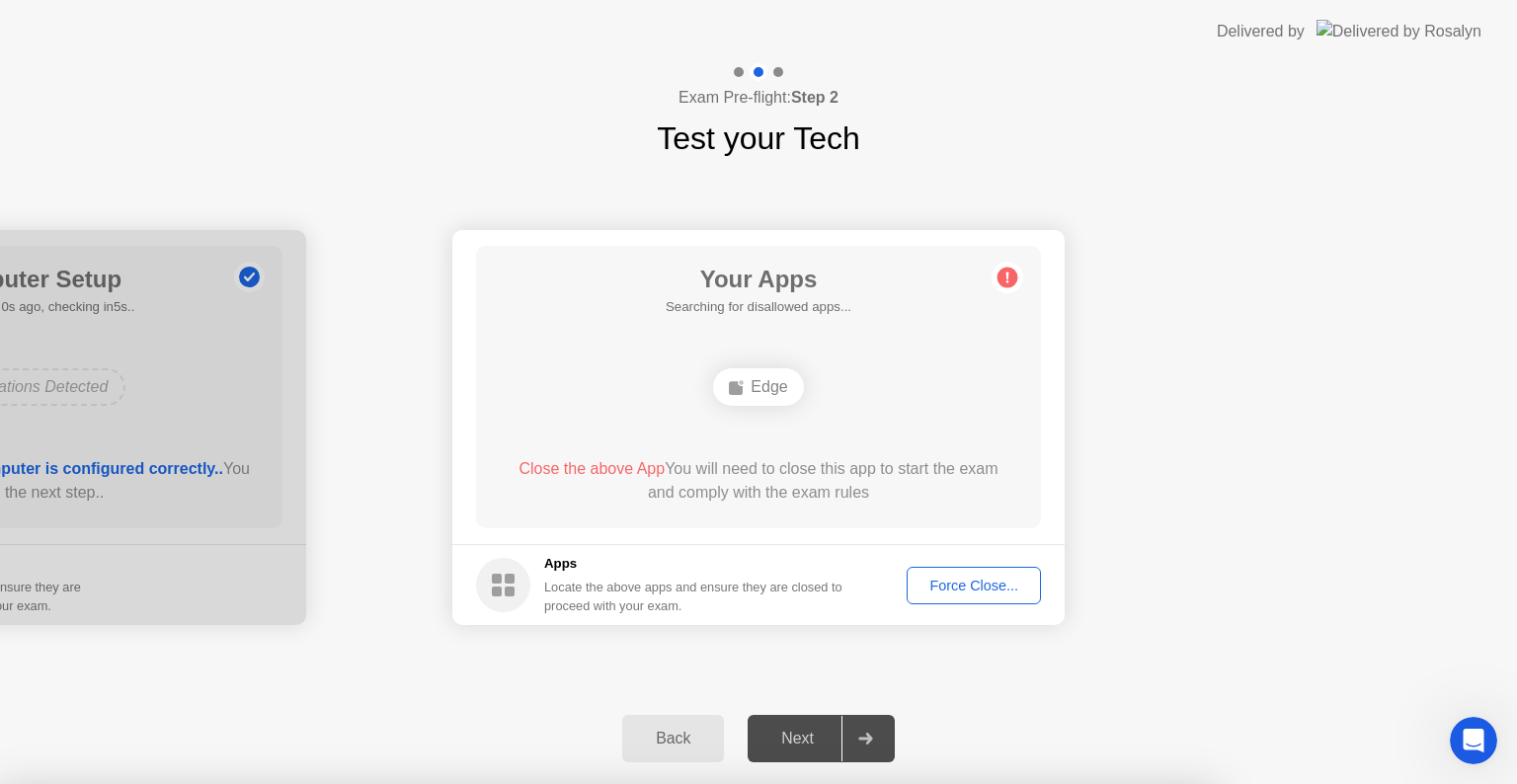 click at bounding box center (758, 784) 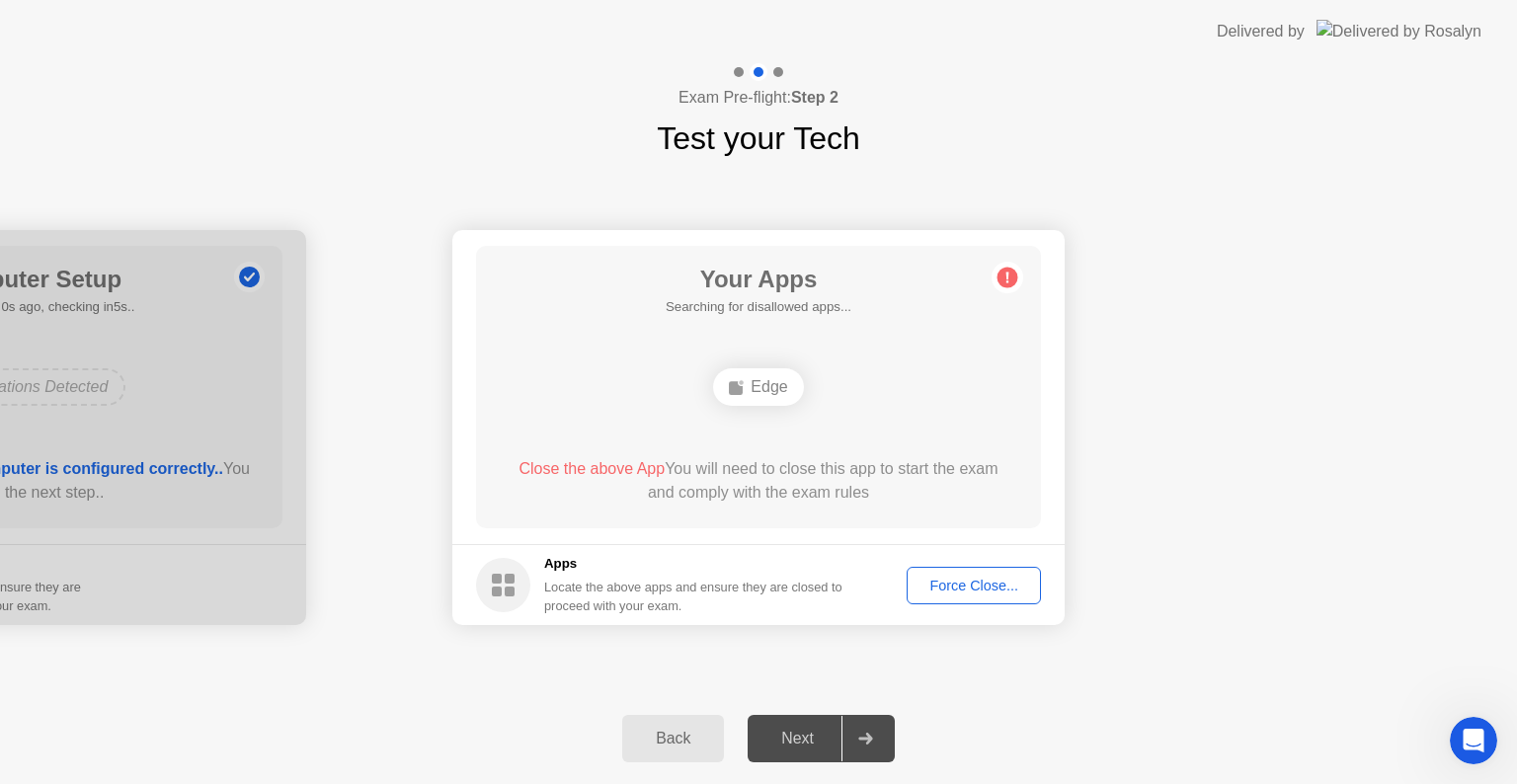 click on "Close the above App  You will need to close this app to start the exam and comply with the exam rules" 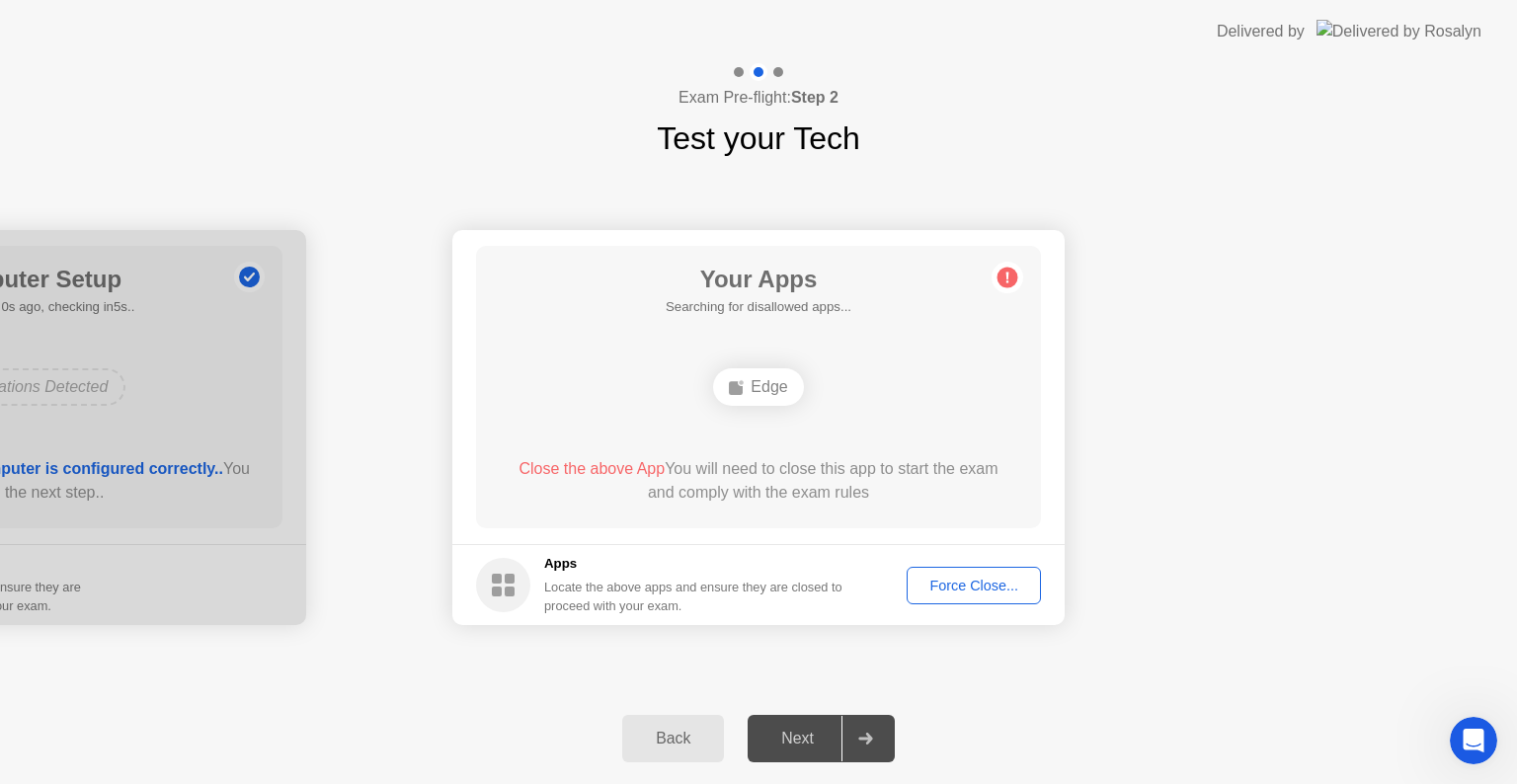 click on "**********" 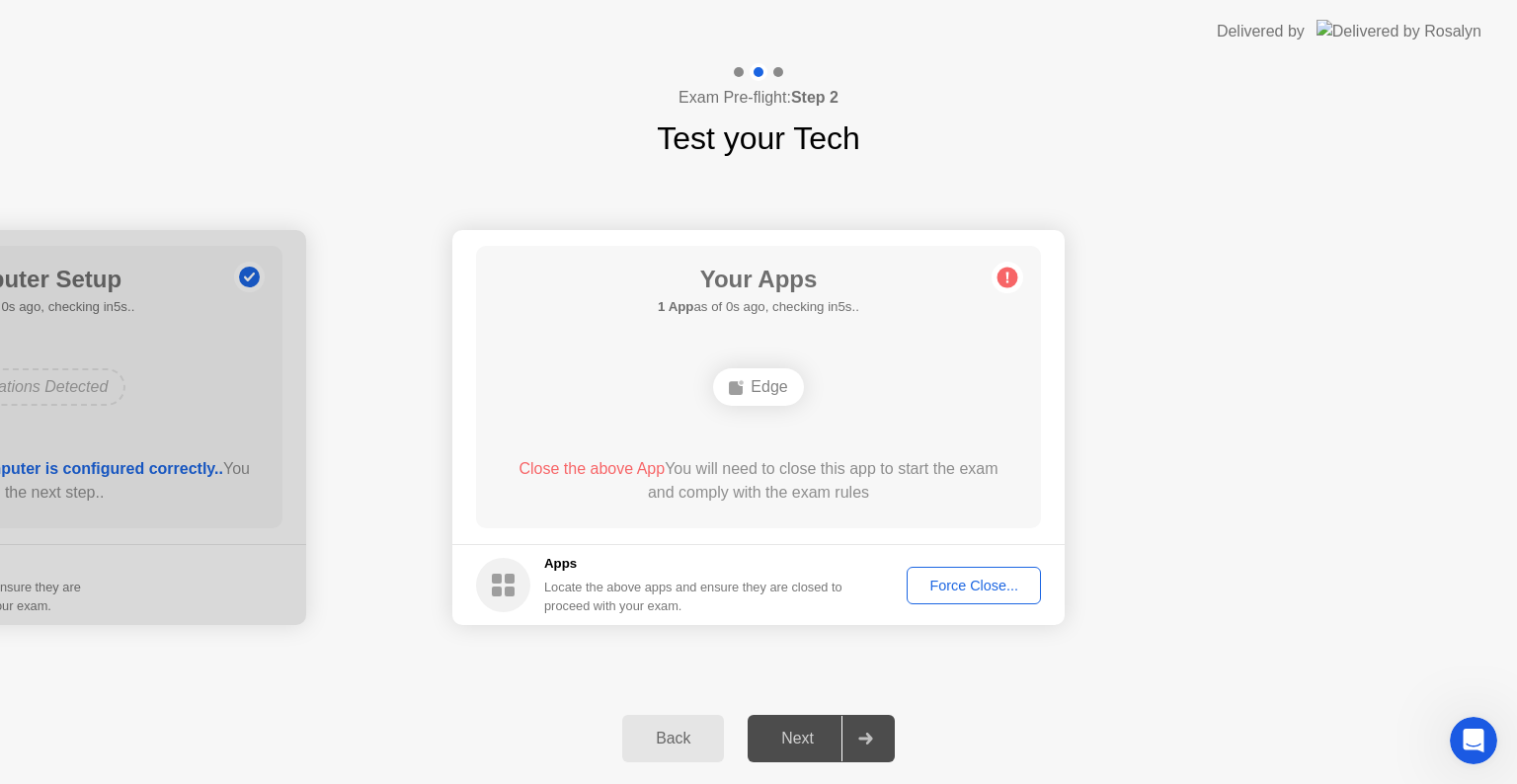 drag, startPoint x: 772, startPoint y: 369, endPoint x: 774, endPoint y: 391, distance: 22.090722 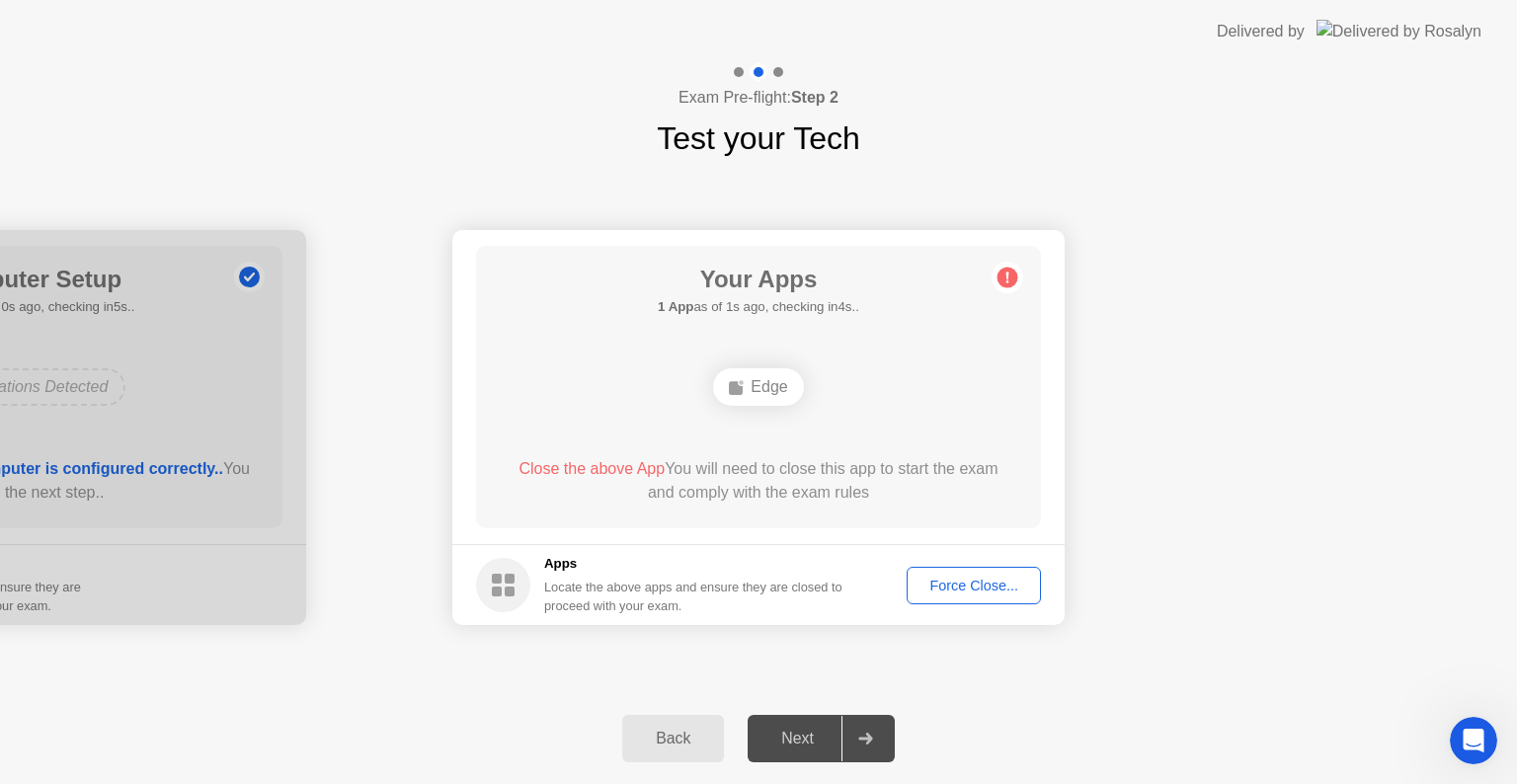 drag, startPoint x: 652, startPoint y: 629, endPoint x: 363, endPoint y: 829, distance: 351.45554 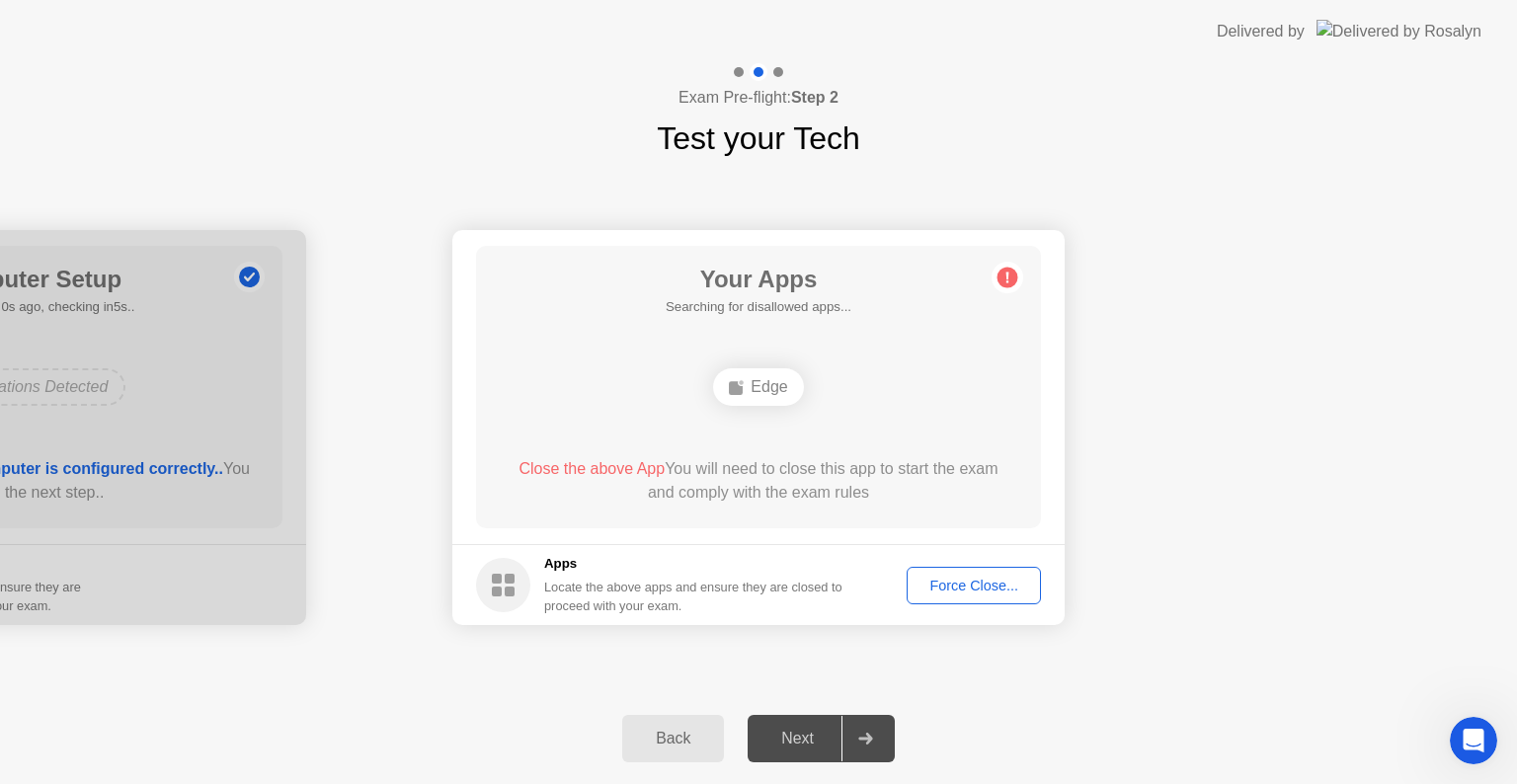 click on "Back Next" 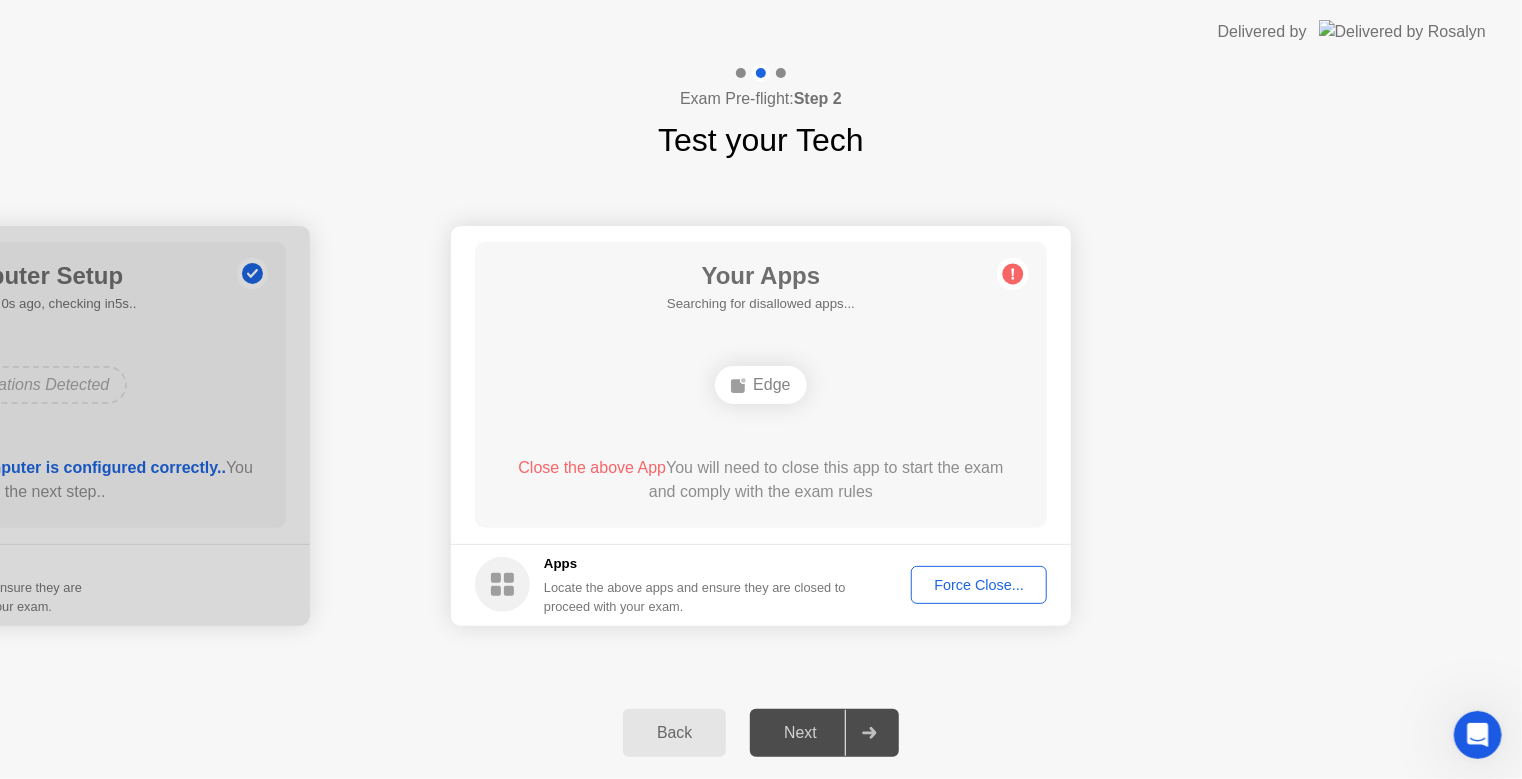 click on "**********" 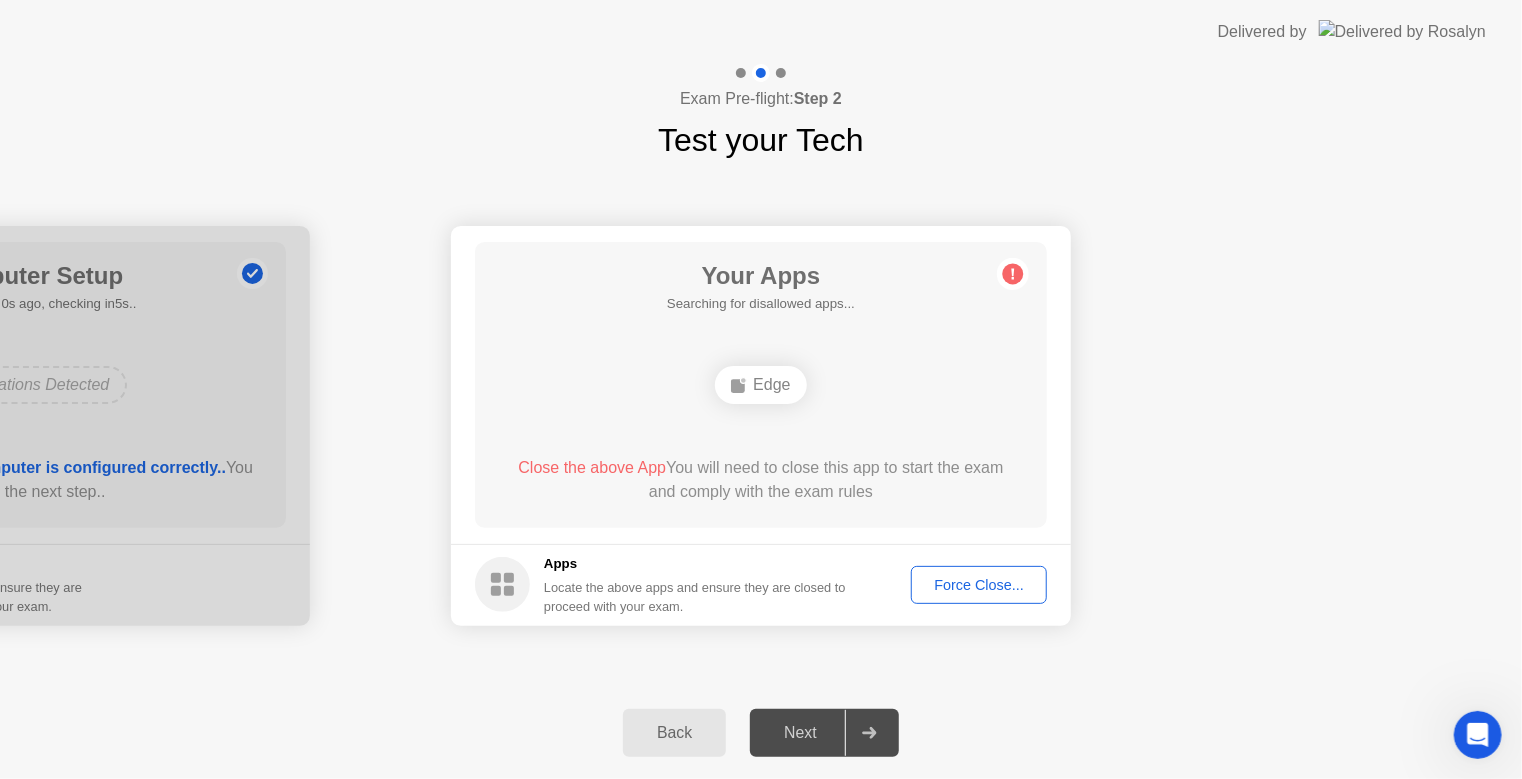 click on "**********" 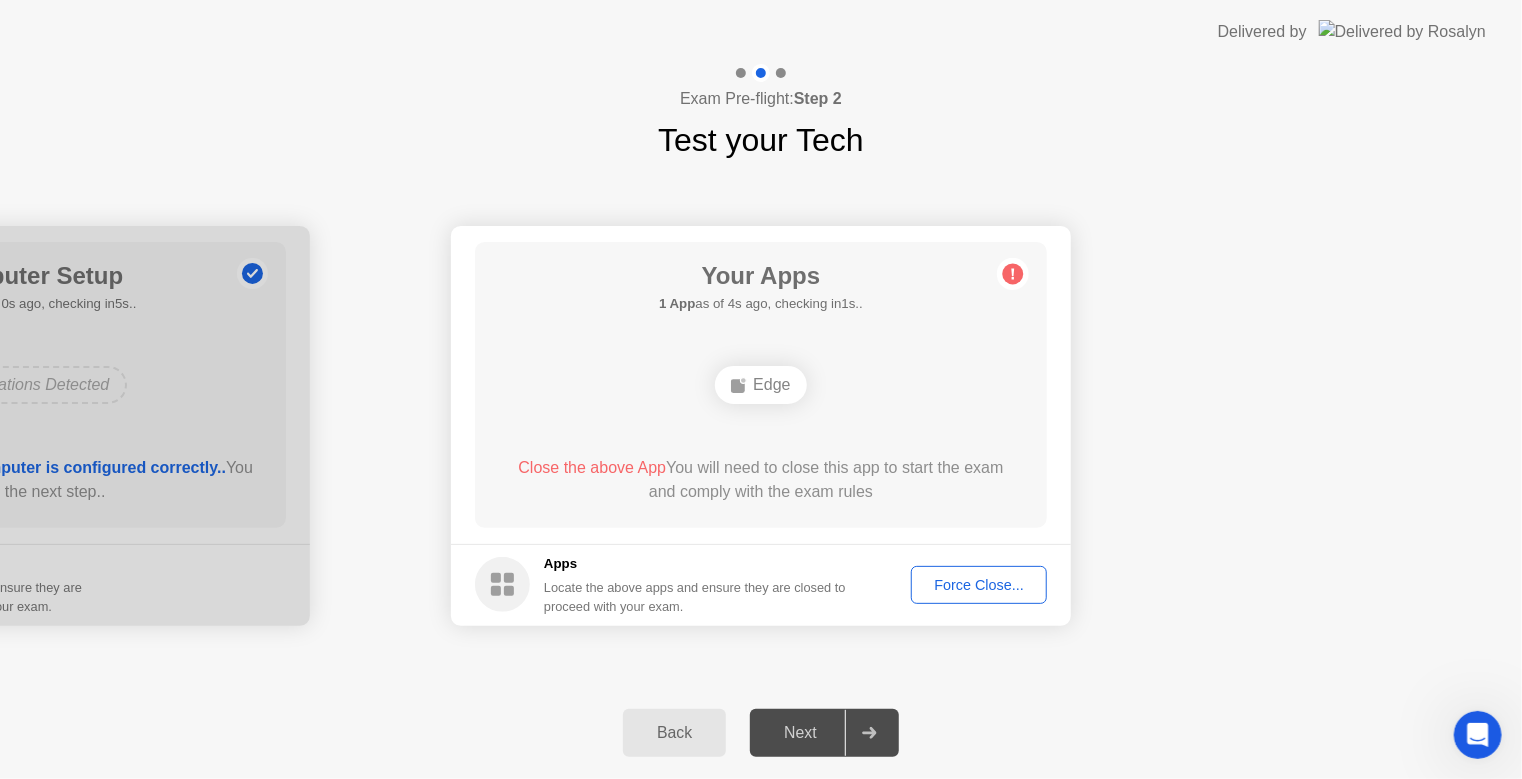click on "**********" 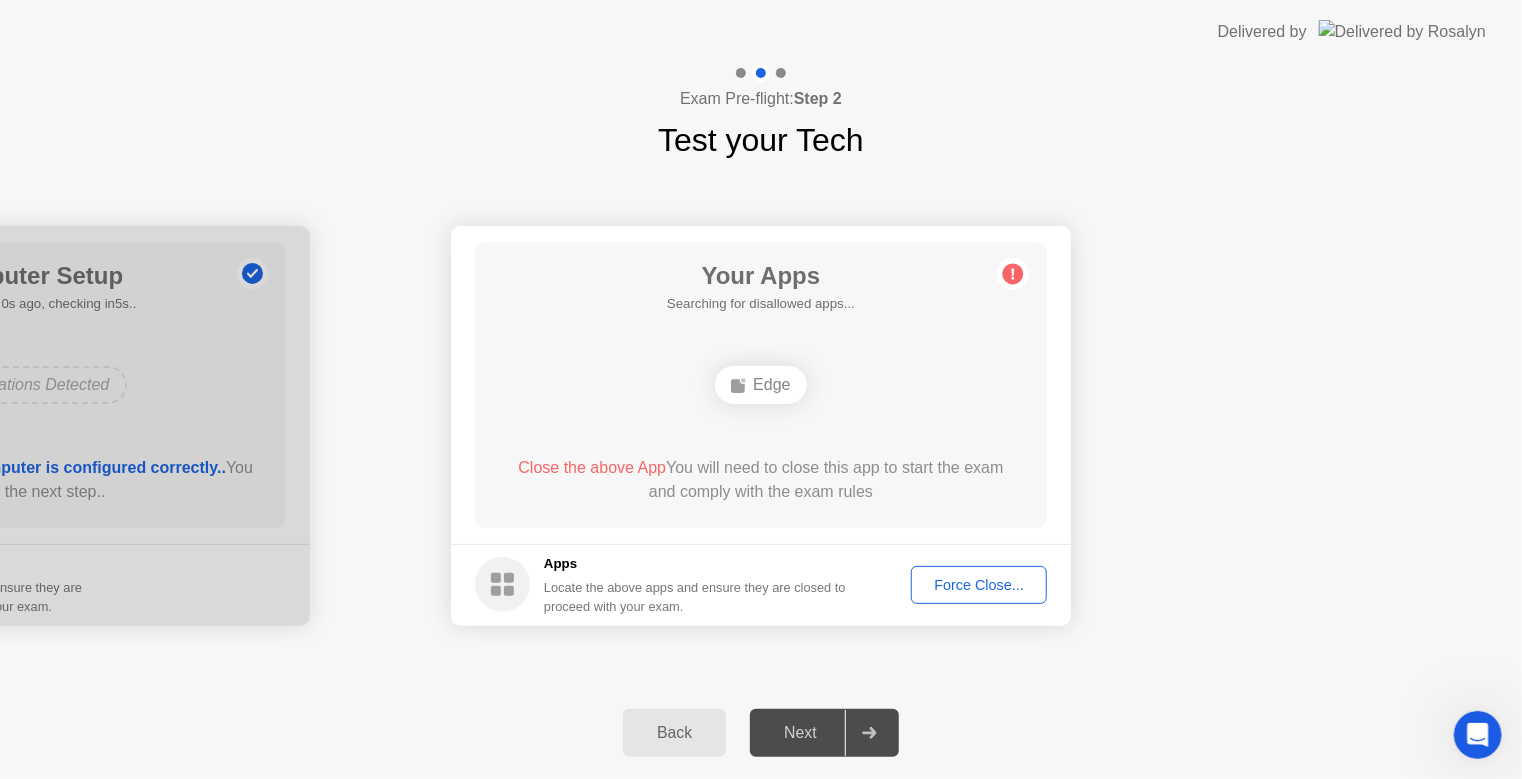click on "**********" 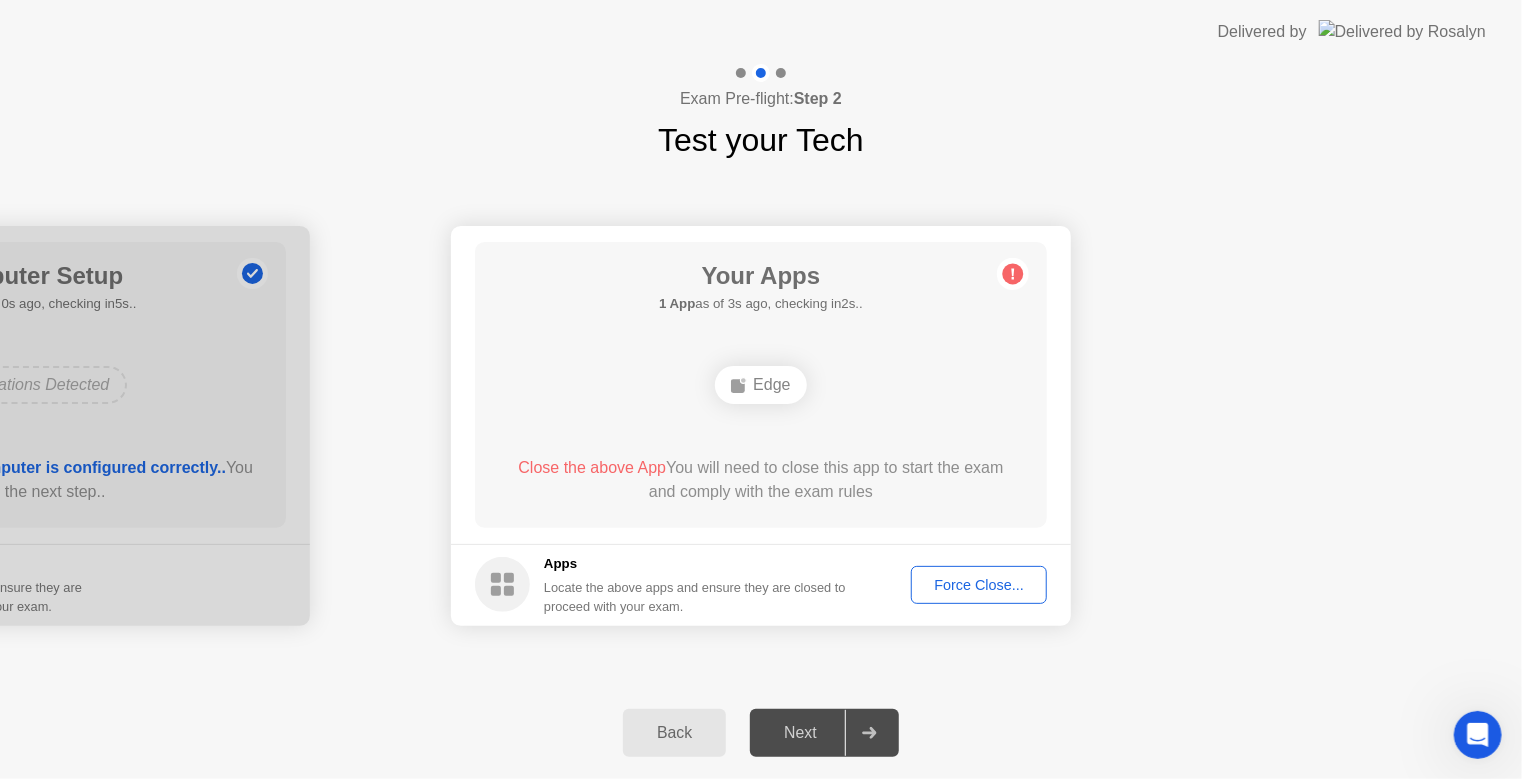 click on "Your Apps 1 App  as of 3s ago, checking in2s..  Edge  Close the above App  You will need to close this app to start the exam and comply with the exam rules" 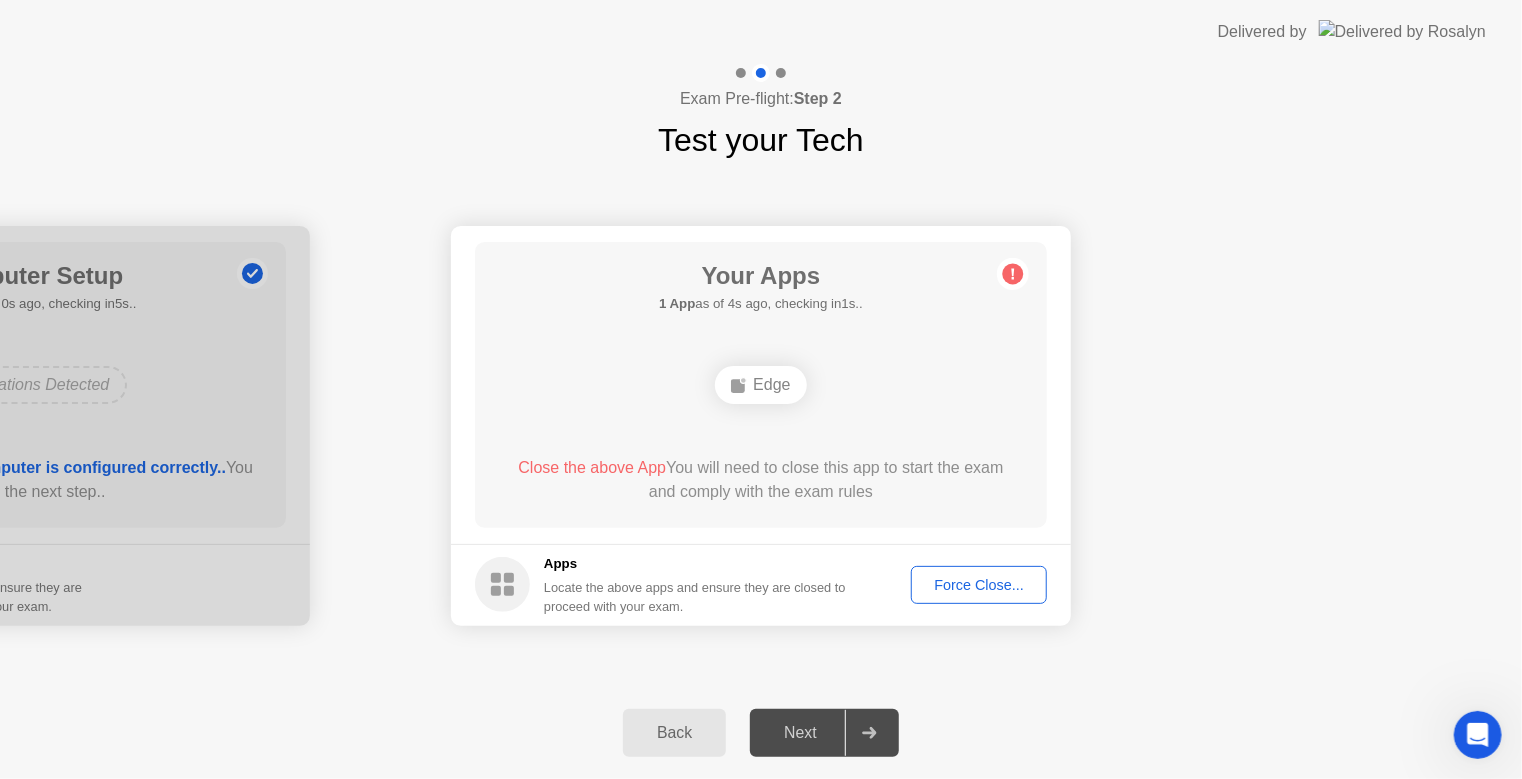 click on "Edge" 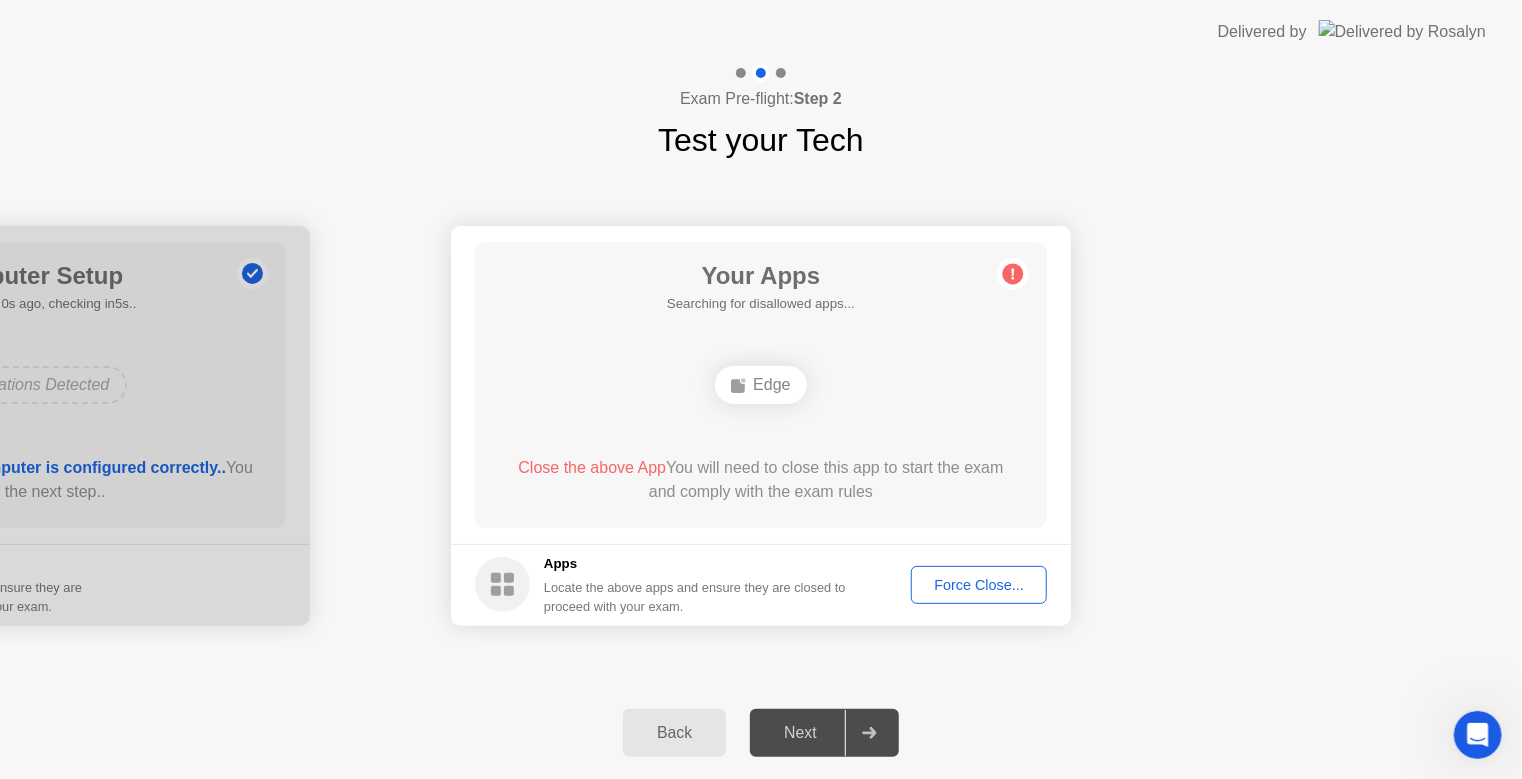 click on "Force Close..." 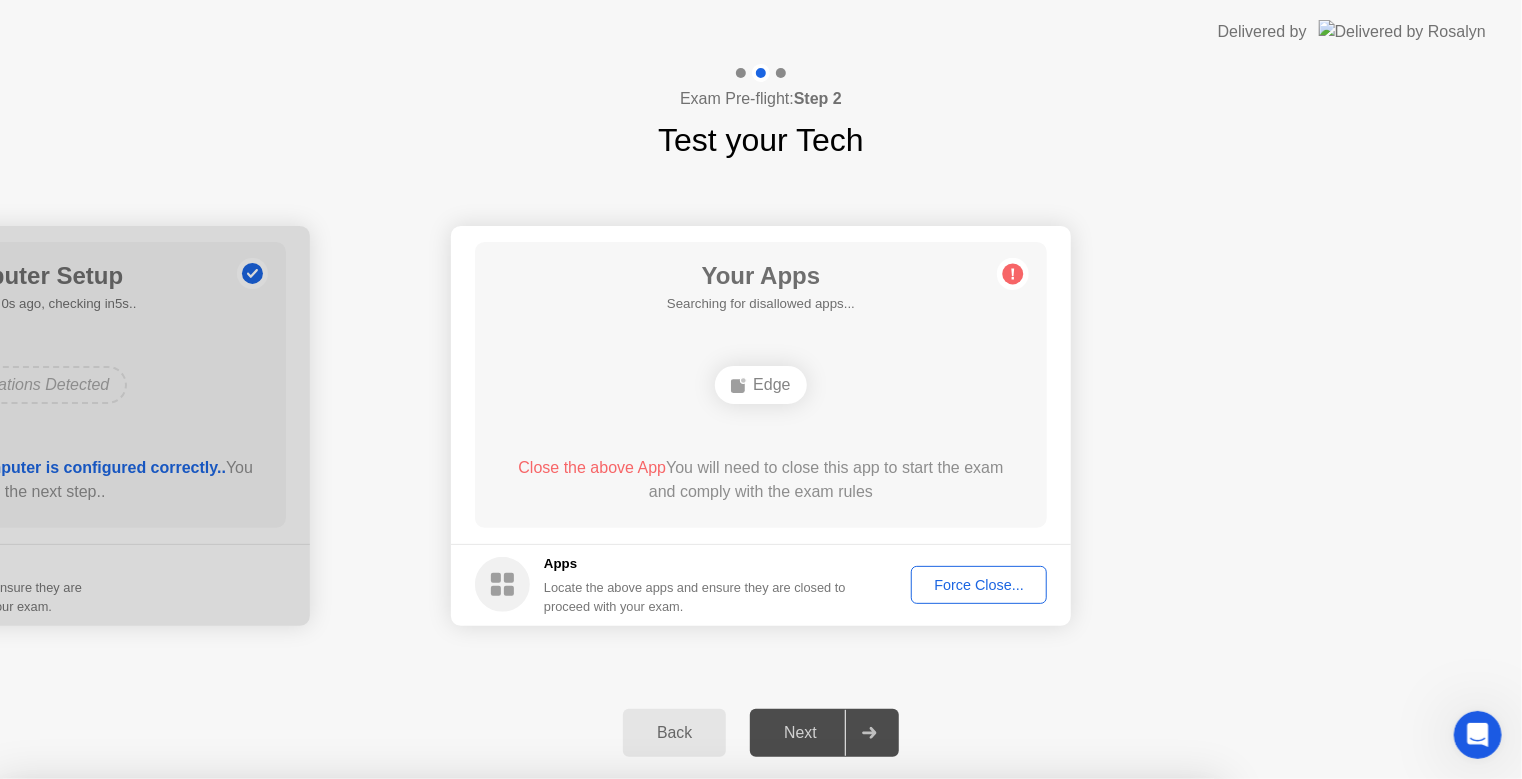 click on "Learn more about closing apps" at bounding box center [608, 932] 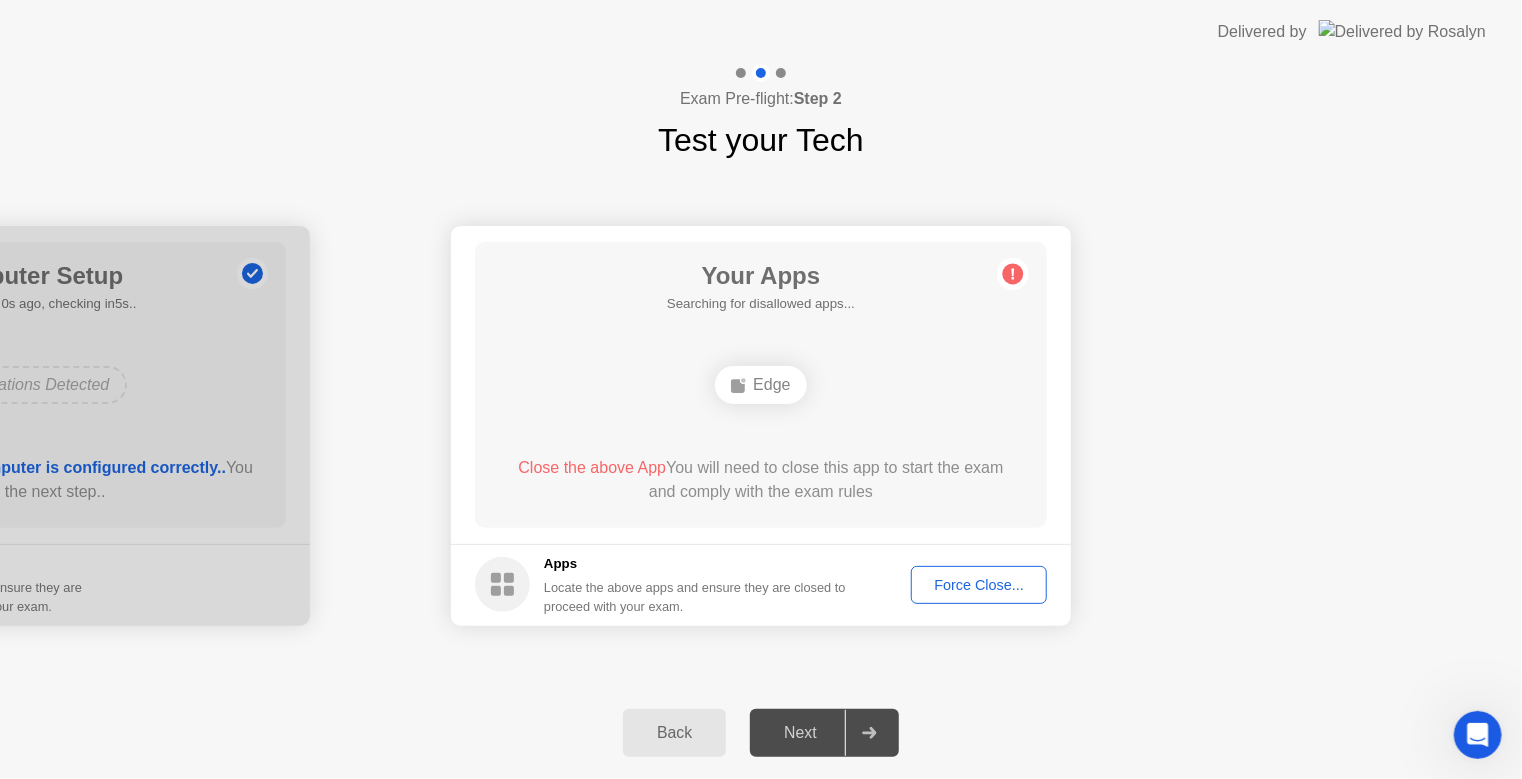 click on "Force Close..." 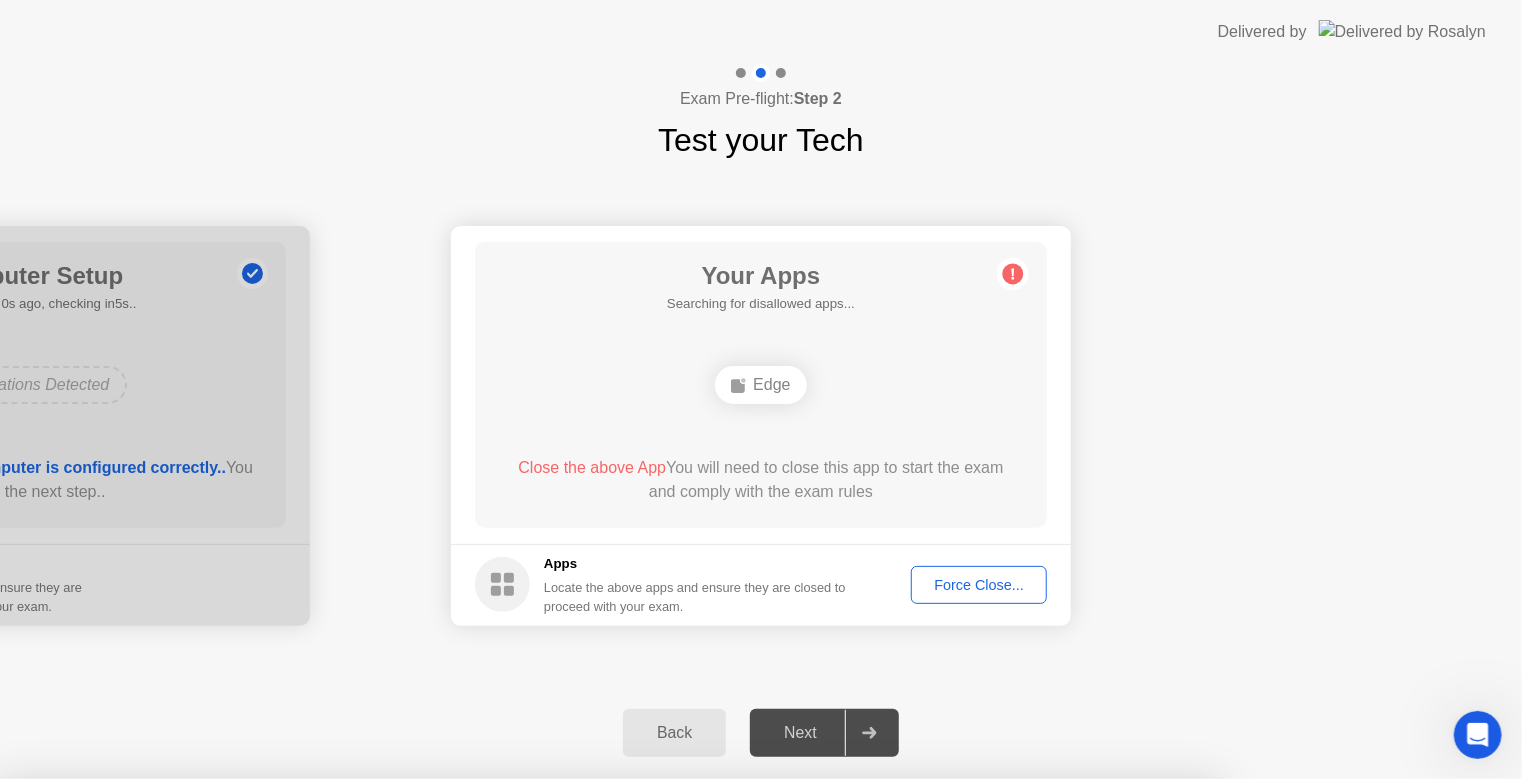 click on "Clicking "Confirm" below will force close  Edge  even if there are unsaved changes..  Learn more about closing apps" at bounding box center (609, 909) 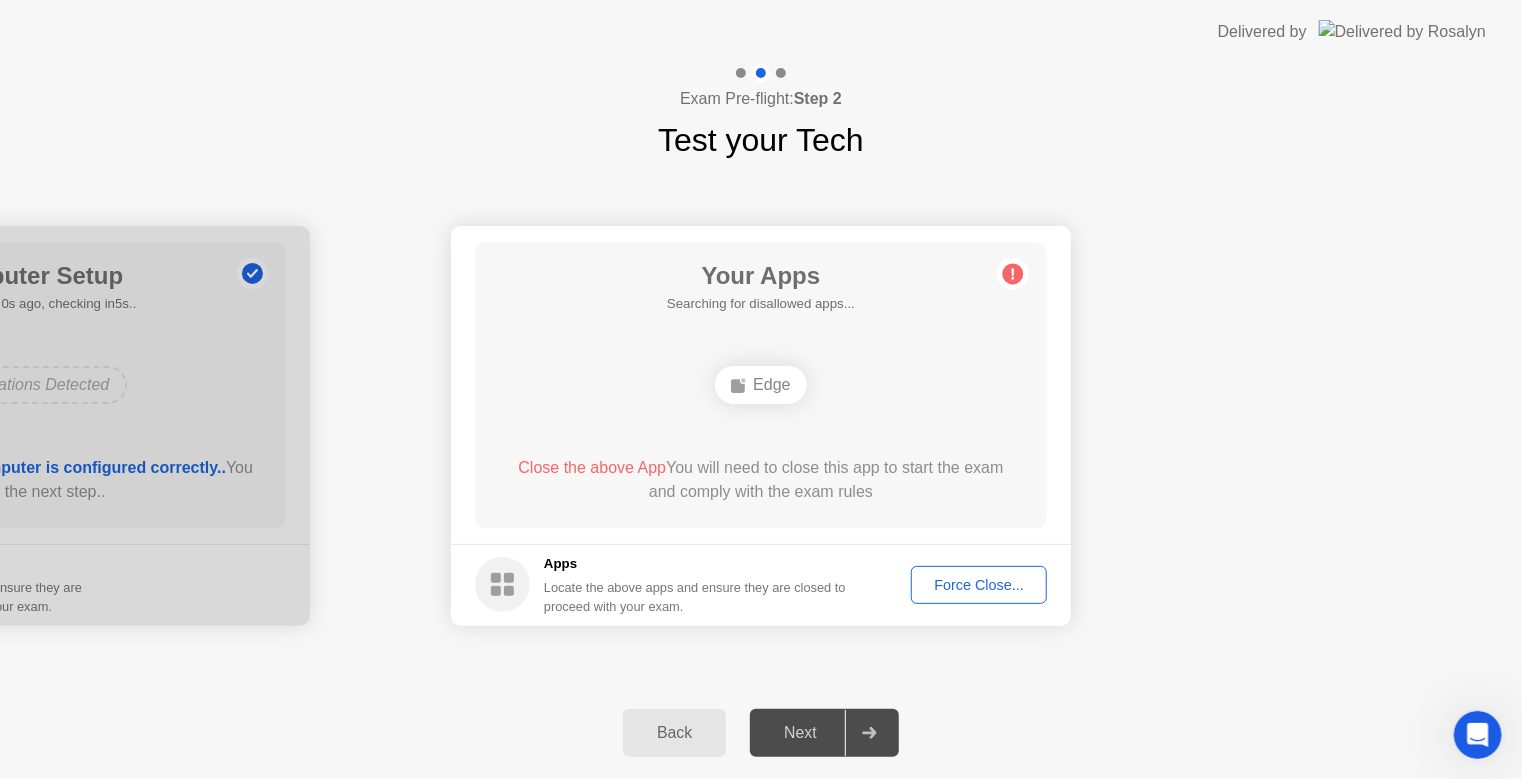 click at bounding box center [1477, 734] 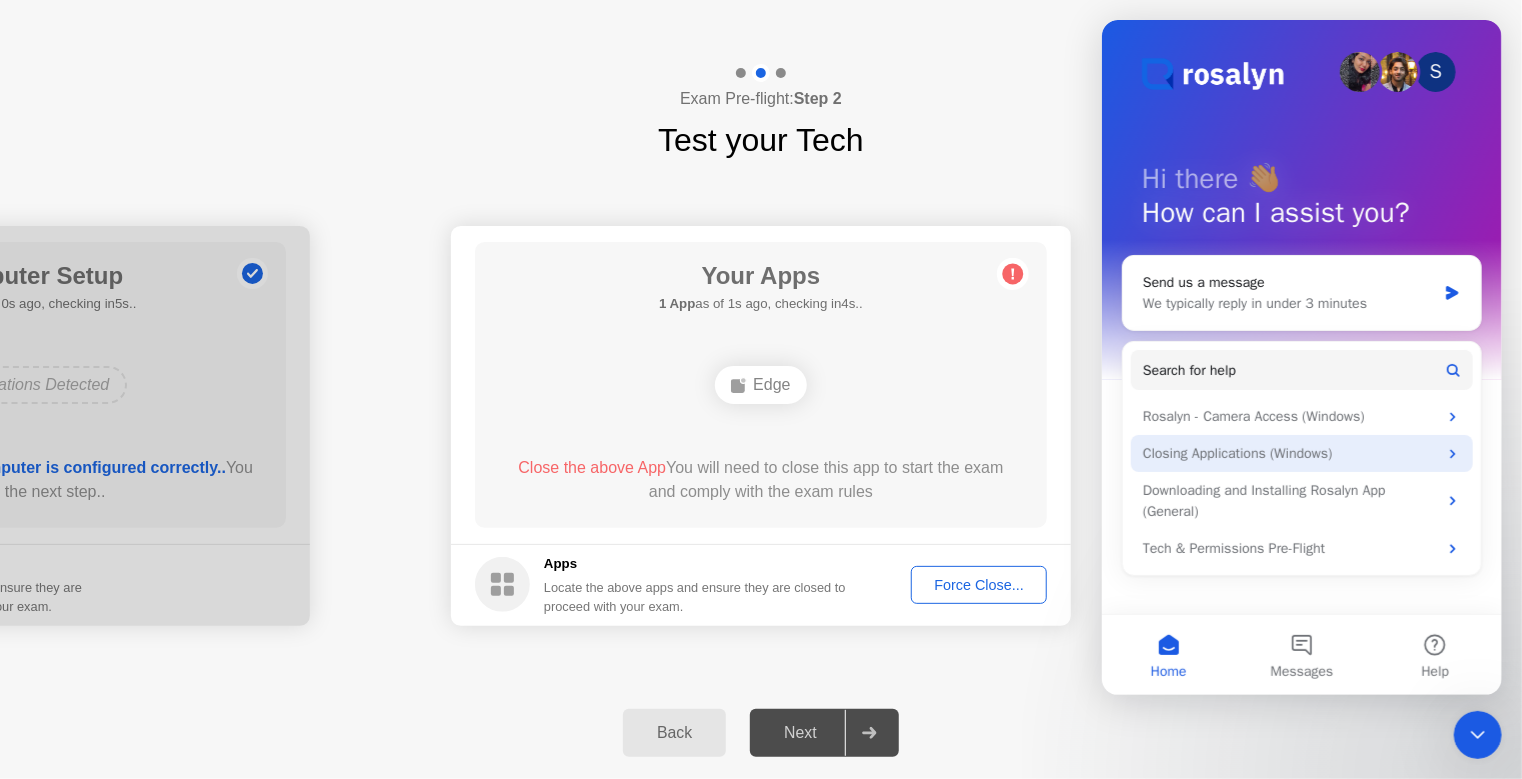 click on "Closing Applications (Windows)" at bounding box center [1301, 453] 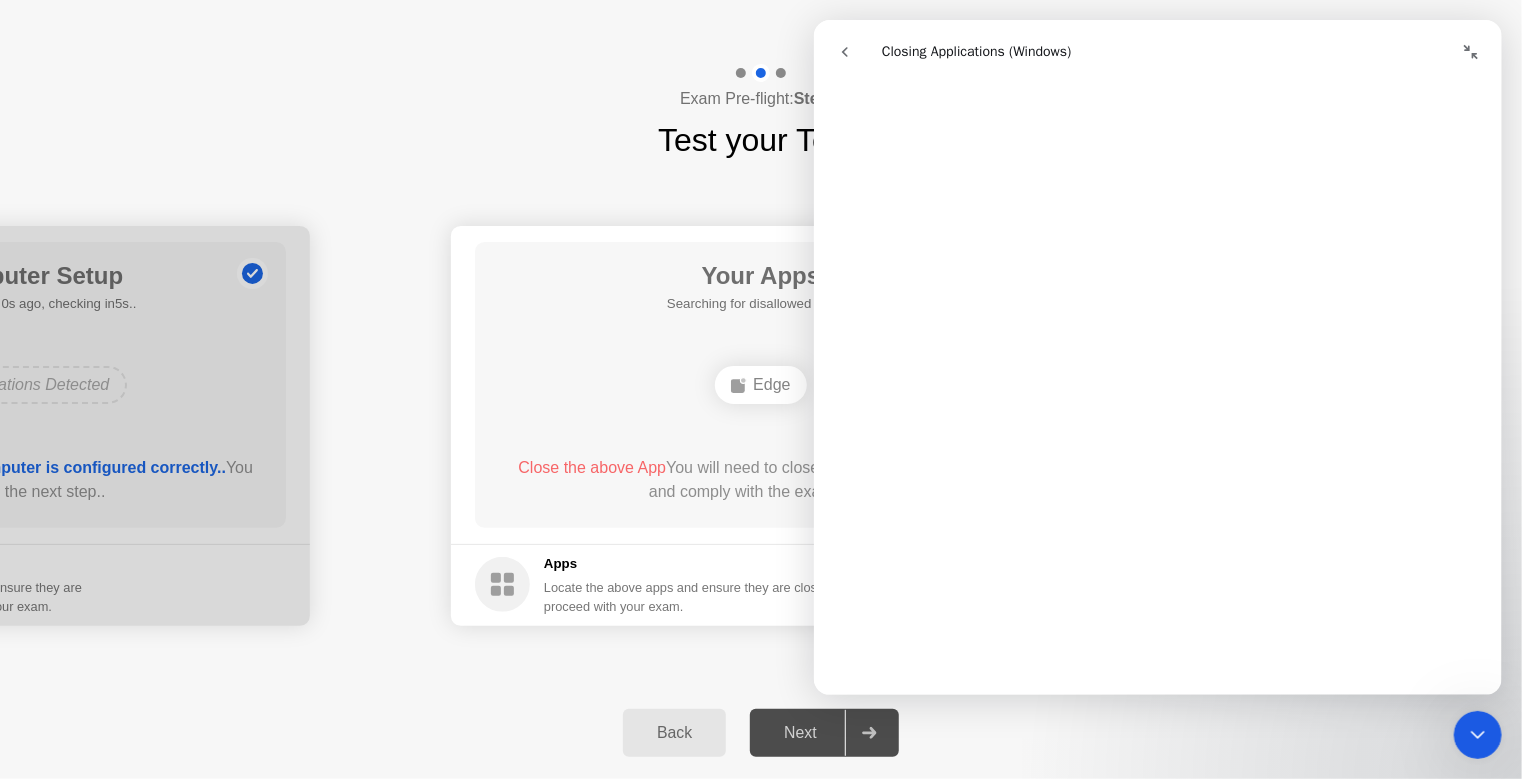 scroll, scrollTop: 600, scrollLeft: 0, axis: vertical 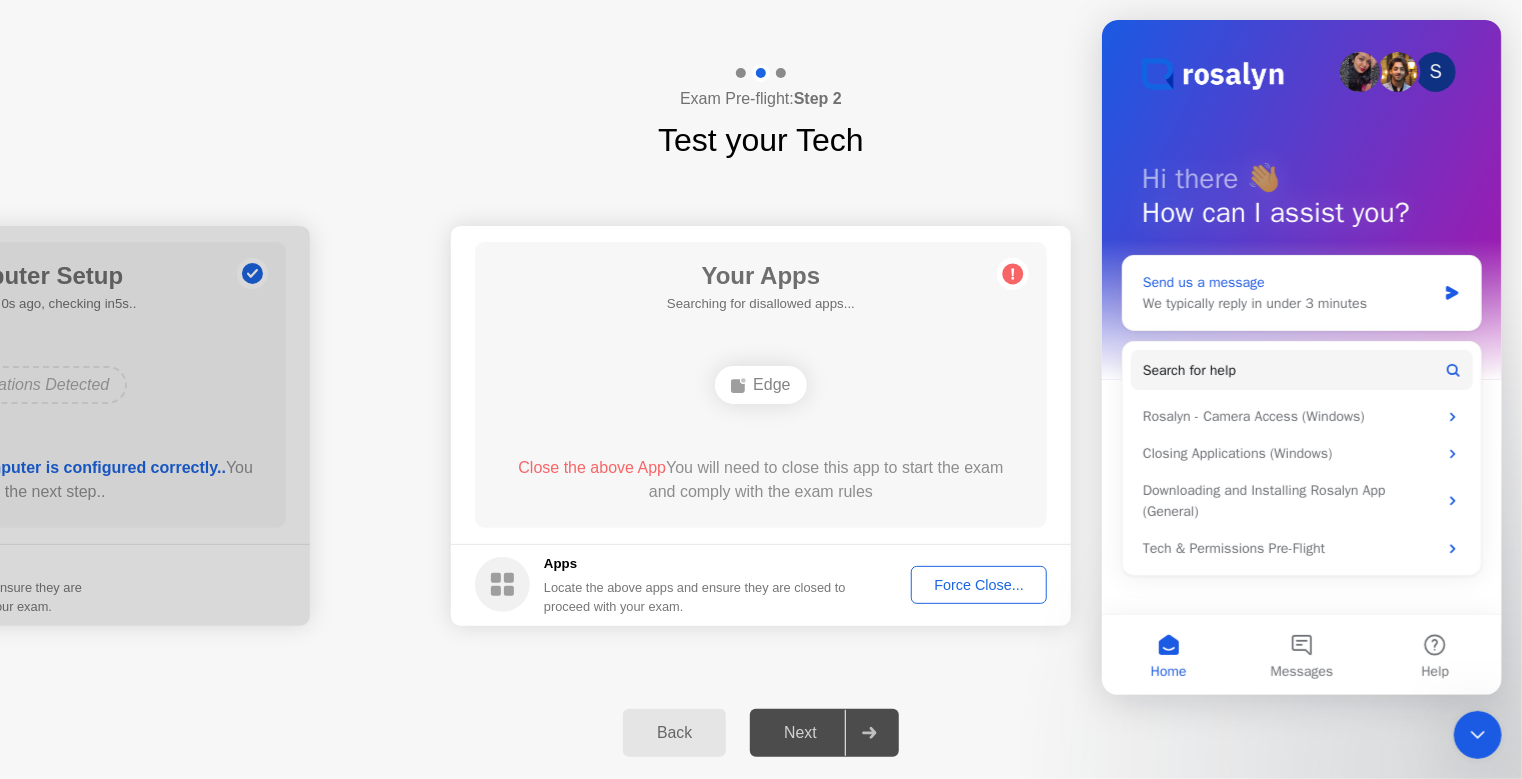 click on "We typically reply in under 3 minutes" at bounding box center (1288, 303) 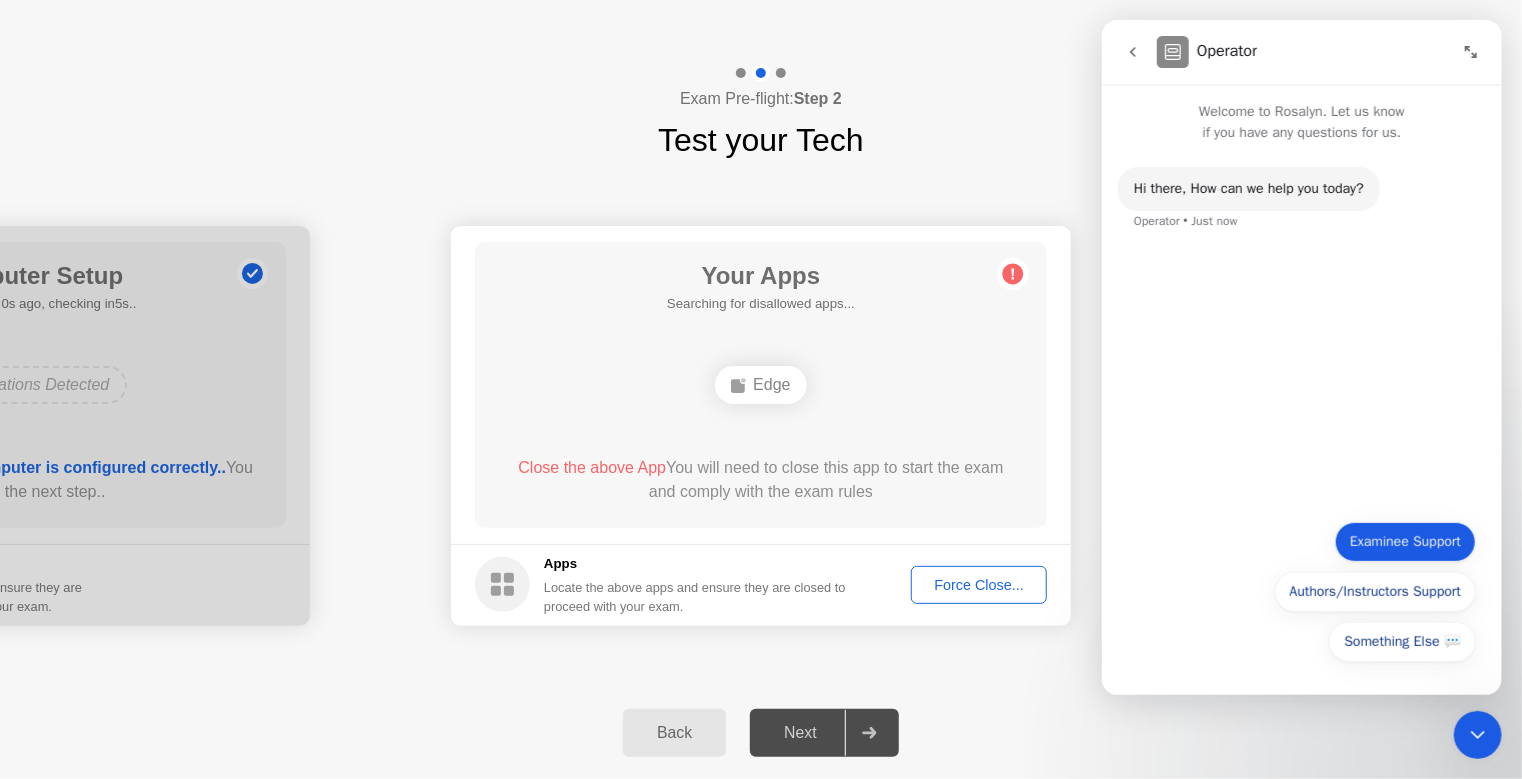 click on "Examinee Support" at bounding box center (1404, 542) 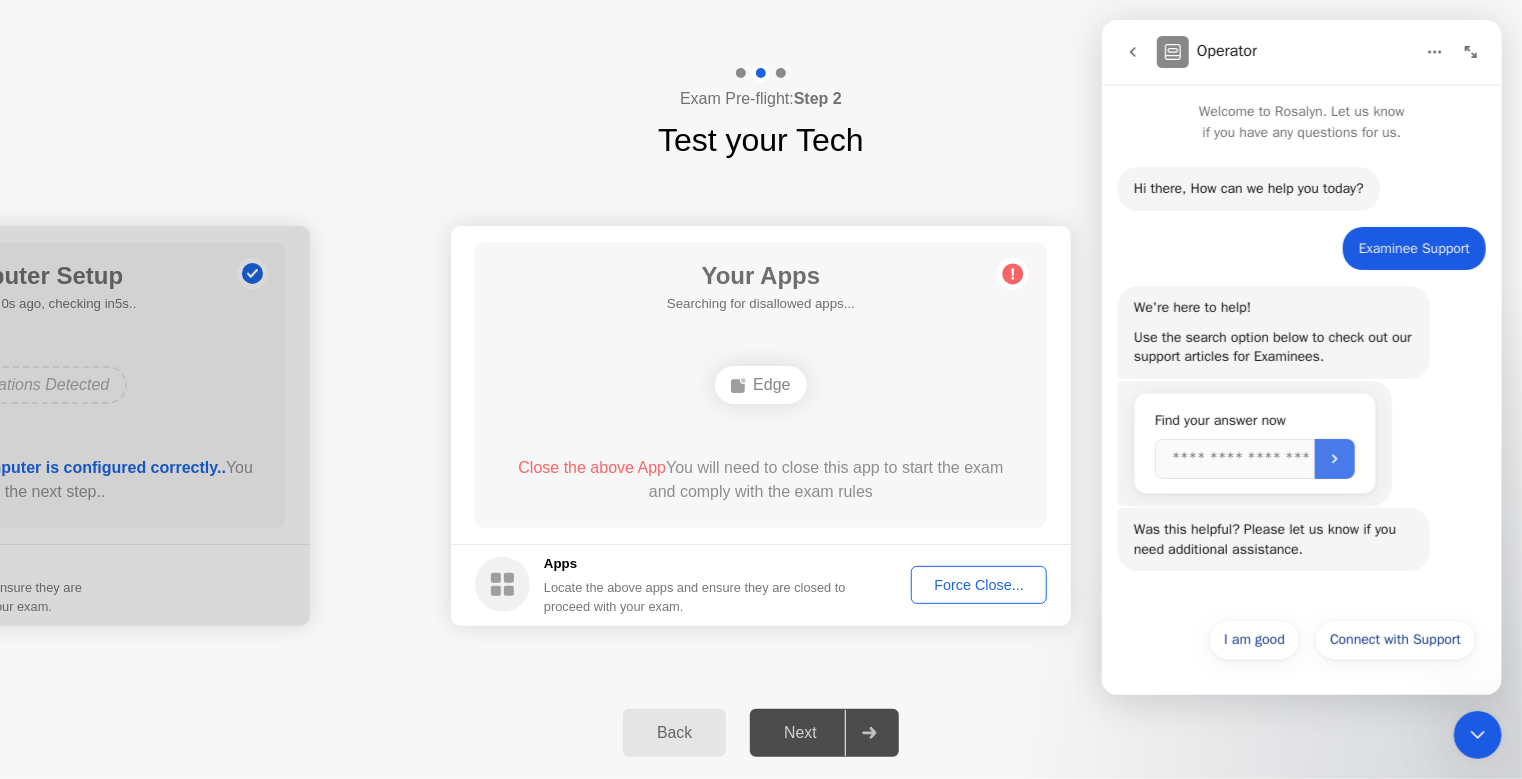click at bounding box center (1334, 459) 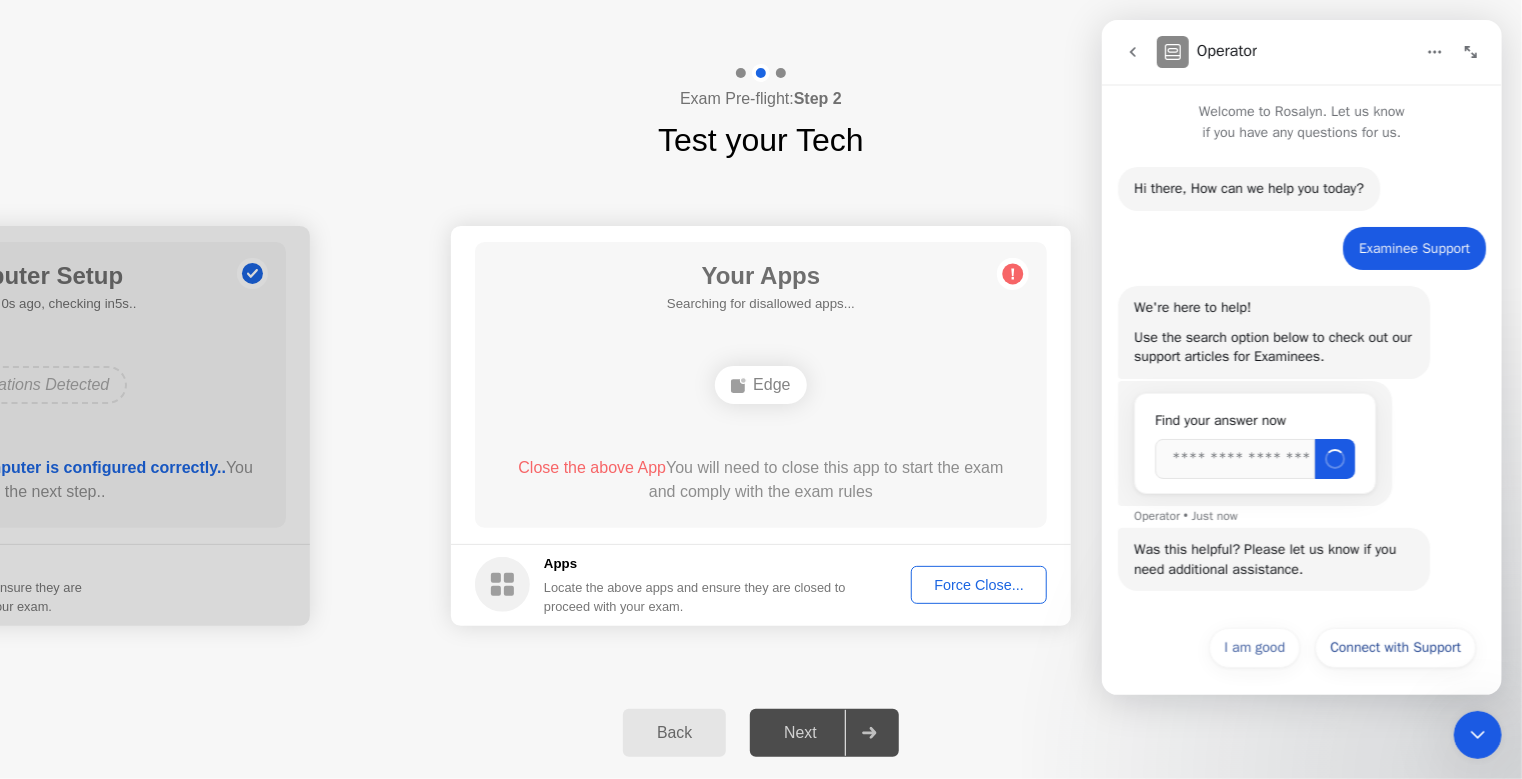 scroll, scrollTop: 8, scrollLeft: 0, axis: vertical 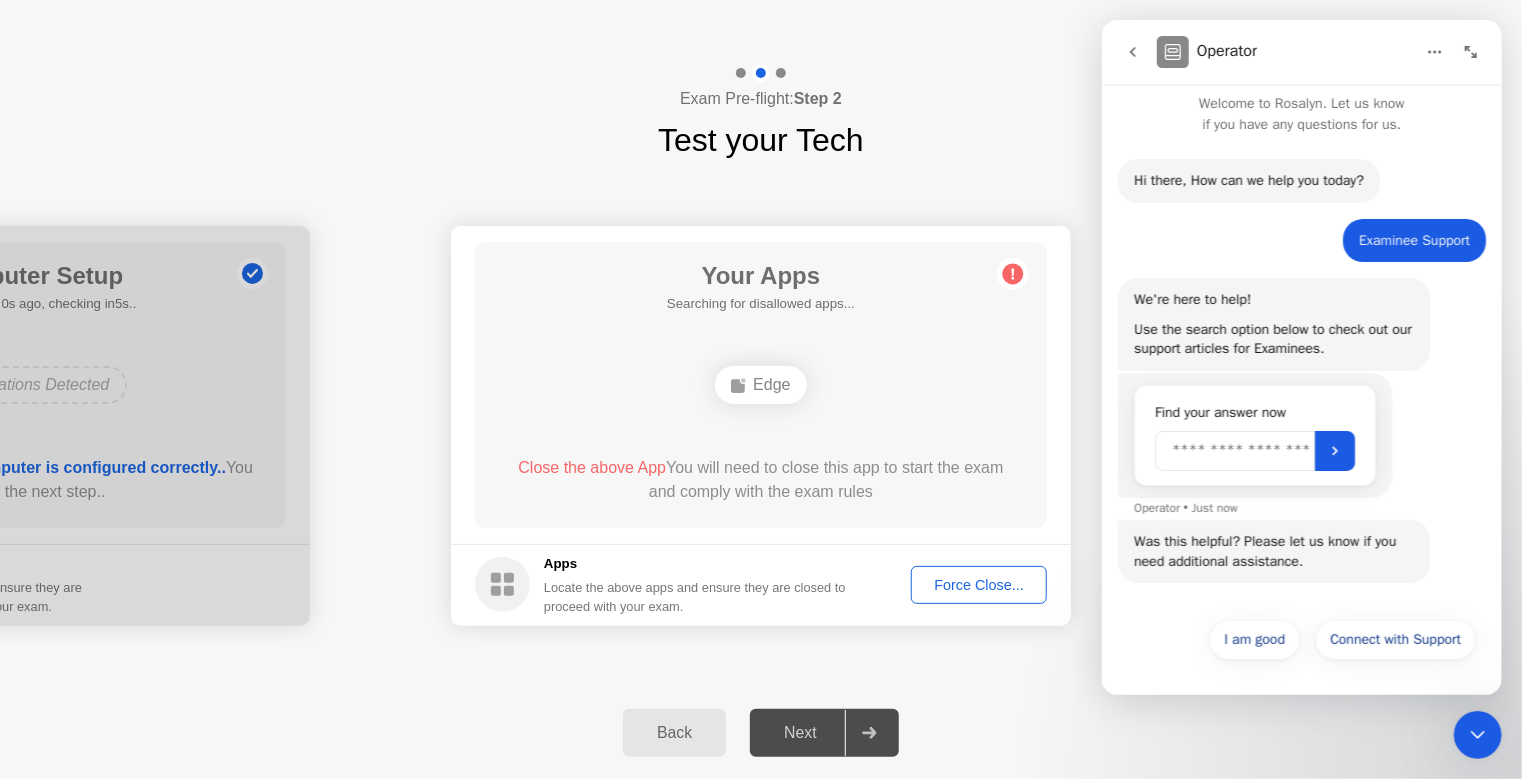 click at bounding box center (1234, 451) 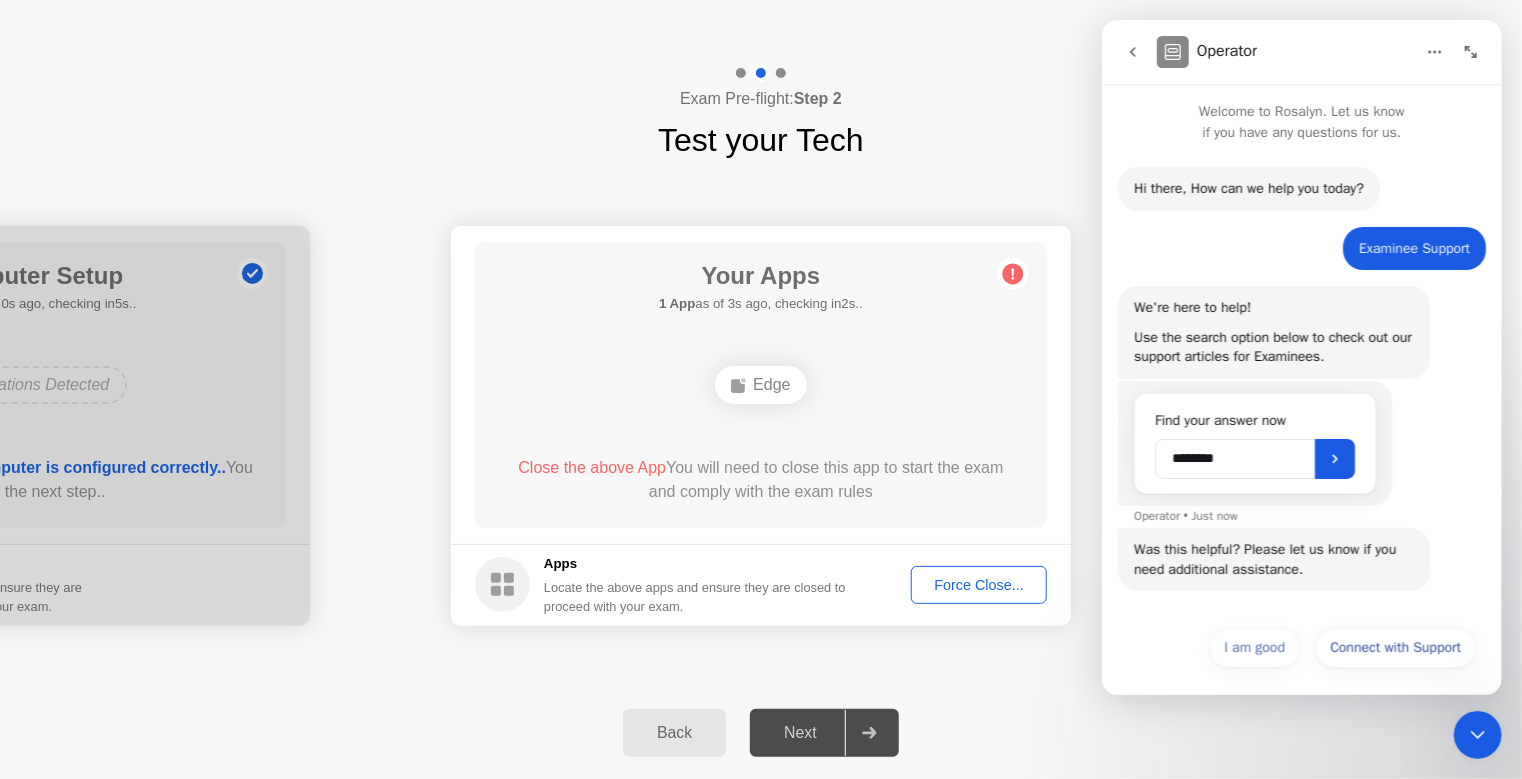 scroll, scrollTop: 8, scrollLeft: 0, axis: vertical 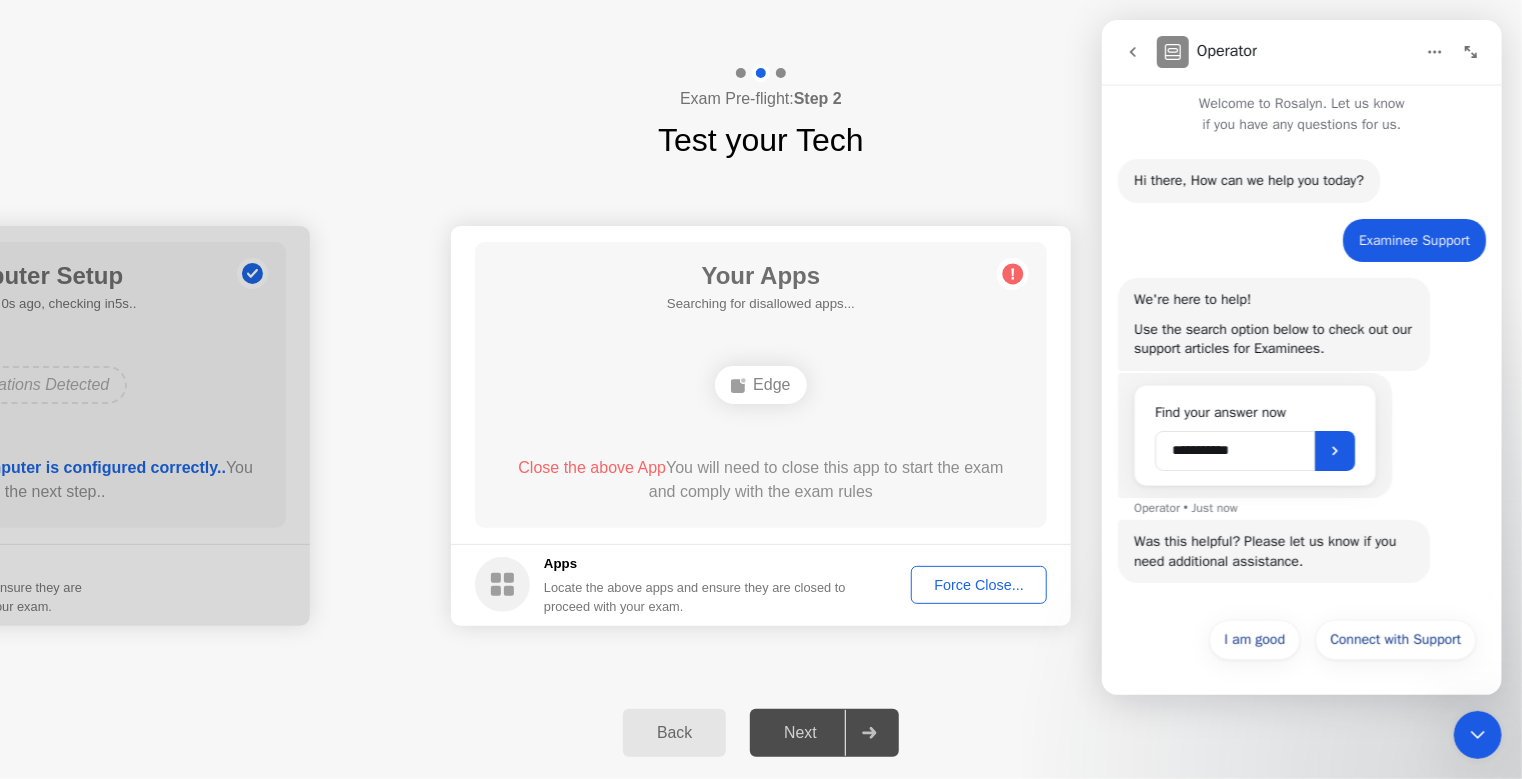 click on "**********" at bounding box center [1234, 451] 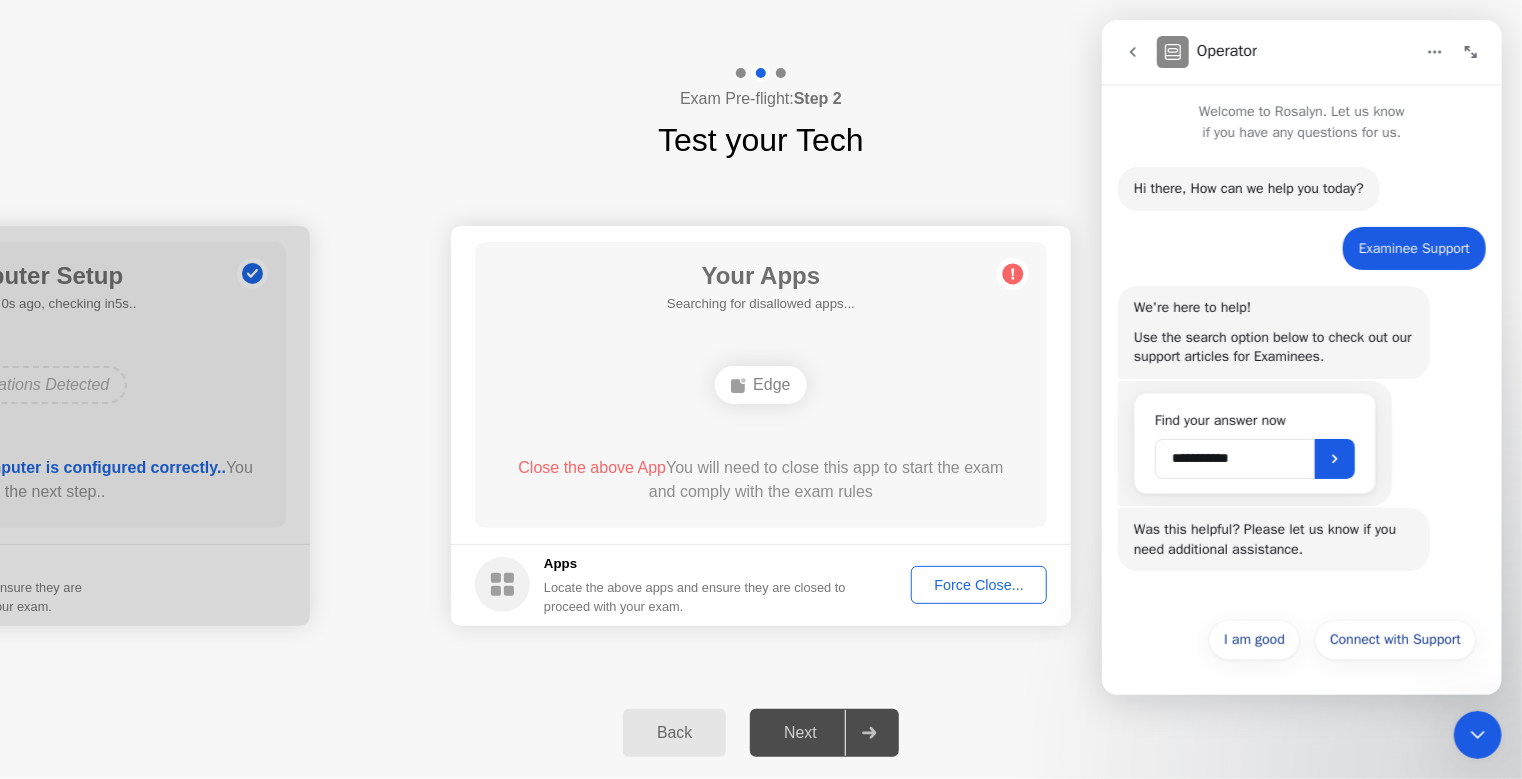 scroll, scrollTop: 0, scrollLeft: 0, axis: both 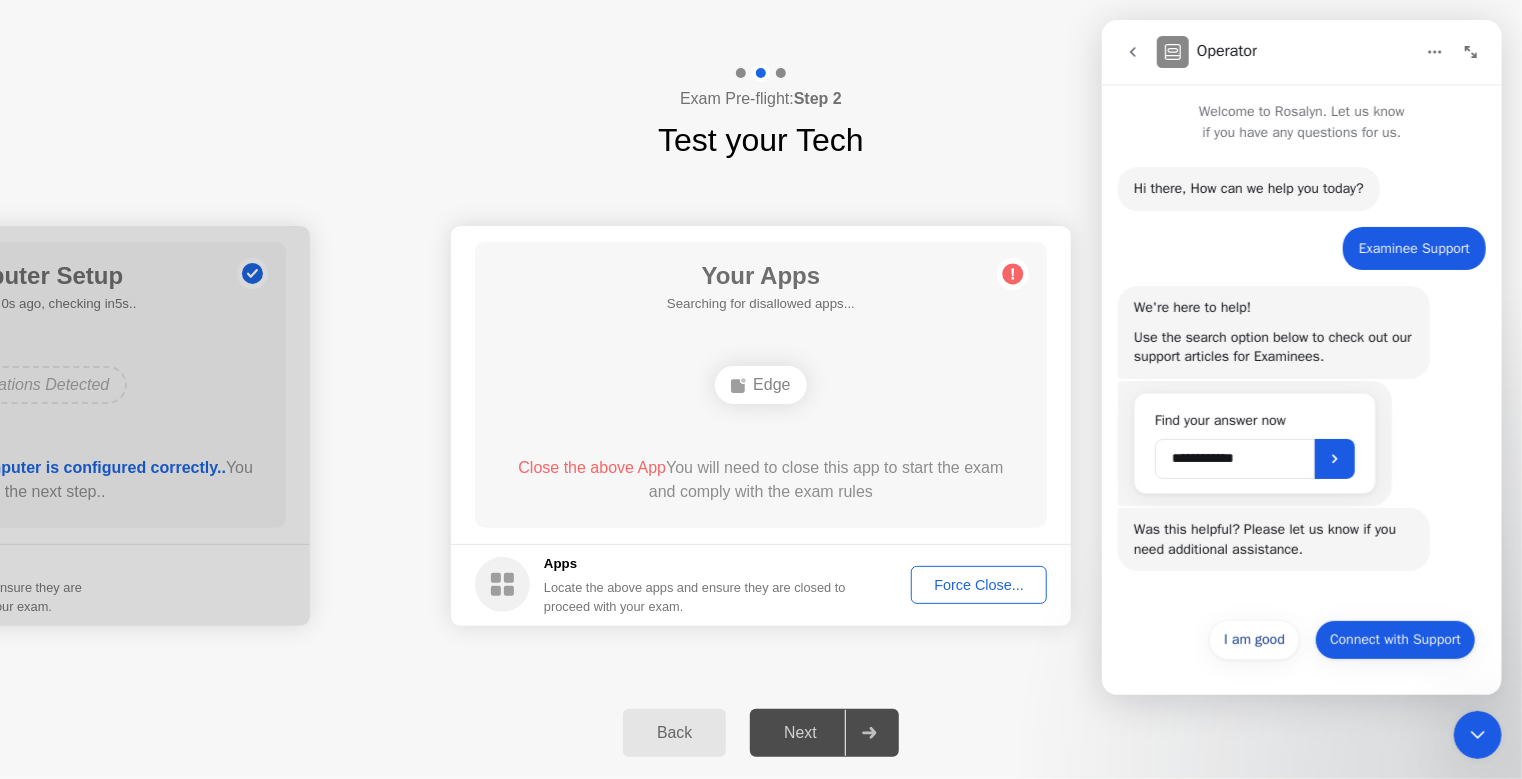 type on "**********" 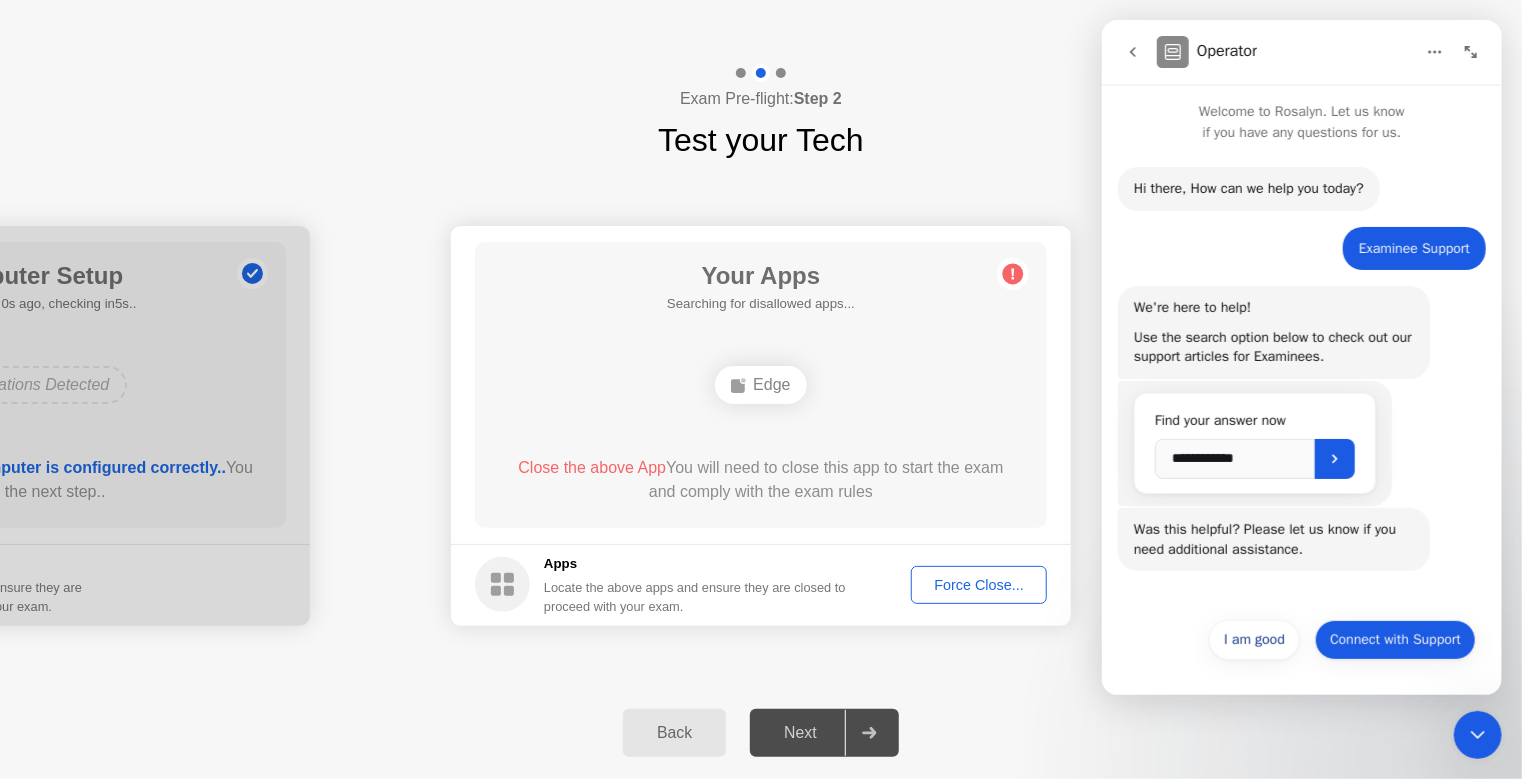 click on "Connect with Support" at bounding box center [1394, 640] 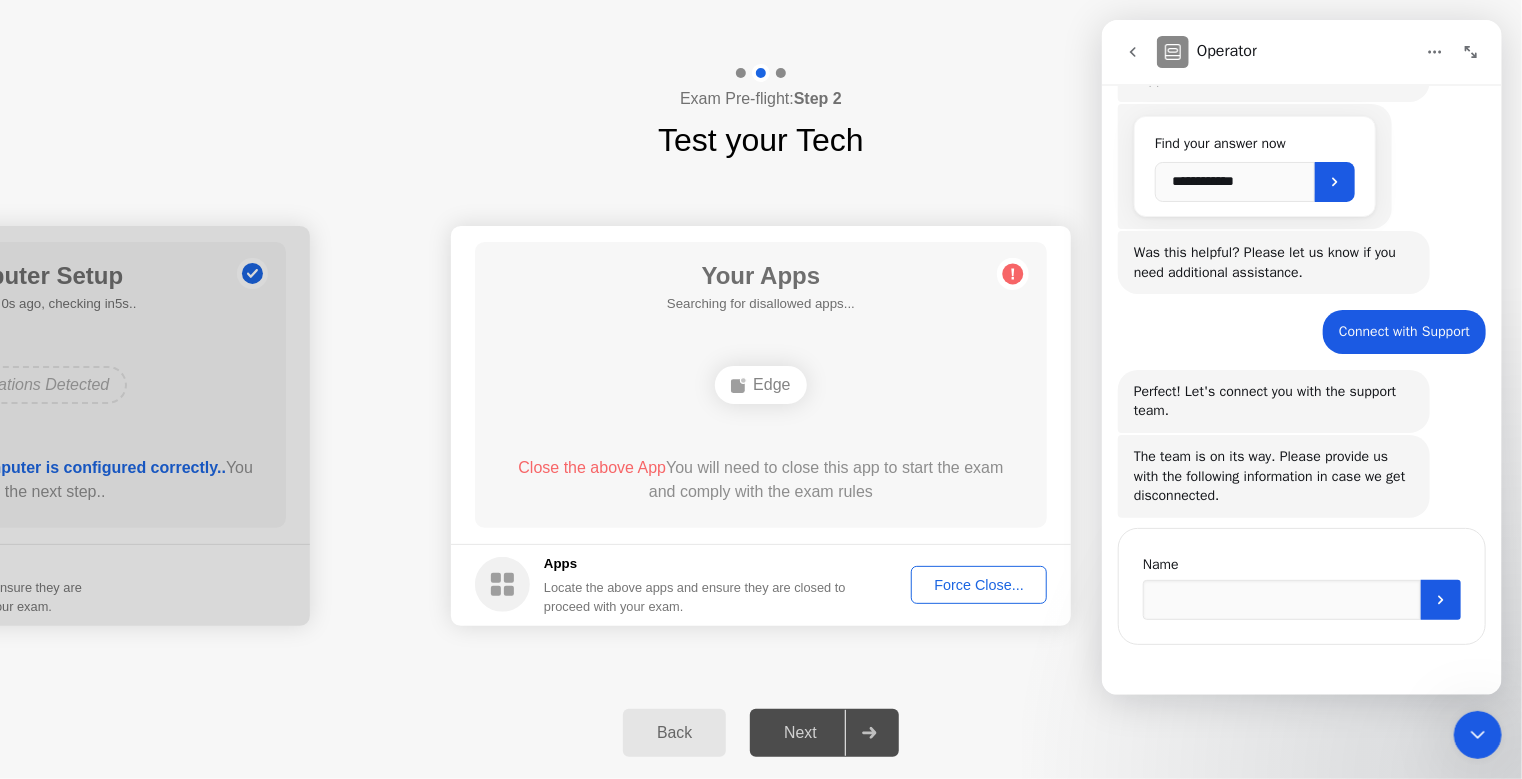 scroll, scrollTop: 279, scrollLeft: 0, axis: vertical 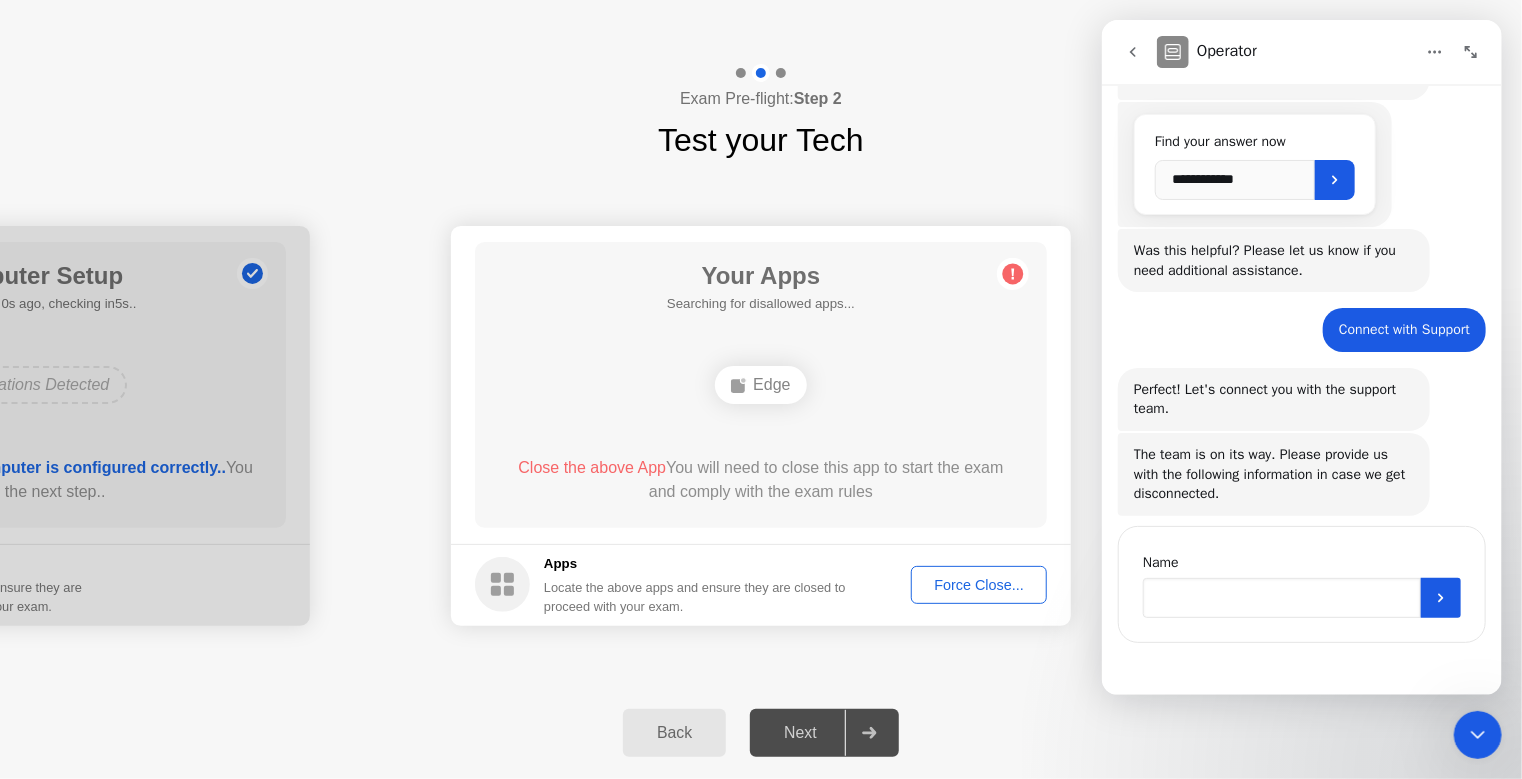 click at bounding box center (1281, 598) 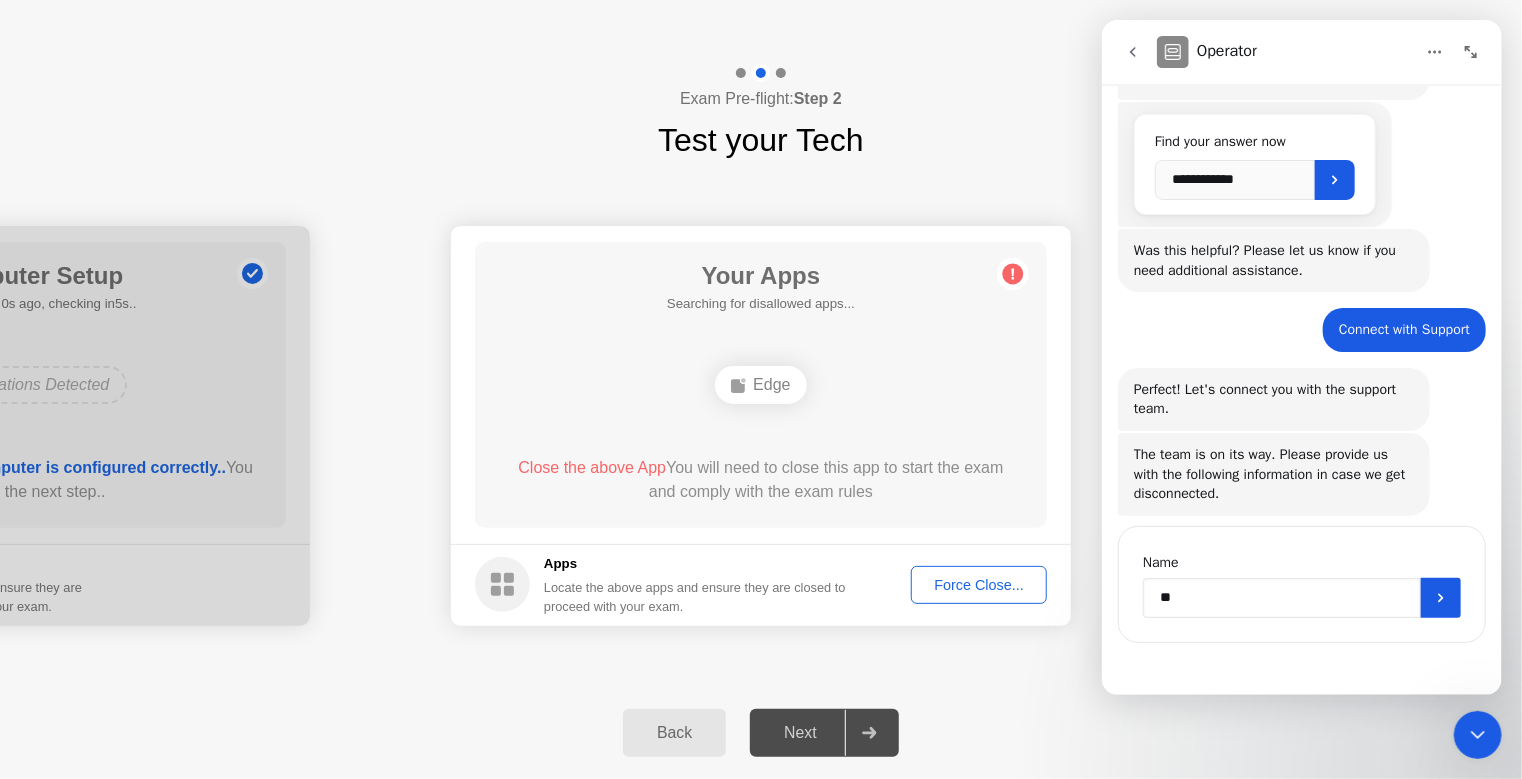 type on "*" 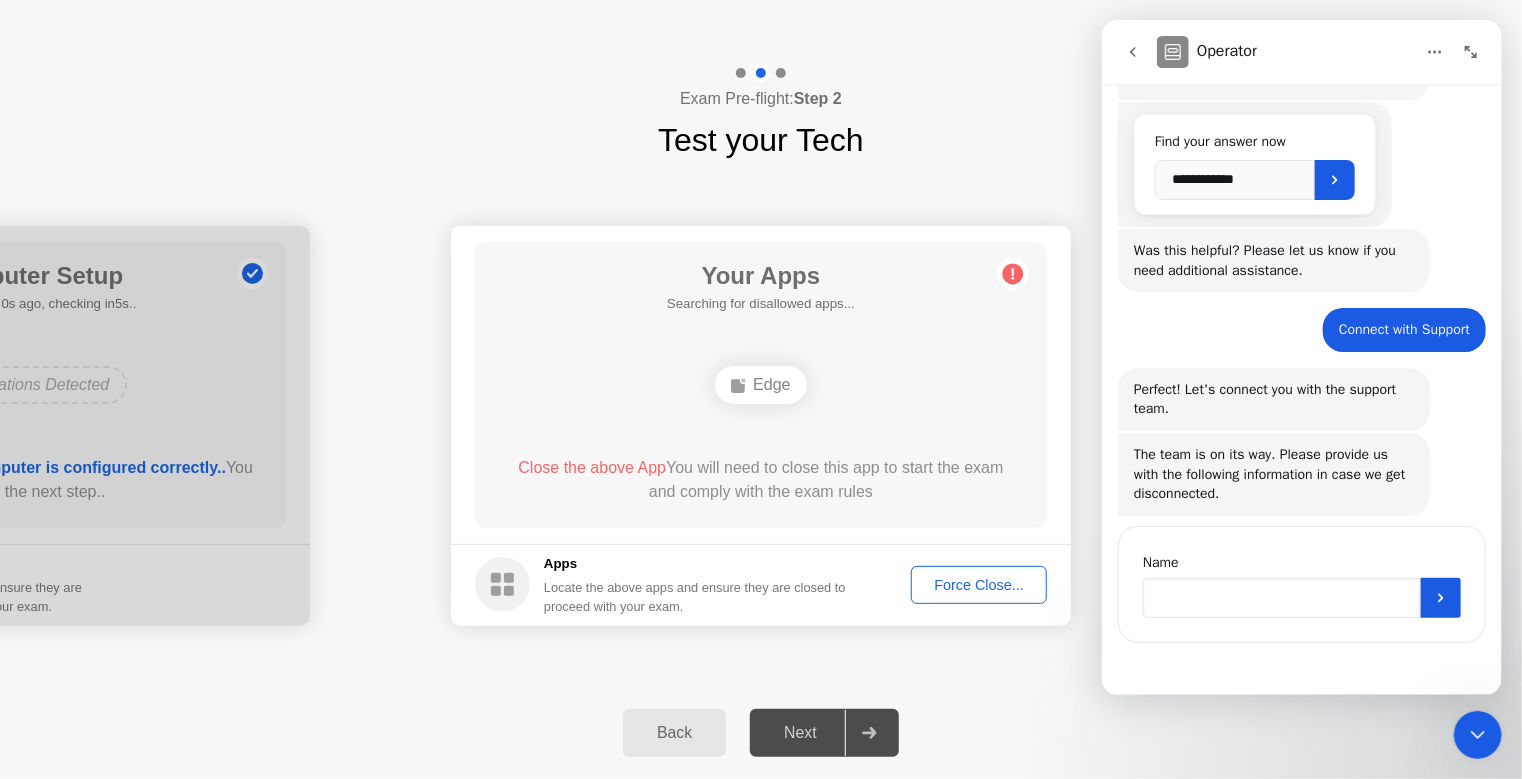 click at bounding box center (1281, 598) 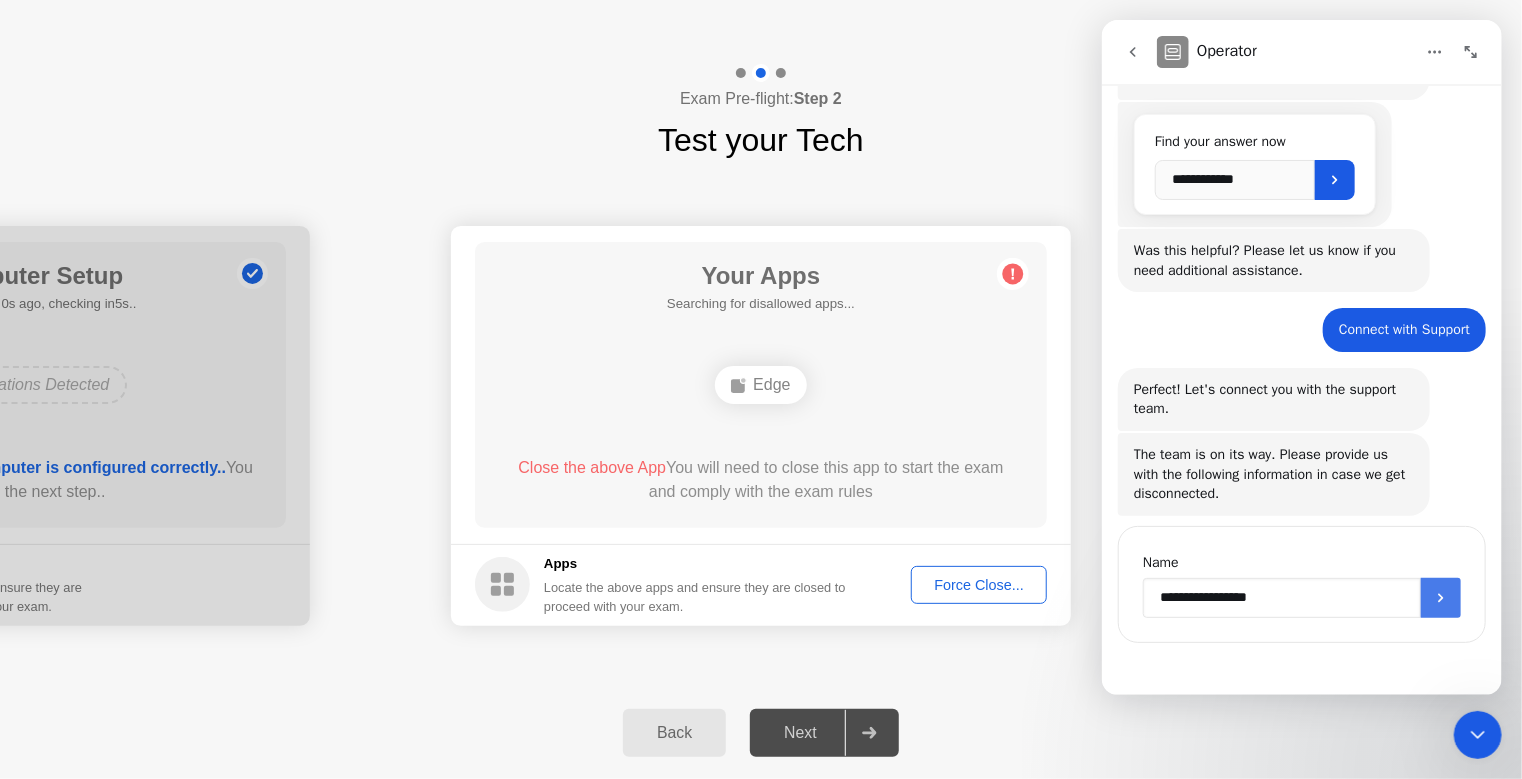 drag, startPoint x: 1386, startPoint y: 580, endPoint x: 1442, endPoint y: 579, distance: 56.008926 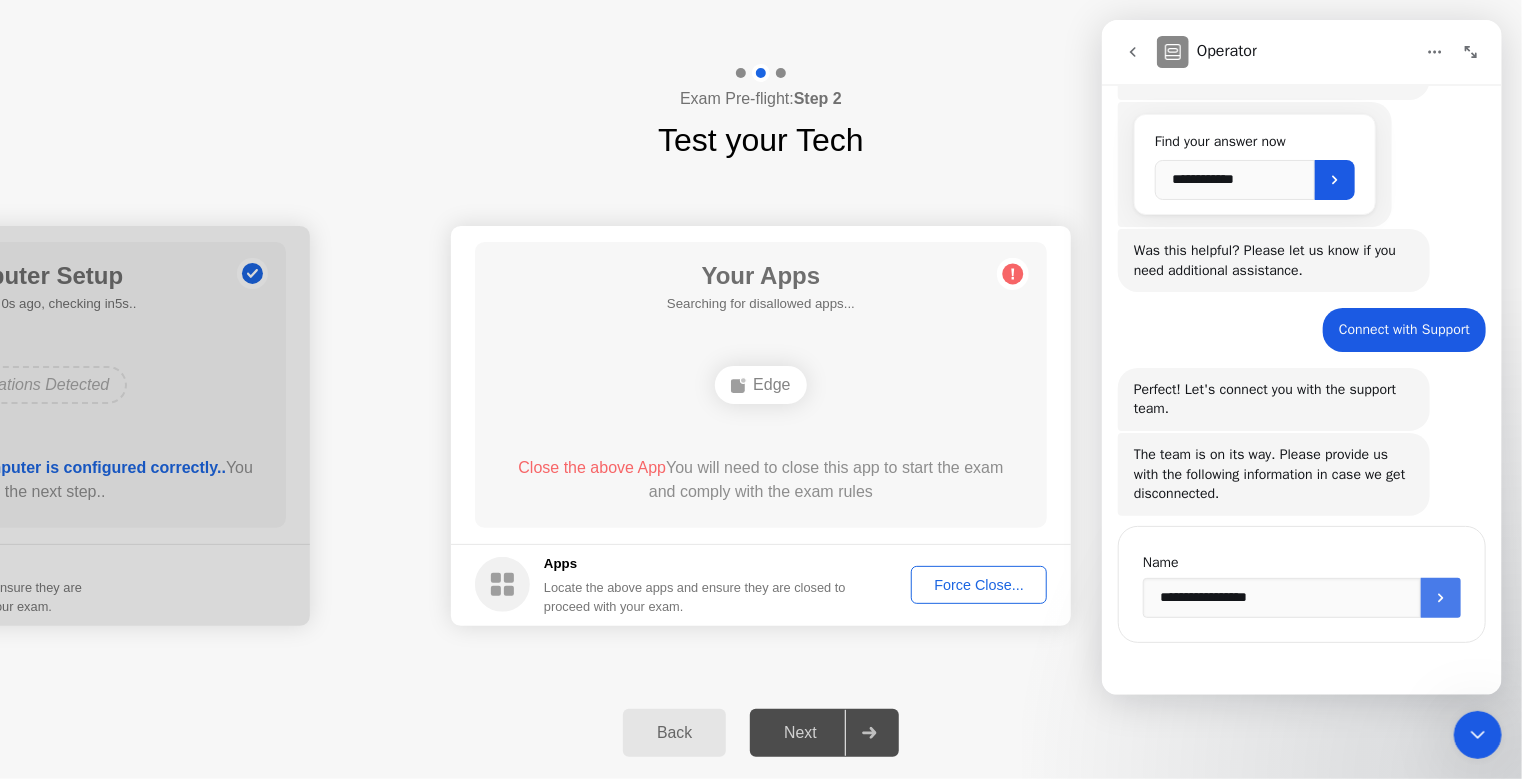 click at bounding box center (1440, 598) 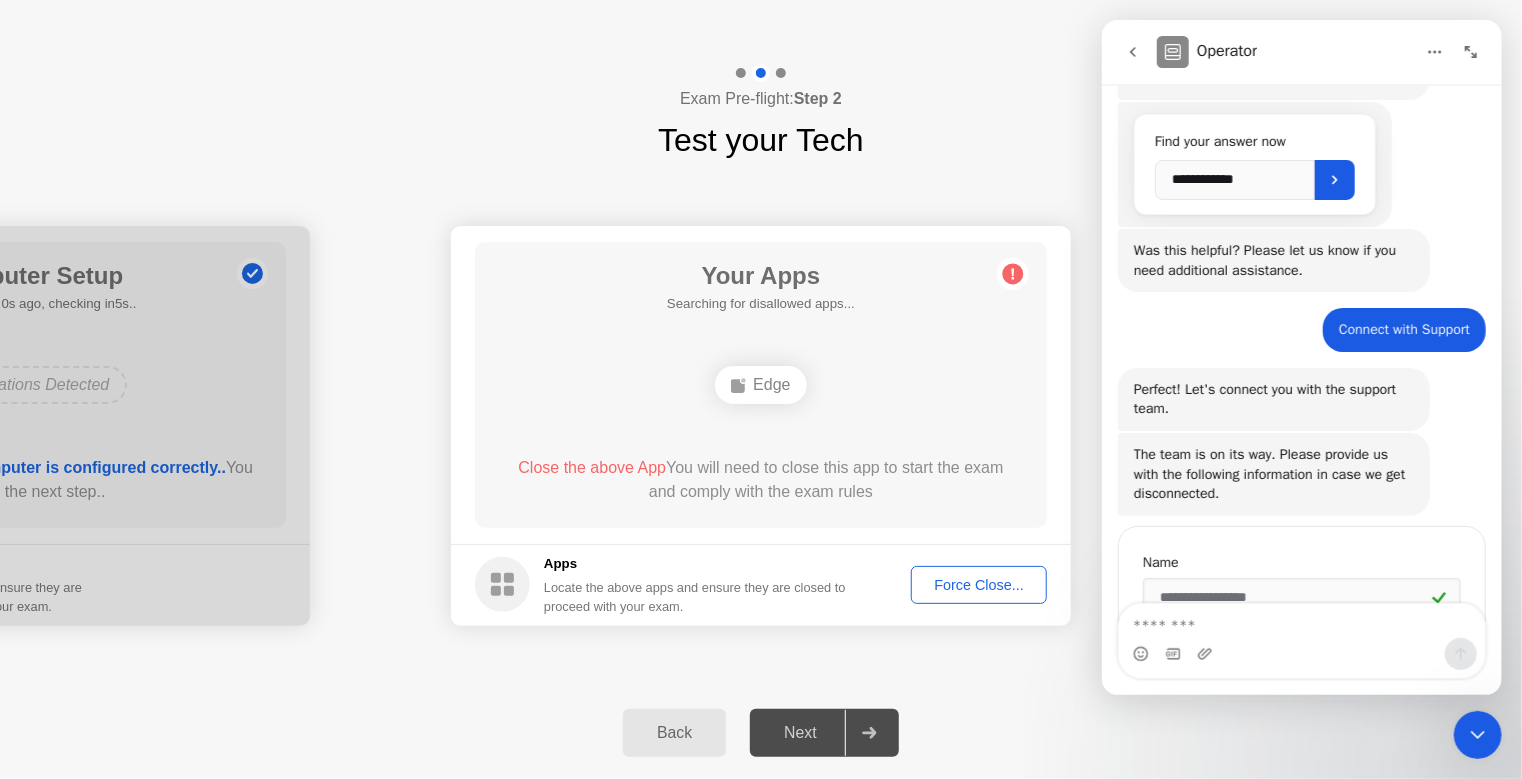 drag, startPoint x: 1380, startPoint y: 592, endPoint x: 1364, endPoint y: 596, distance: 16.492422 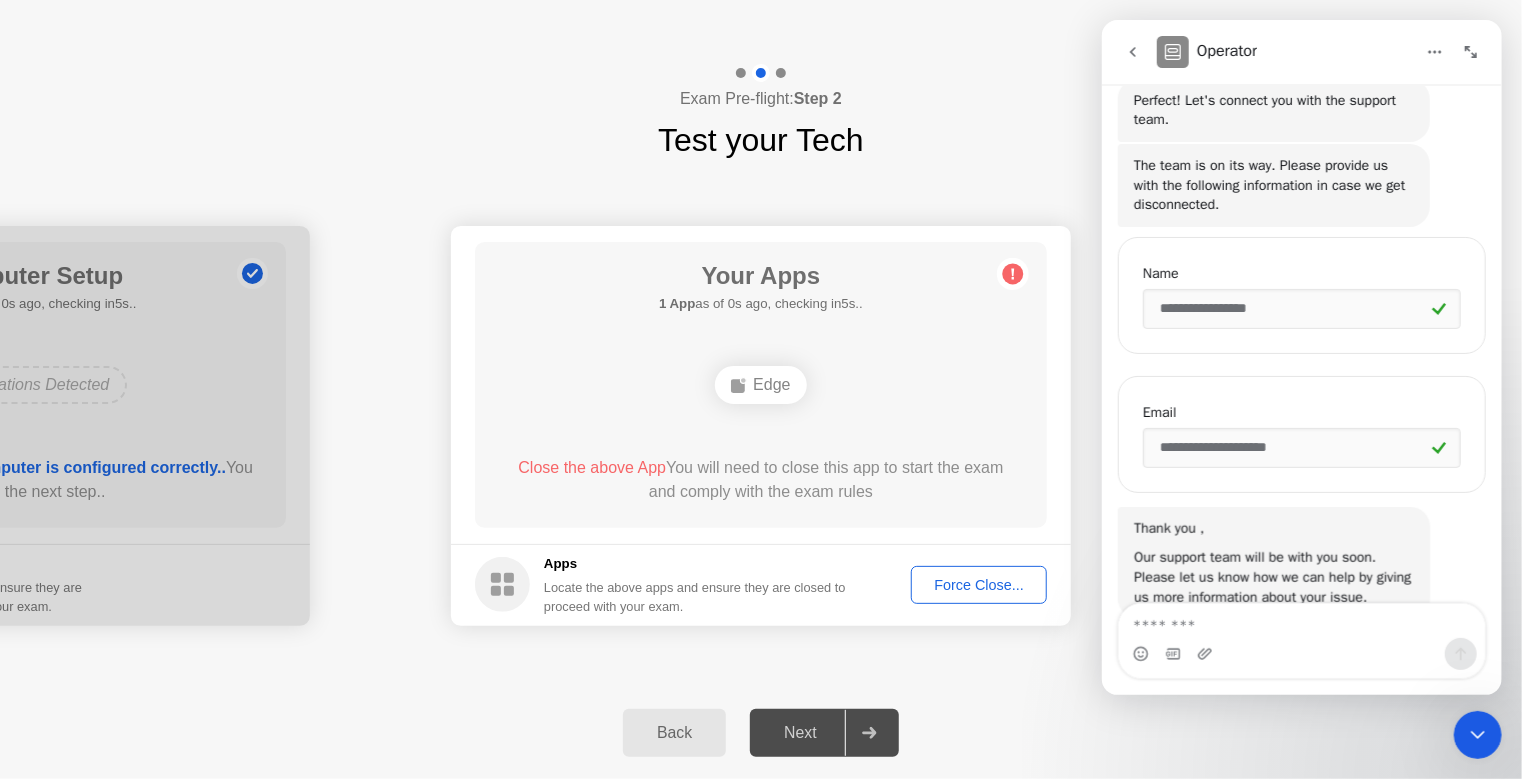 scroll, scrollTop: 623, scrollLeft: 0, axis: vertical 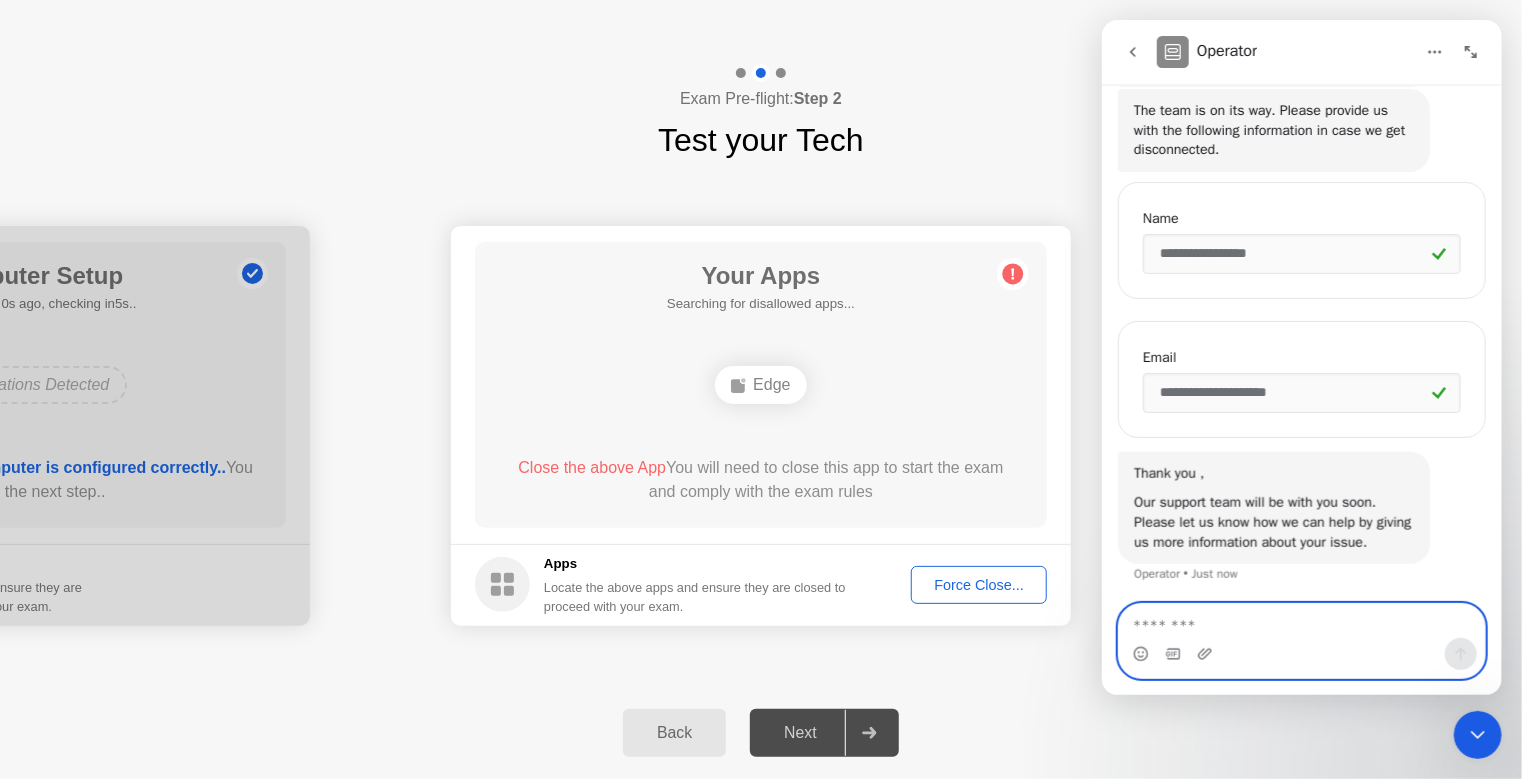 click at bounding box center (1301, 621) 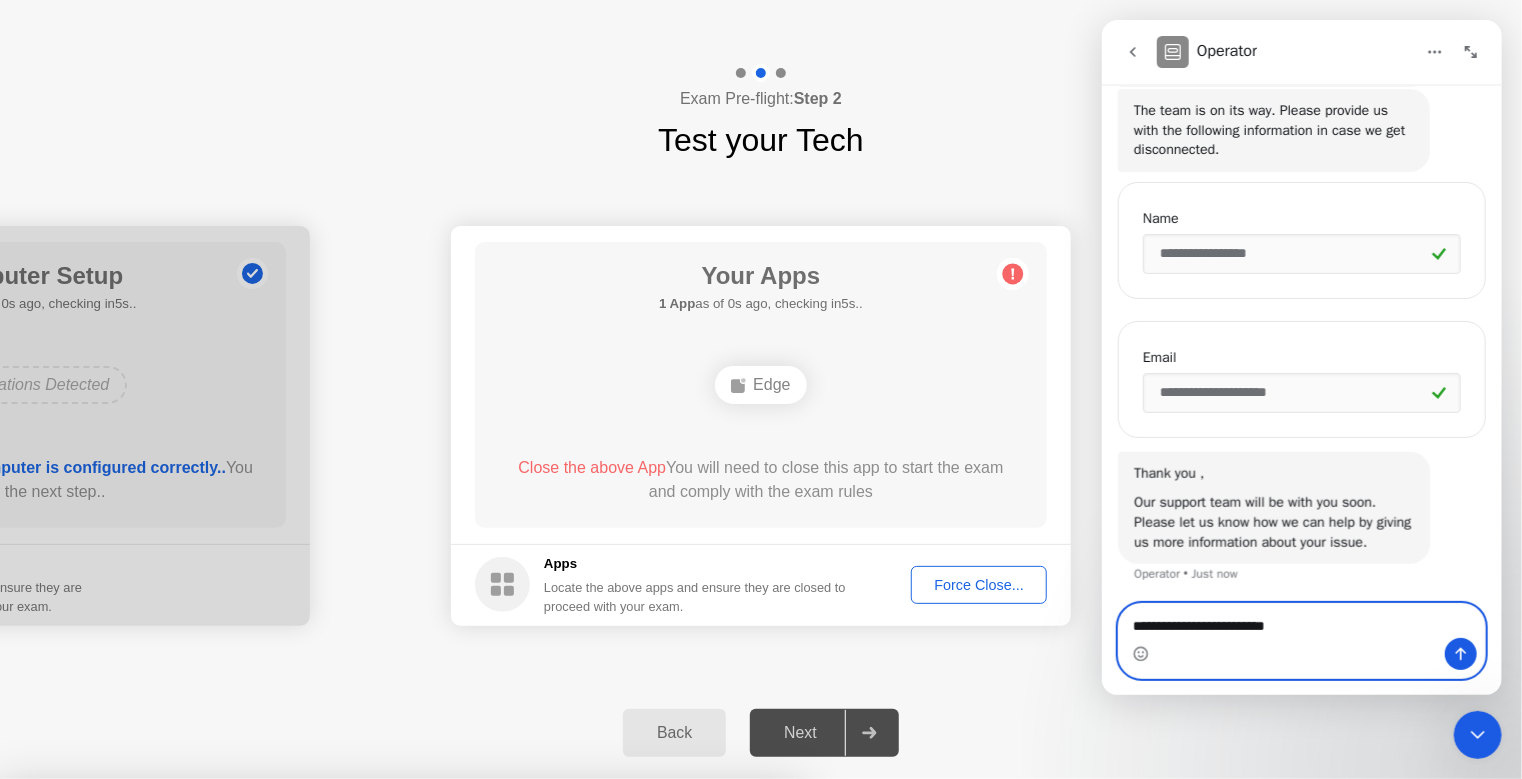 click on "**********" at bounding box center (1301, 621) 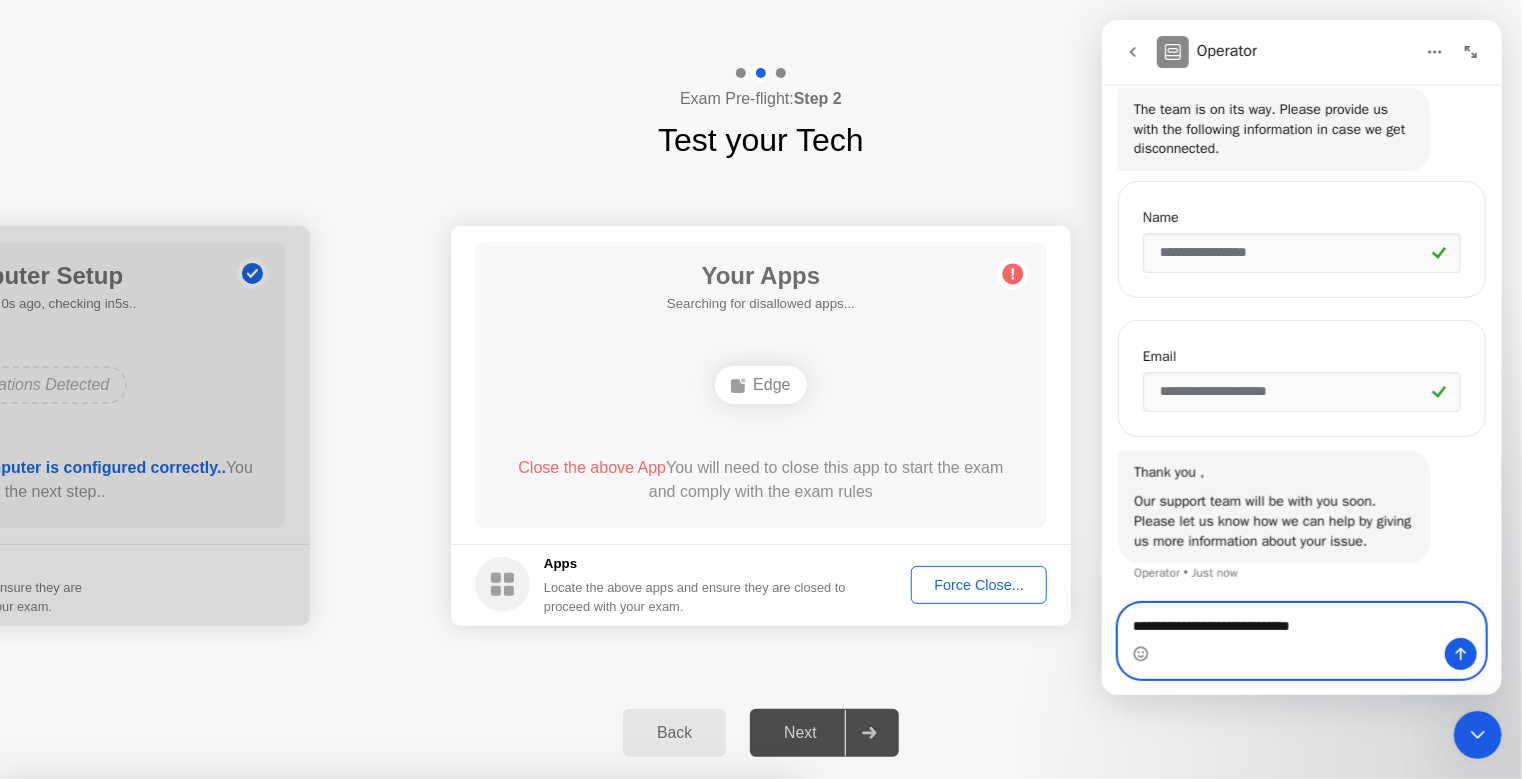 scroll, scrollTop: 623, scrollLeft: 0, axis: vertical 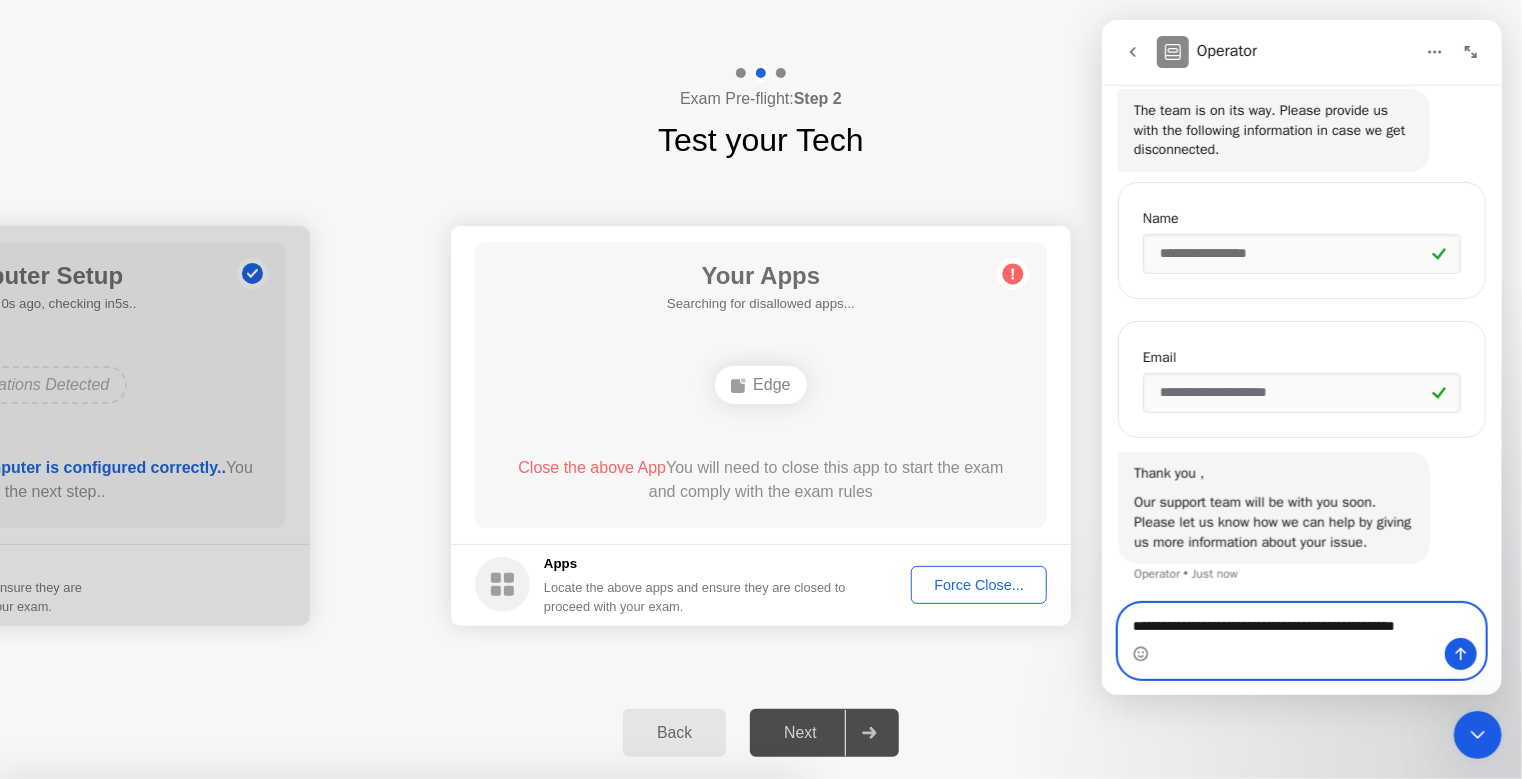 click on "**********" at bounding box center [1301, 621] 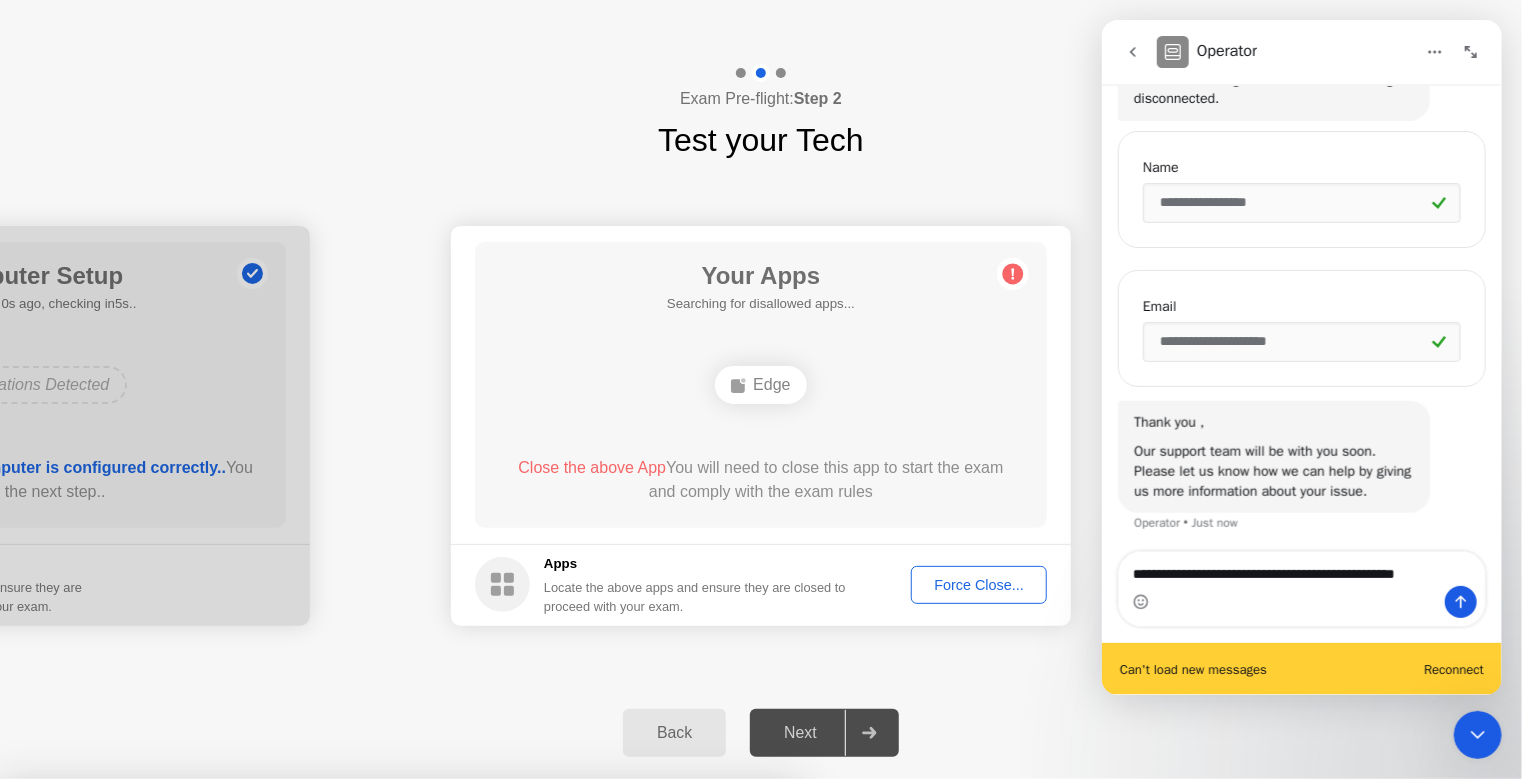 click on "**********" at bounding box center (1301, 597) 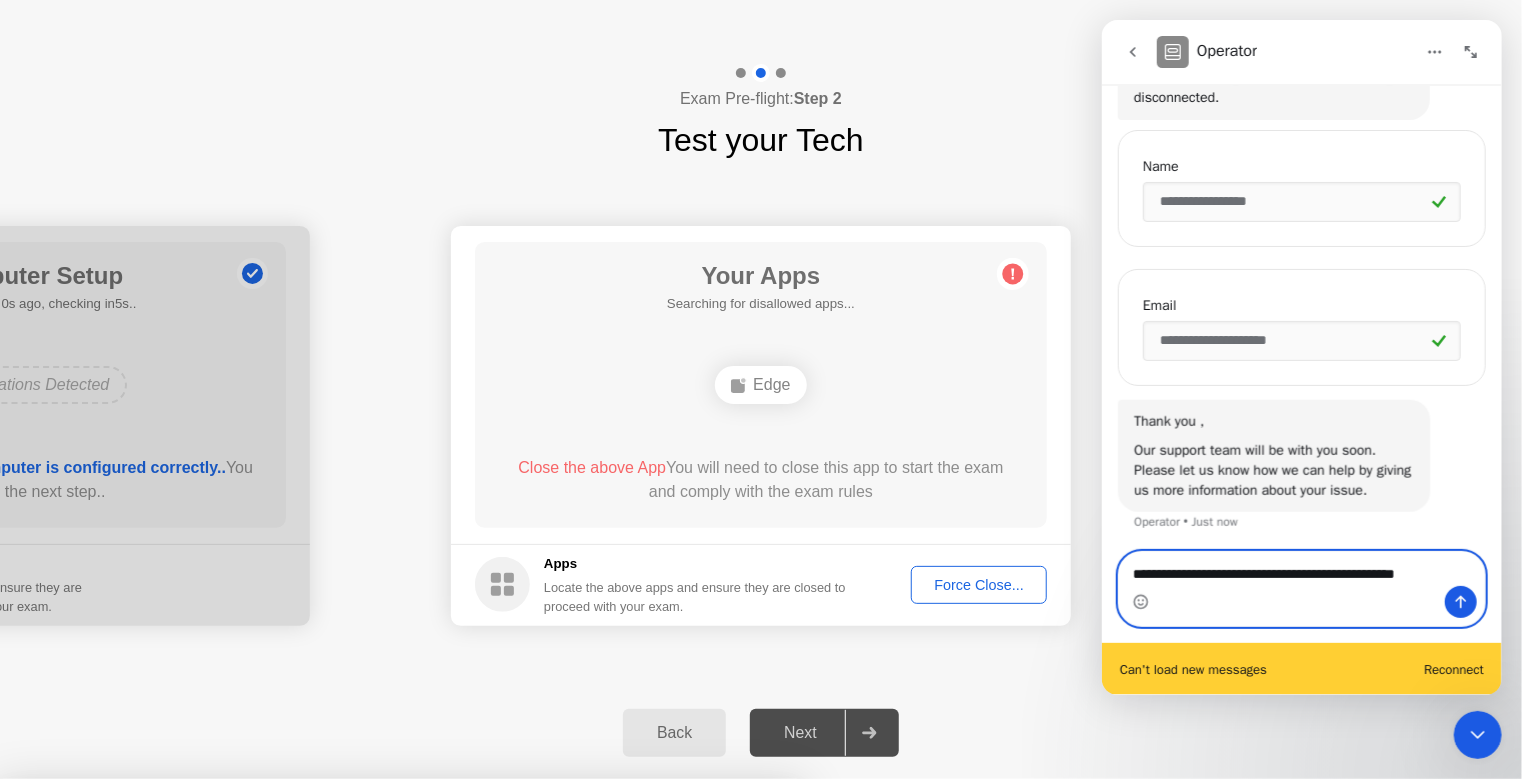 click on "**********" at bounding box center (1301, 569) 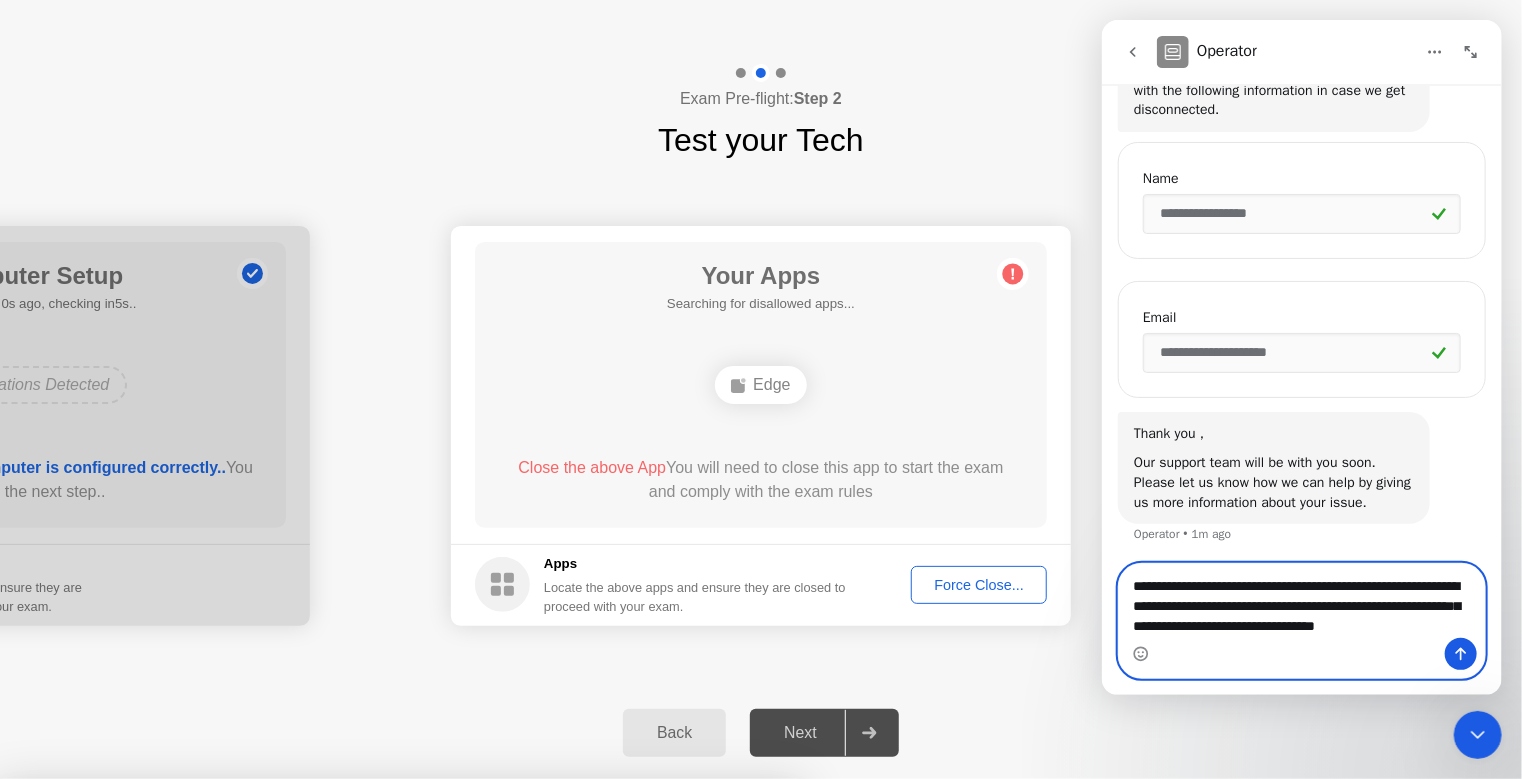 scroll, scrollTop: 683, scrollLeft: 0, axis: vertical 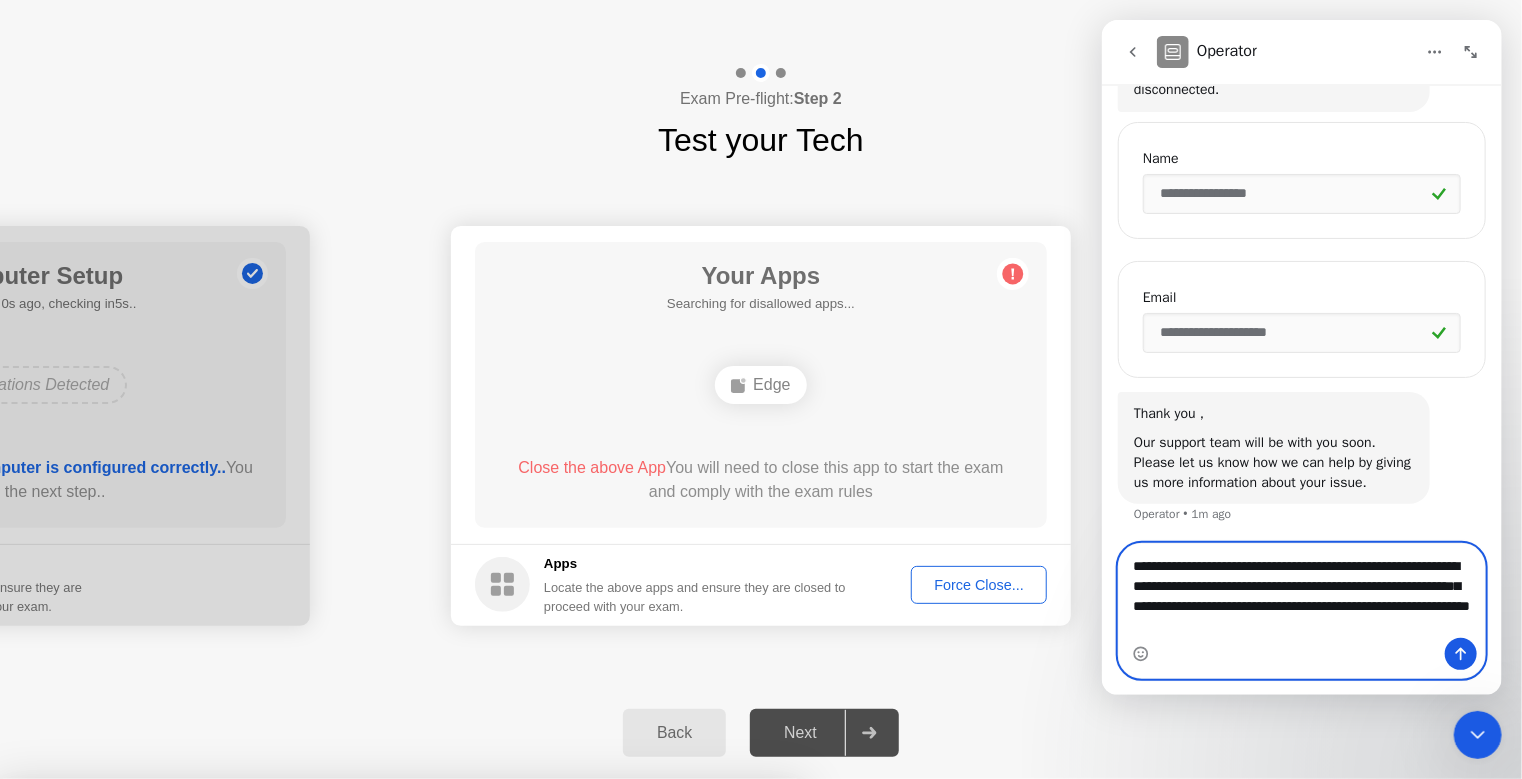 click on "**********" at bounding box center (1301, 591) 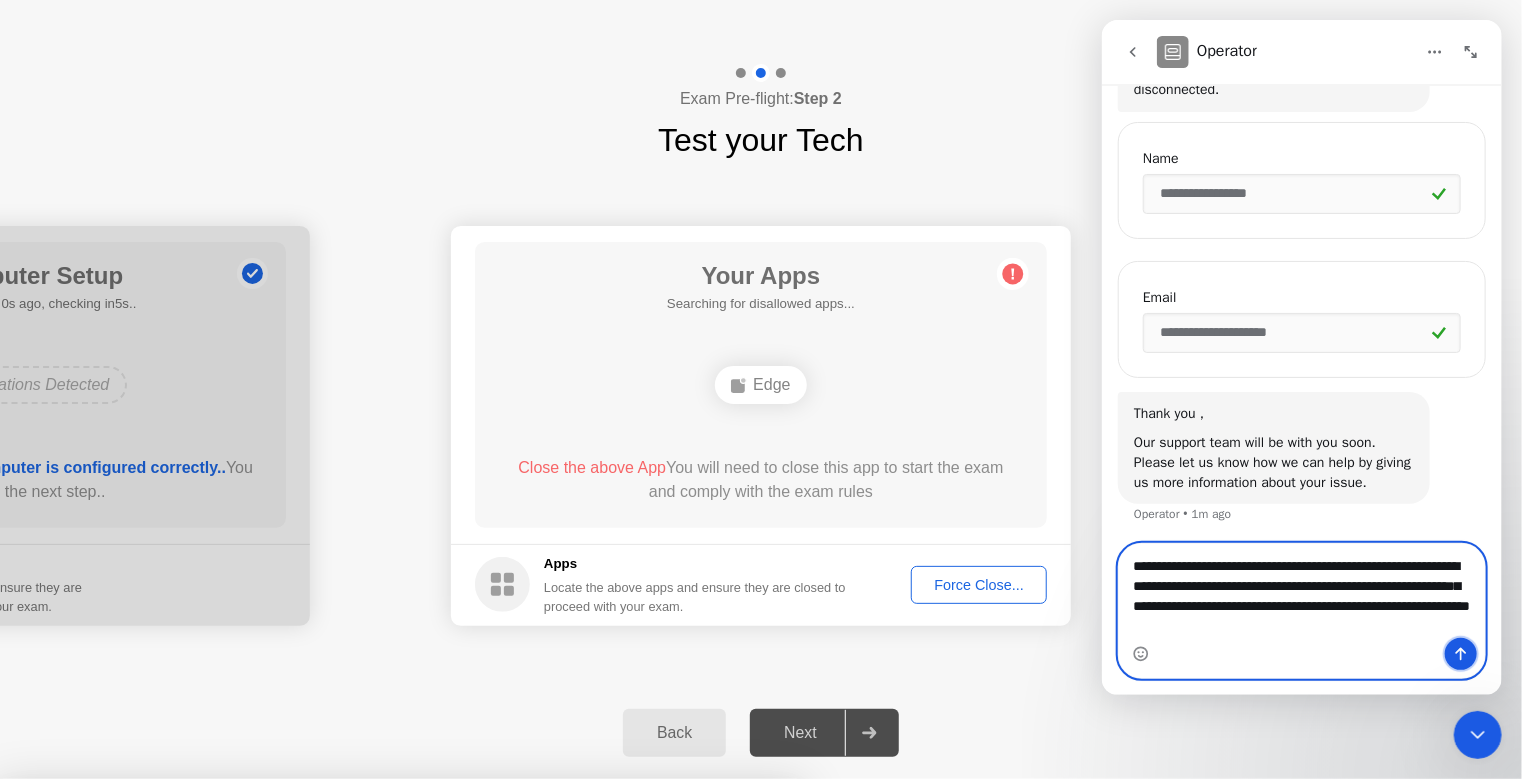 click at bounding box center [1460, 654] 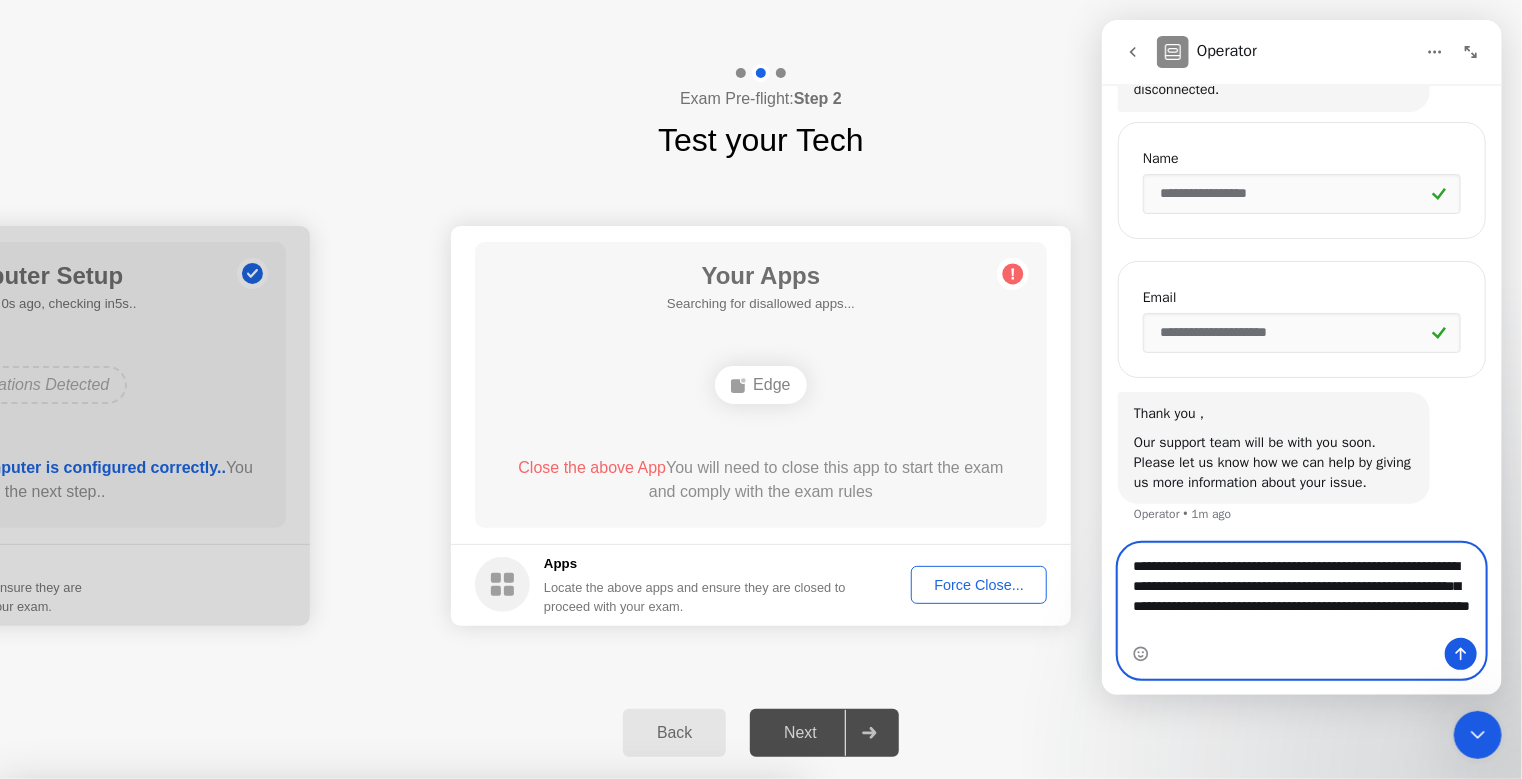 type 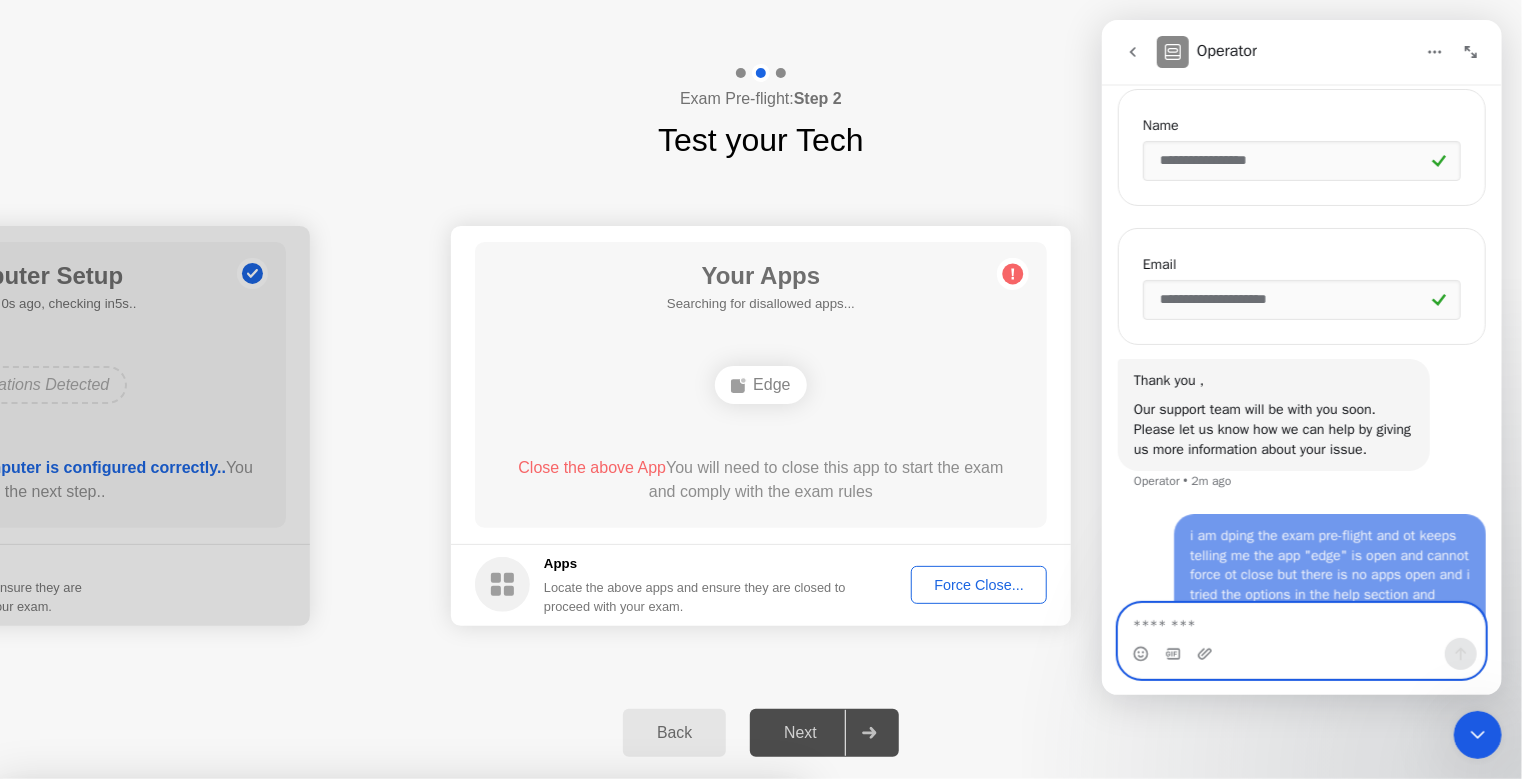 scroll, scrollTop: 761, scrollLeft: 0, axis: vertical 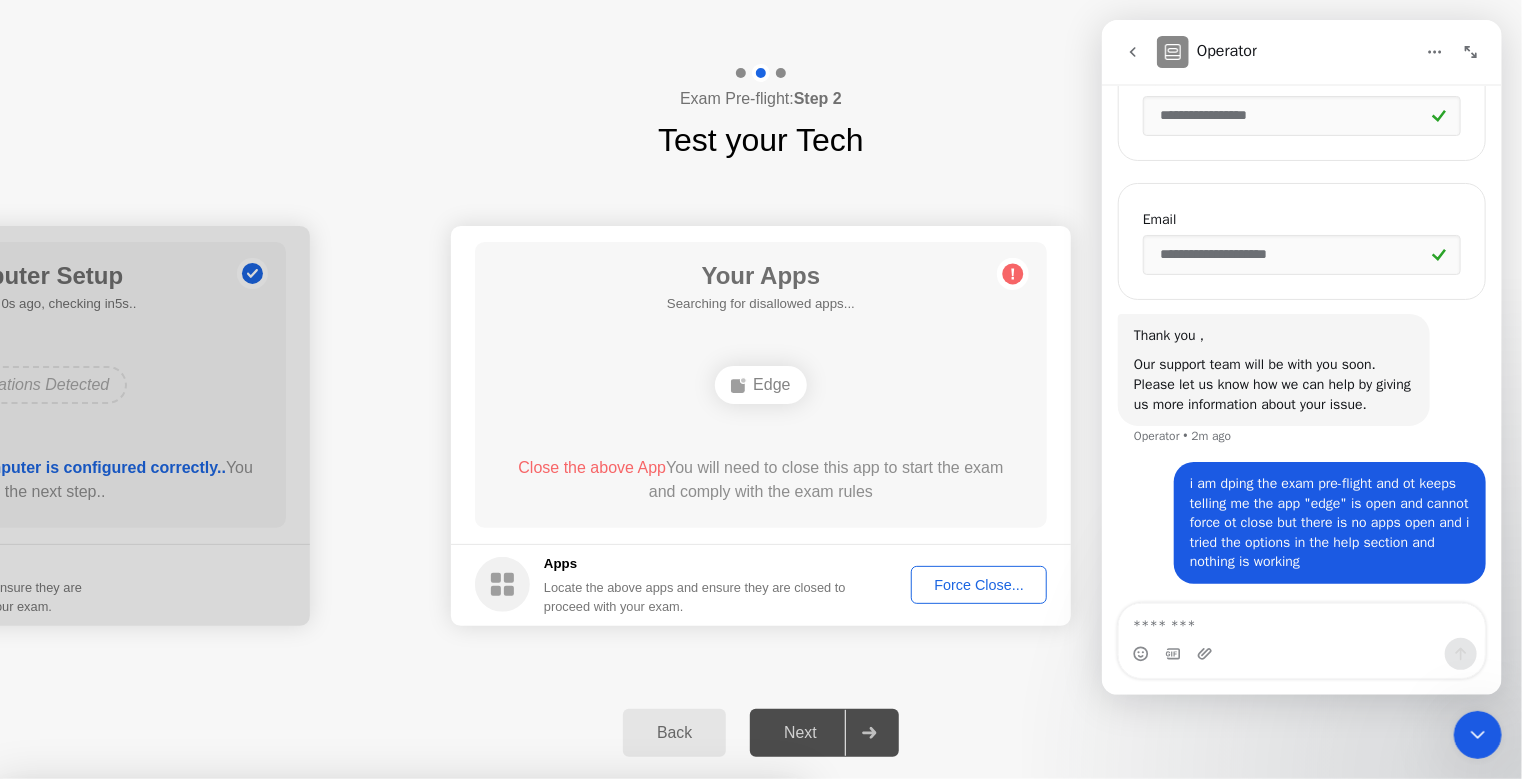 click on "Your Connection We detected an unstable internet connection. Please troubleshoot your connection or consider using a stronger network. Close the app and start again when ready. Close App" at bounding box center [400, 1361] 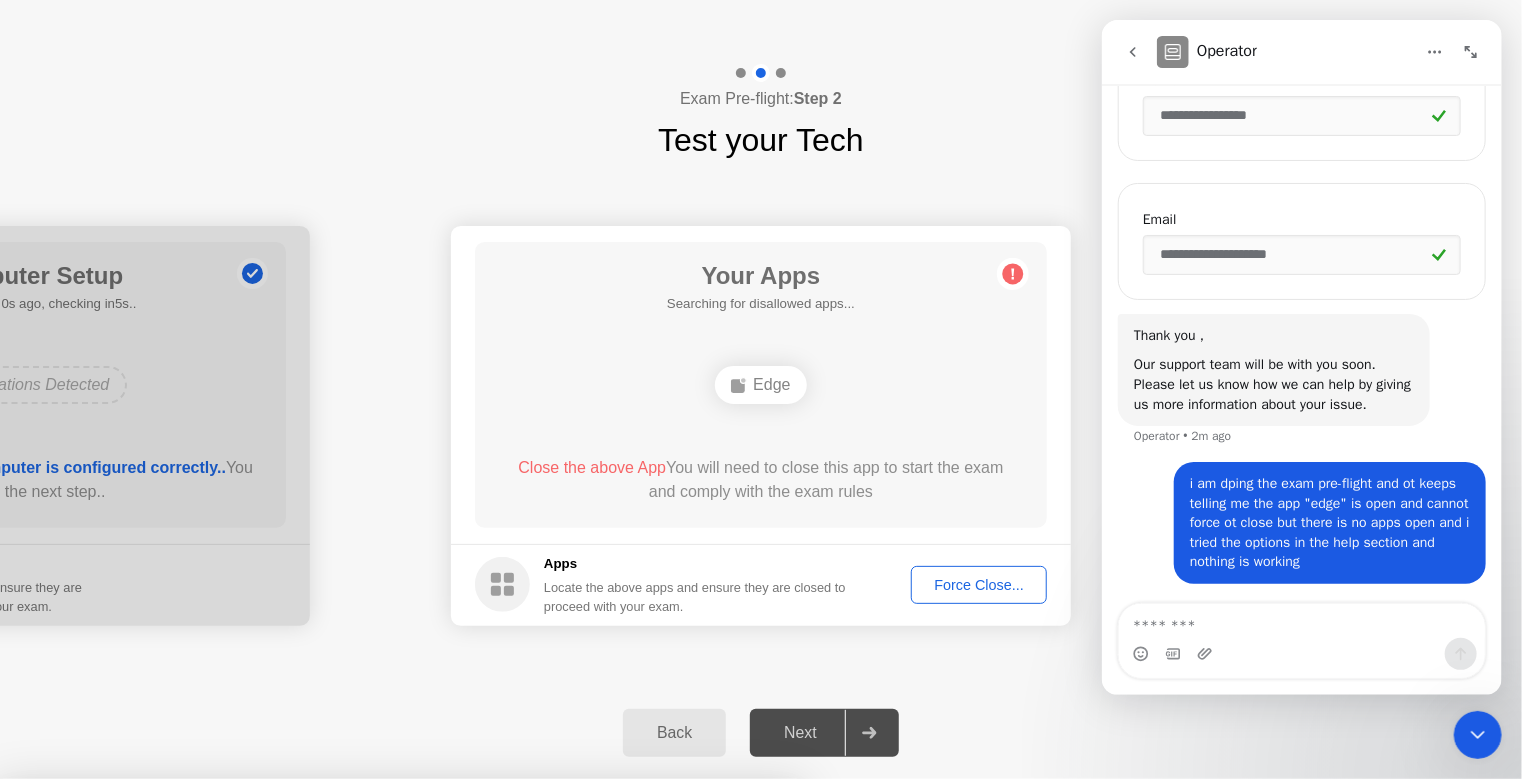 click at bounding box center (1132, 52) 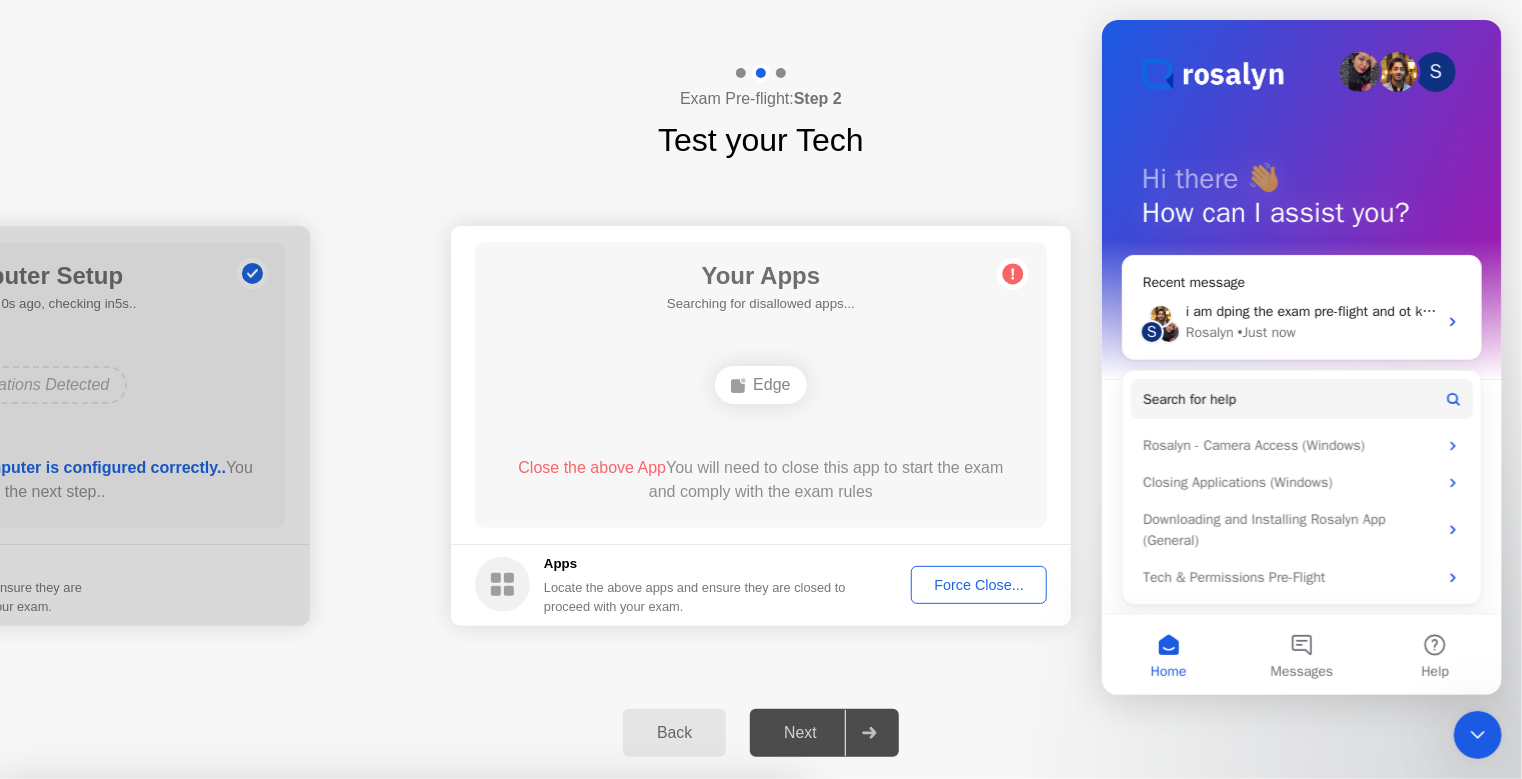 click at bounding box center (761, 1167) 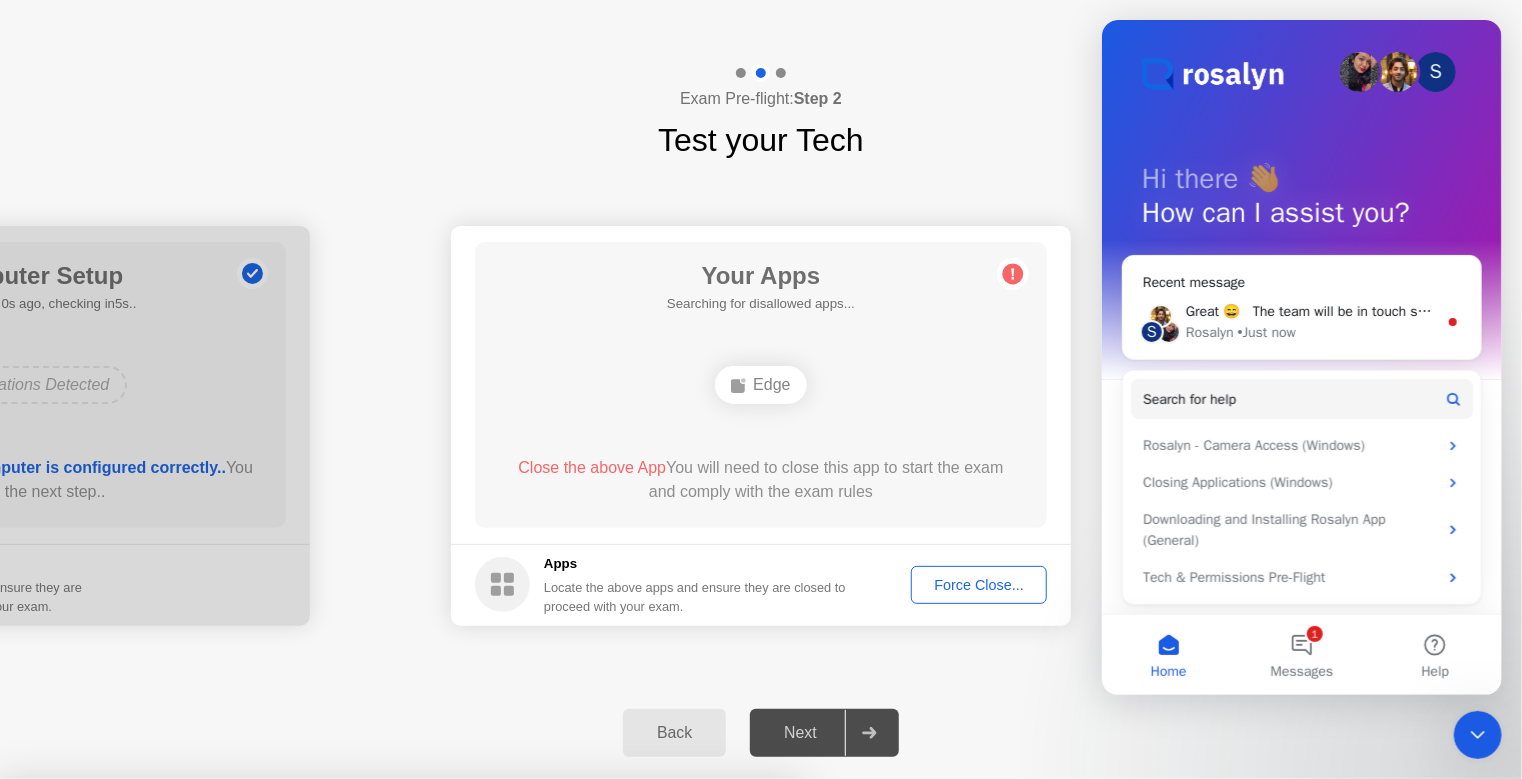 click at bounding box center (761, 1167) 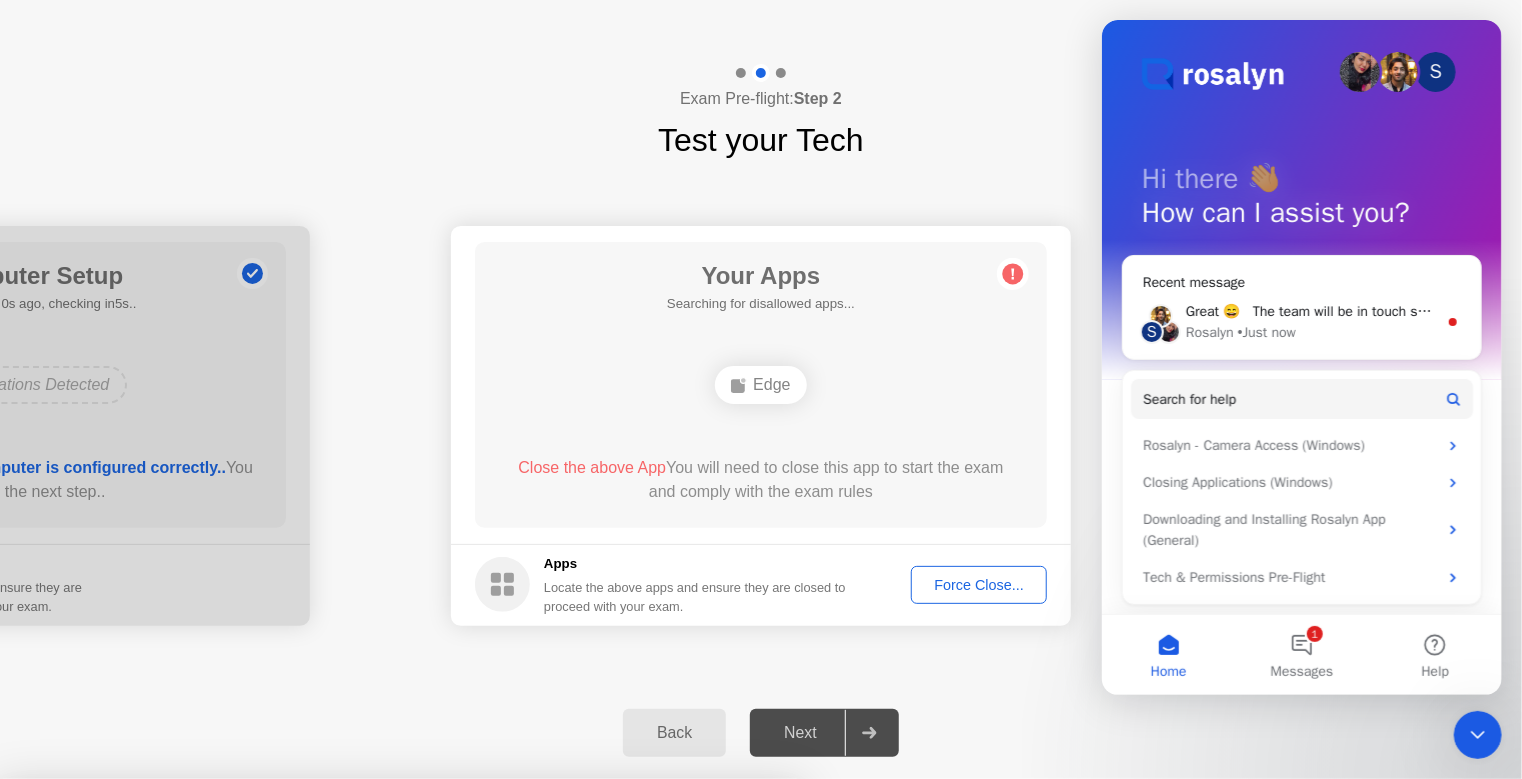 click at bounding box center (1477, 734) 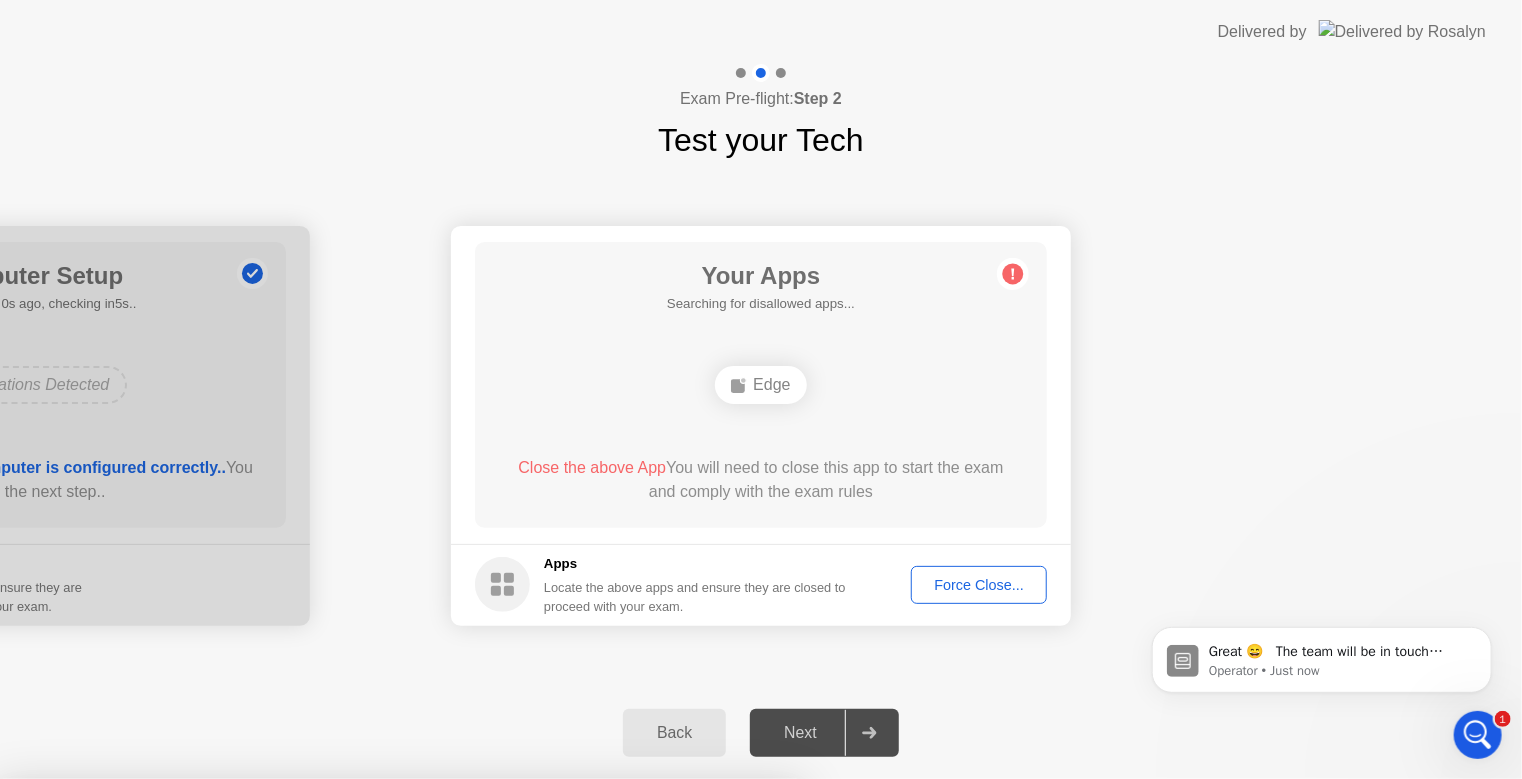 scroll, scrollTop: 0, scrollLeft: 0, axis: both 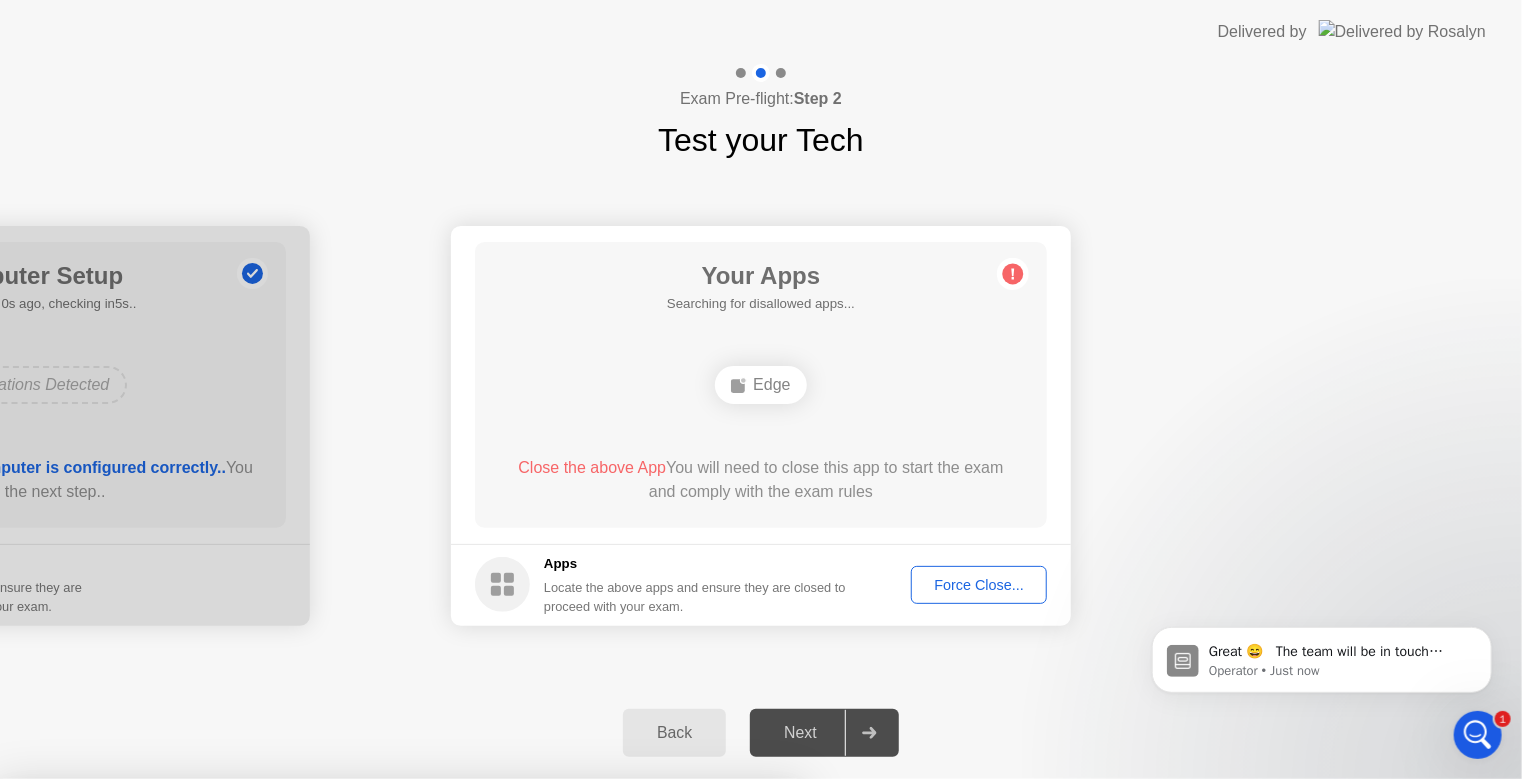 click on "Your Connection We detected an unstable internet connection. Please troubleshoot your connection or consider using a stronger network. Close the app and start again when ready. Close App" at bounding box center [400, 1361] 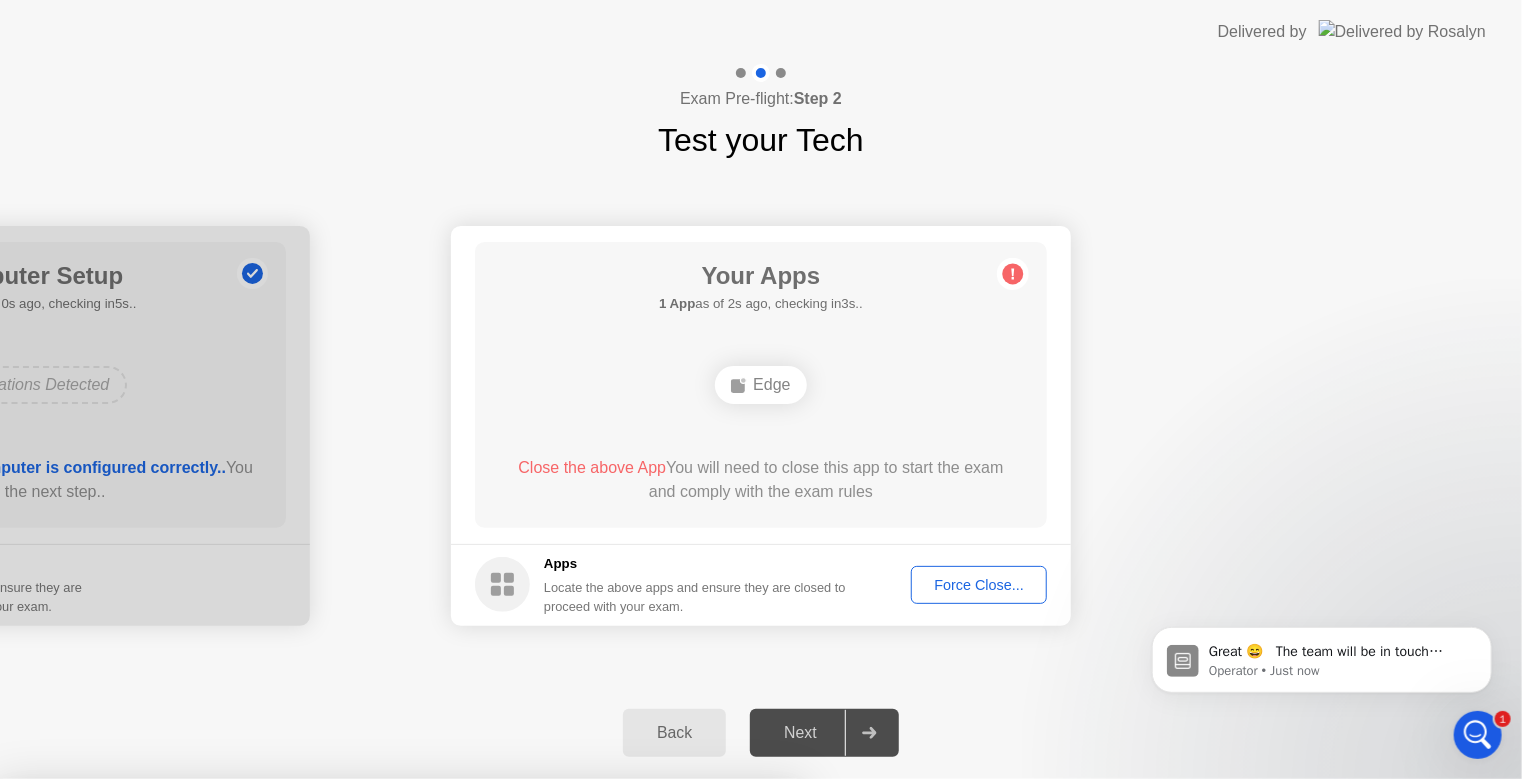 click on "Your Connection We detected an unstable internet connection. Please troubleshoot your connection or consider using a stronger network. Close the app and start again when ready. Close App" at bounding box center [400, 1361] 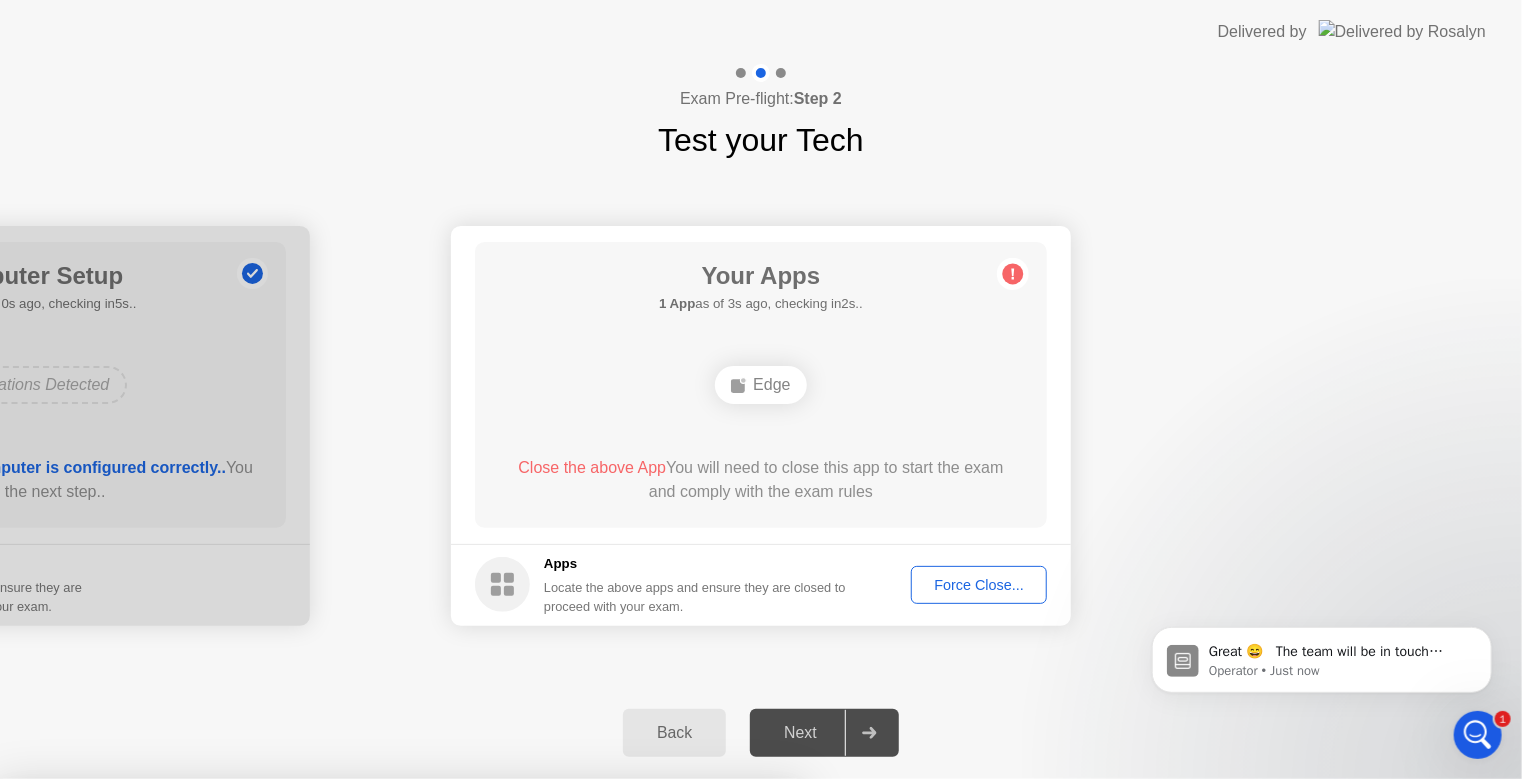 click at bounding box center (761, 1167) 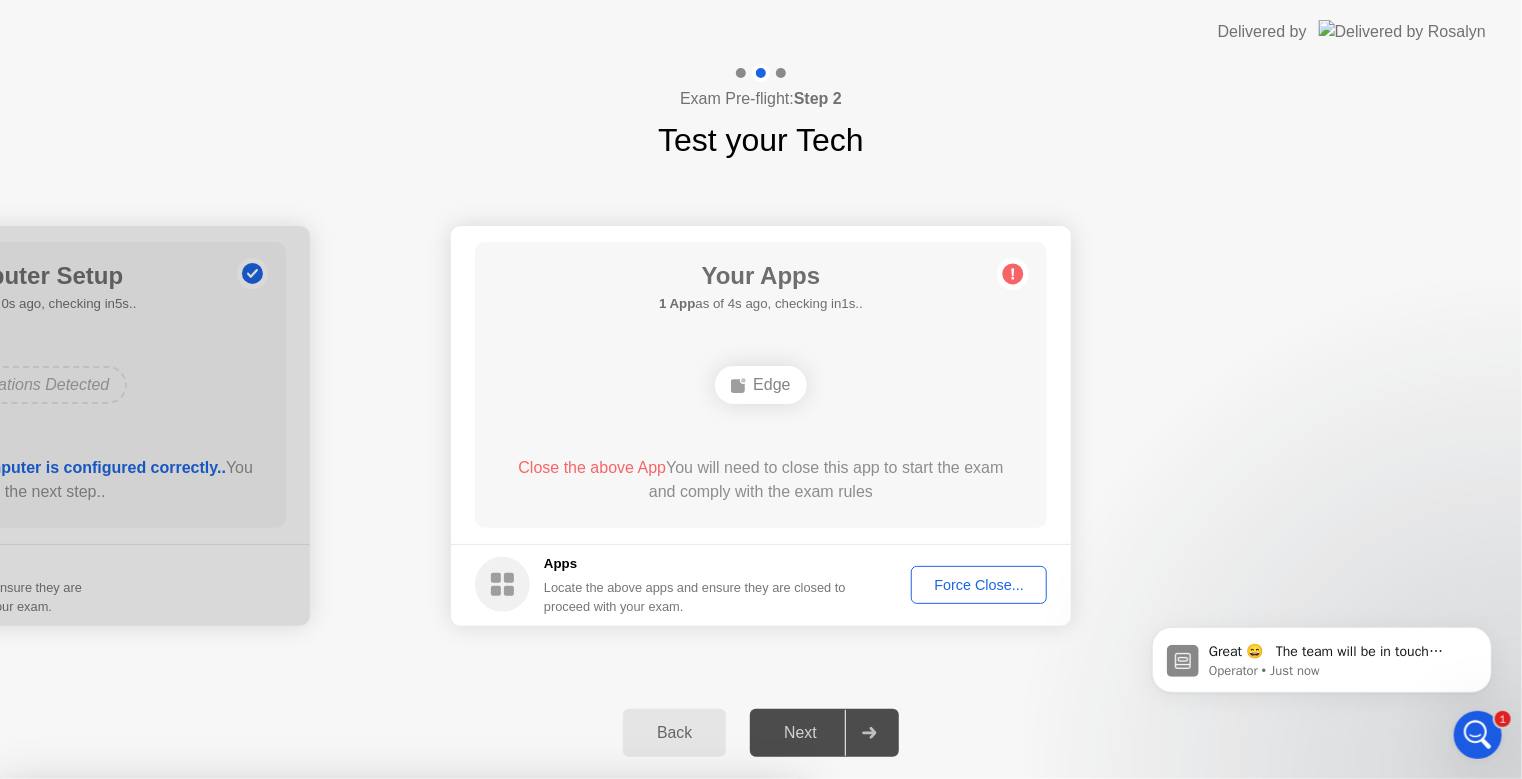 click 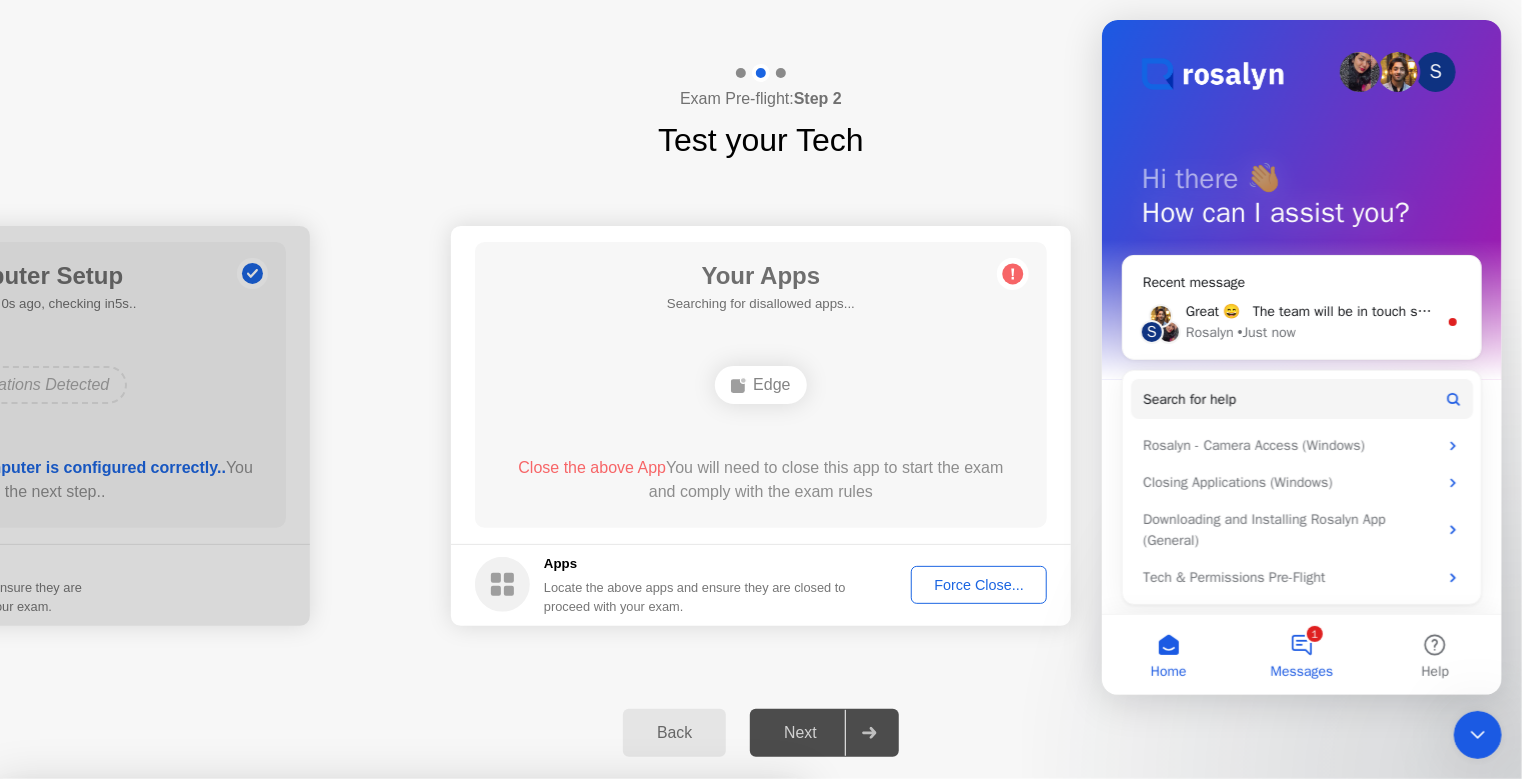 click on "1 Messages" at bounding box center (1300, 655) 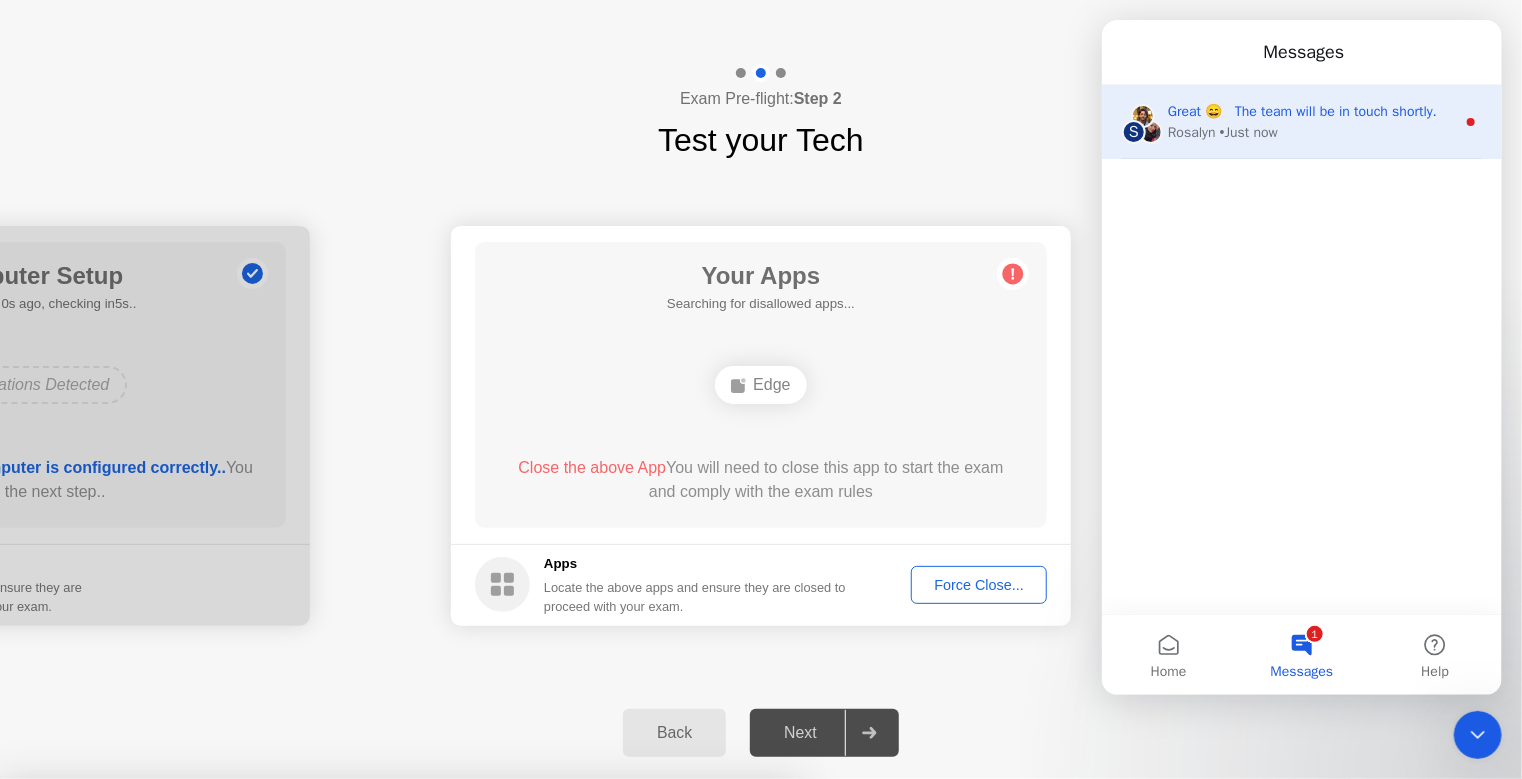 click on "S Great 😄   The team will be in touch shortly. [NAME] •  Just now" at bounding box center [1301, 122] 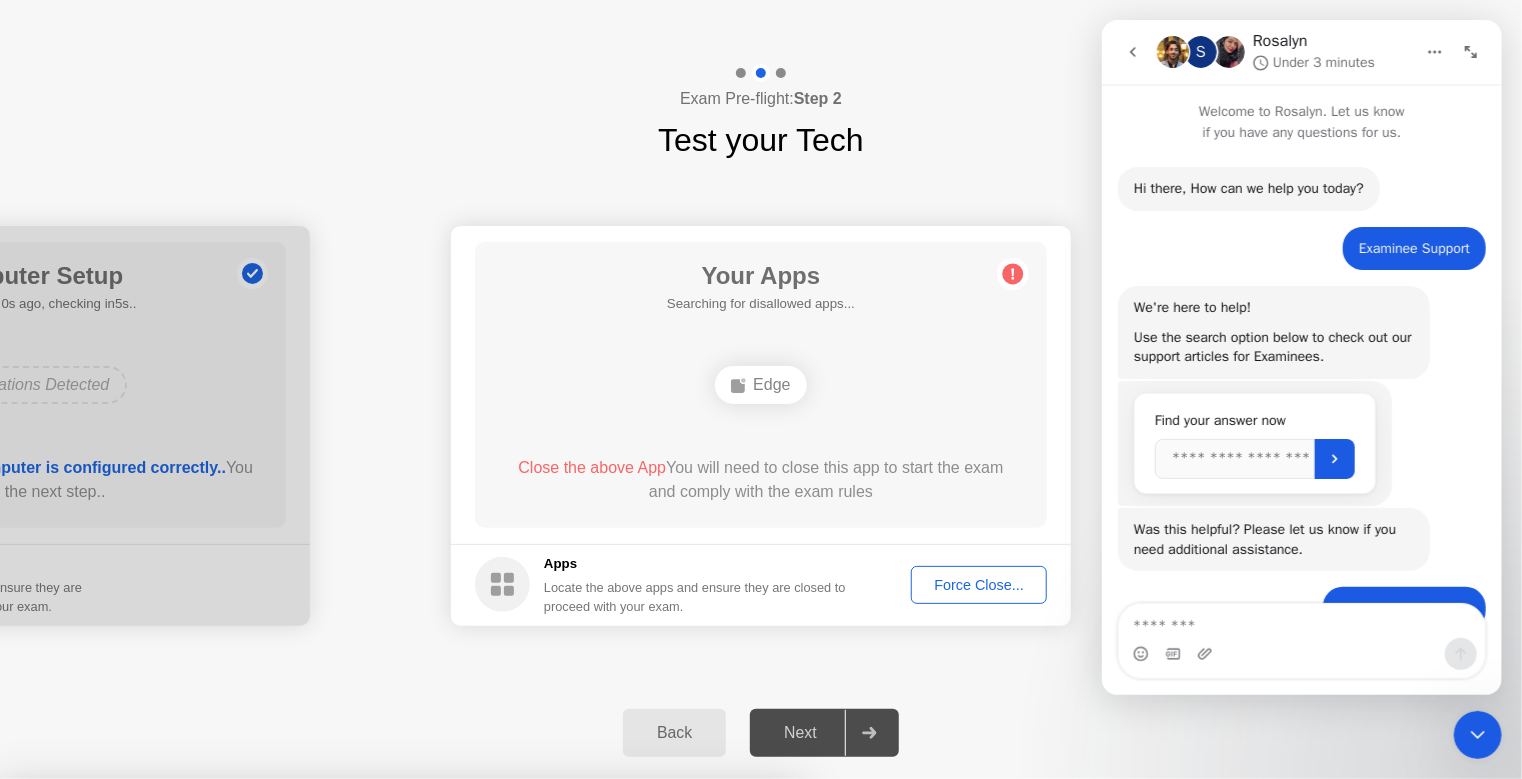 scroll, scrollTop: 81, scrollLeft: 0, axis: vertical 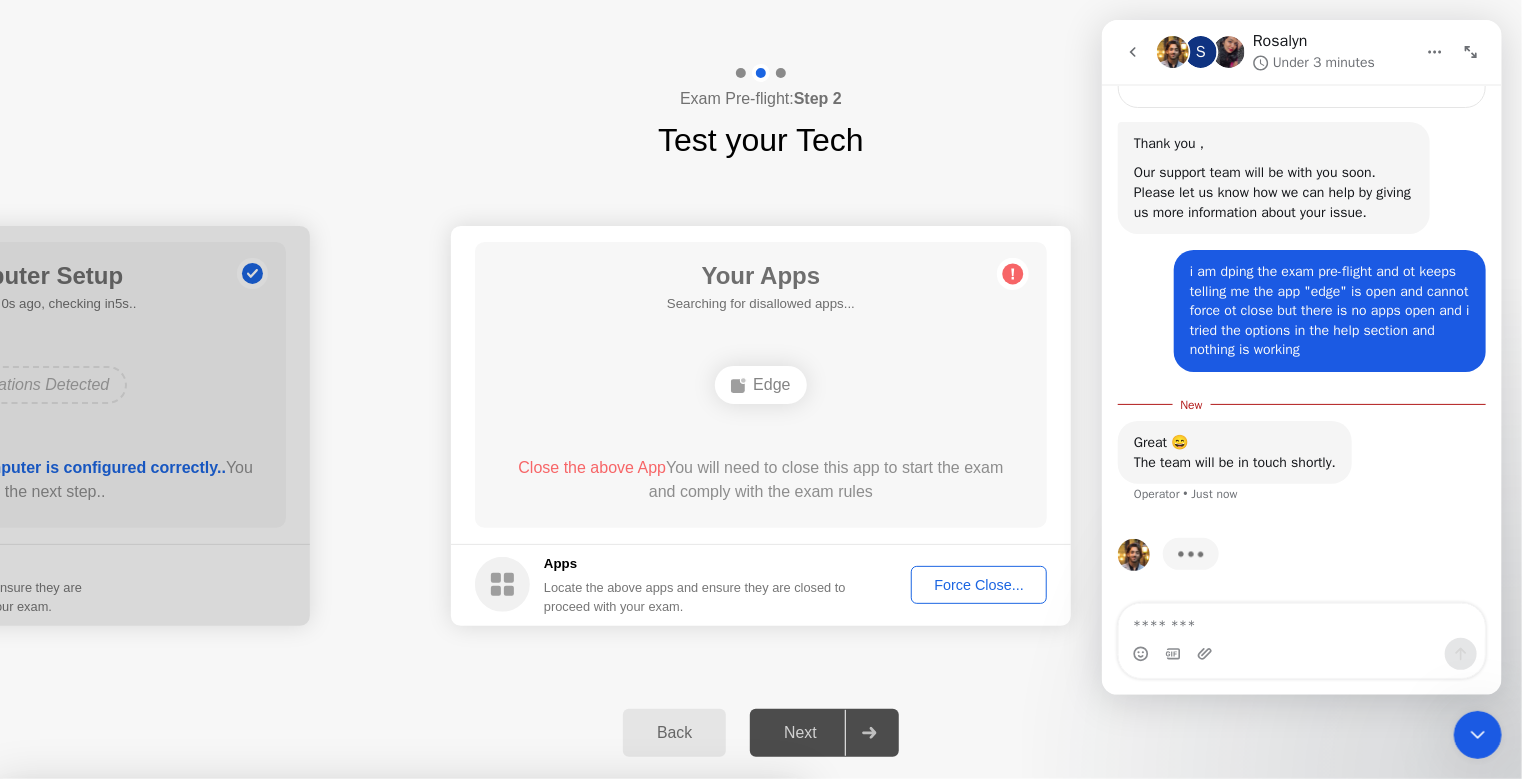 click at bounding box center (1132, 52) 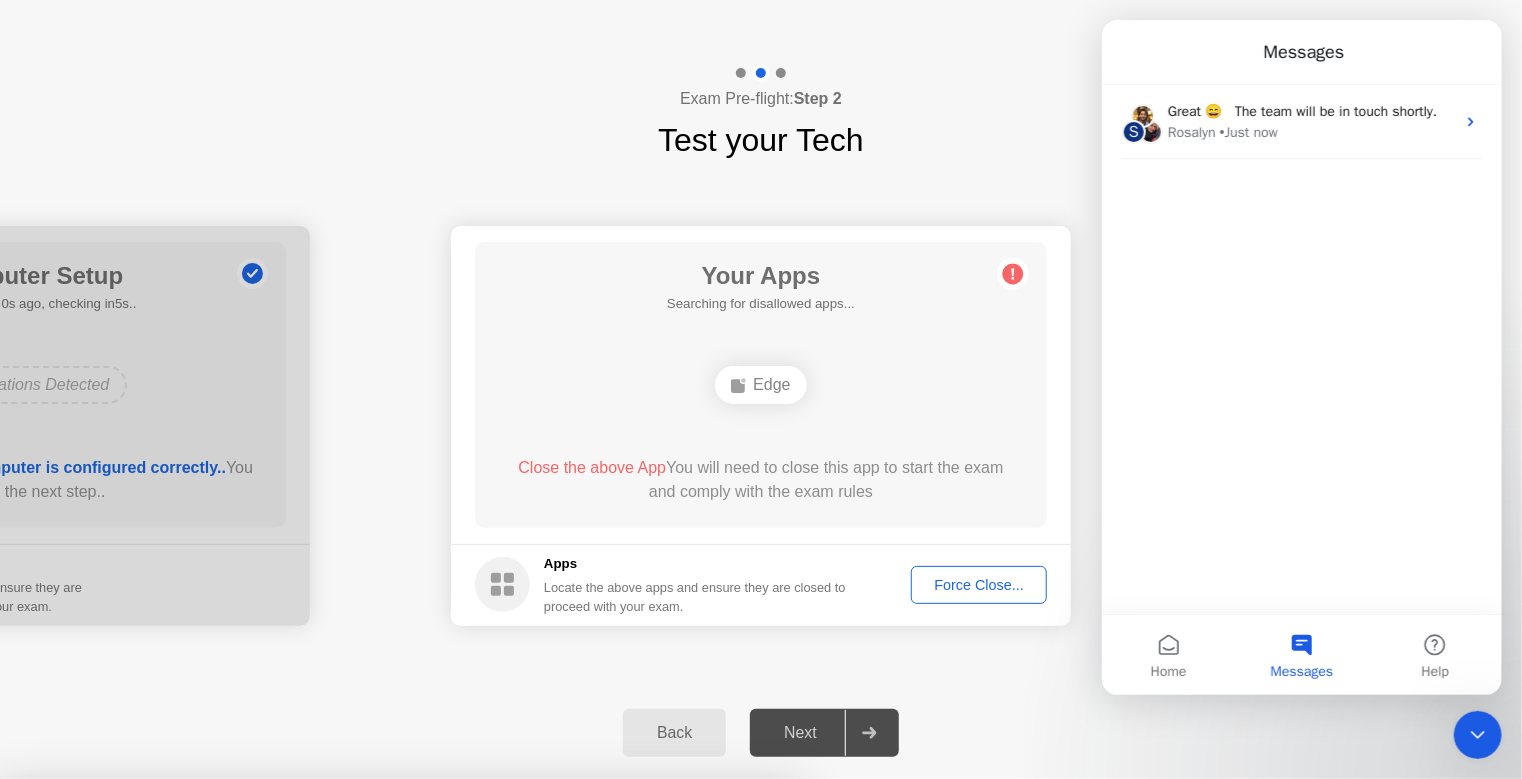 scroll, scrollTop: 0, scrollLeft: 0, axis: both 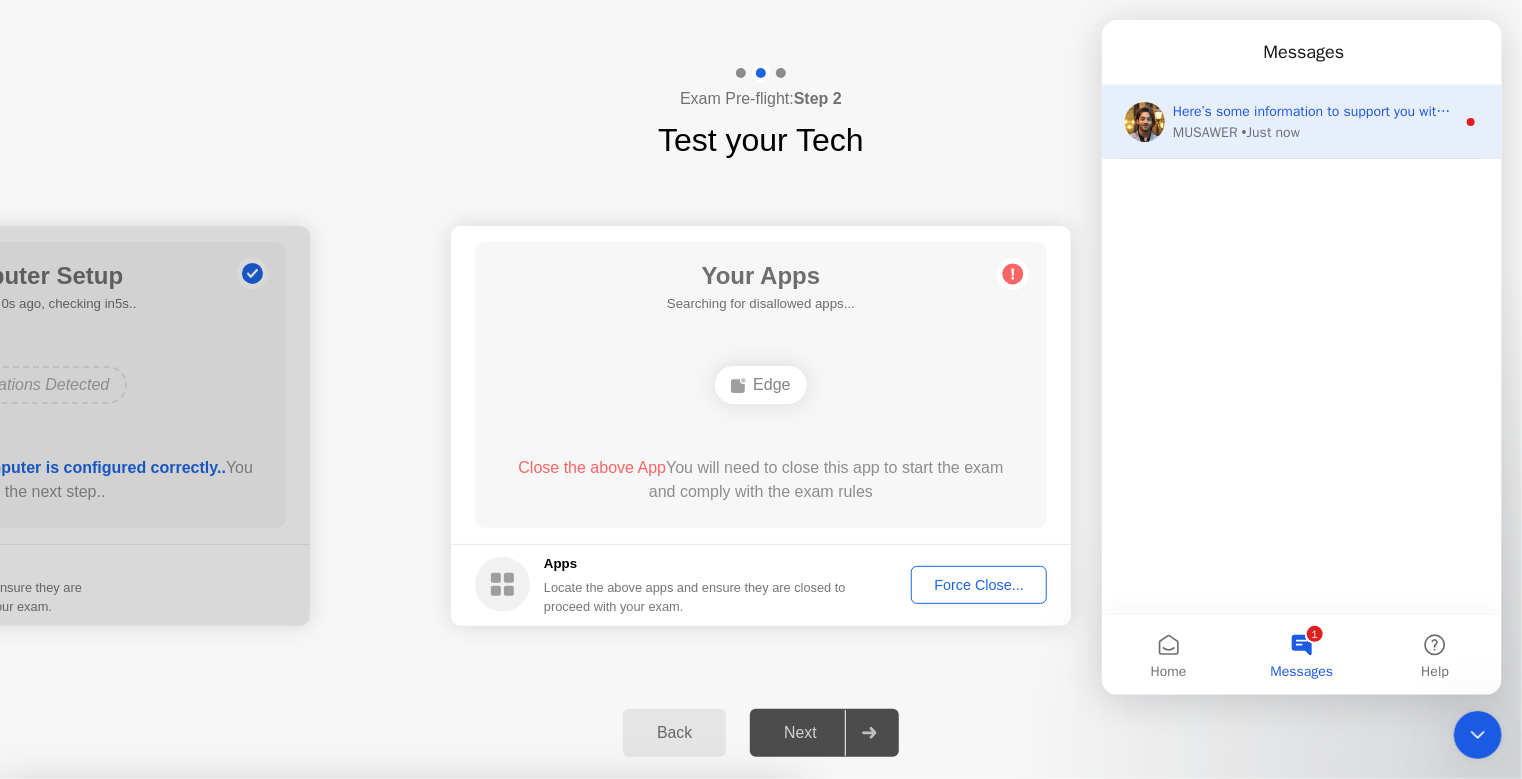 click on "Here’s some information to support you with your issue, please review the article below👇.      Let me know if you have any other questions 🤞" at bounding box center [1599, 111] 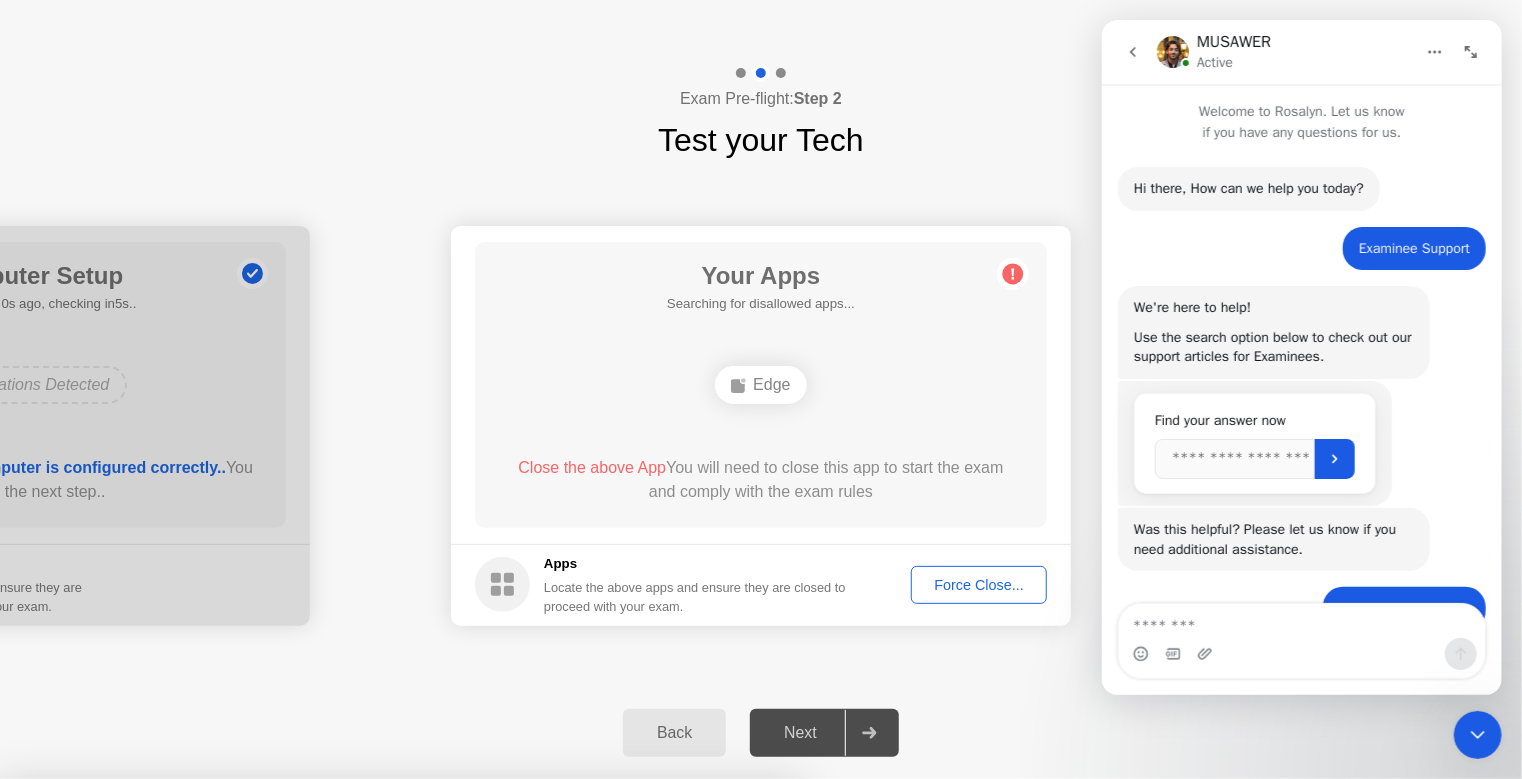scroll, scrollTop: 80, scrollLeft: 0, axis: vertical 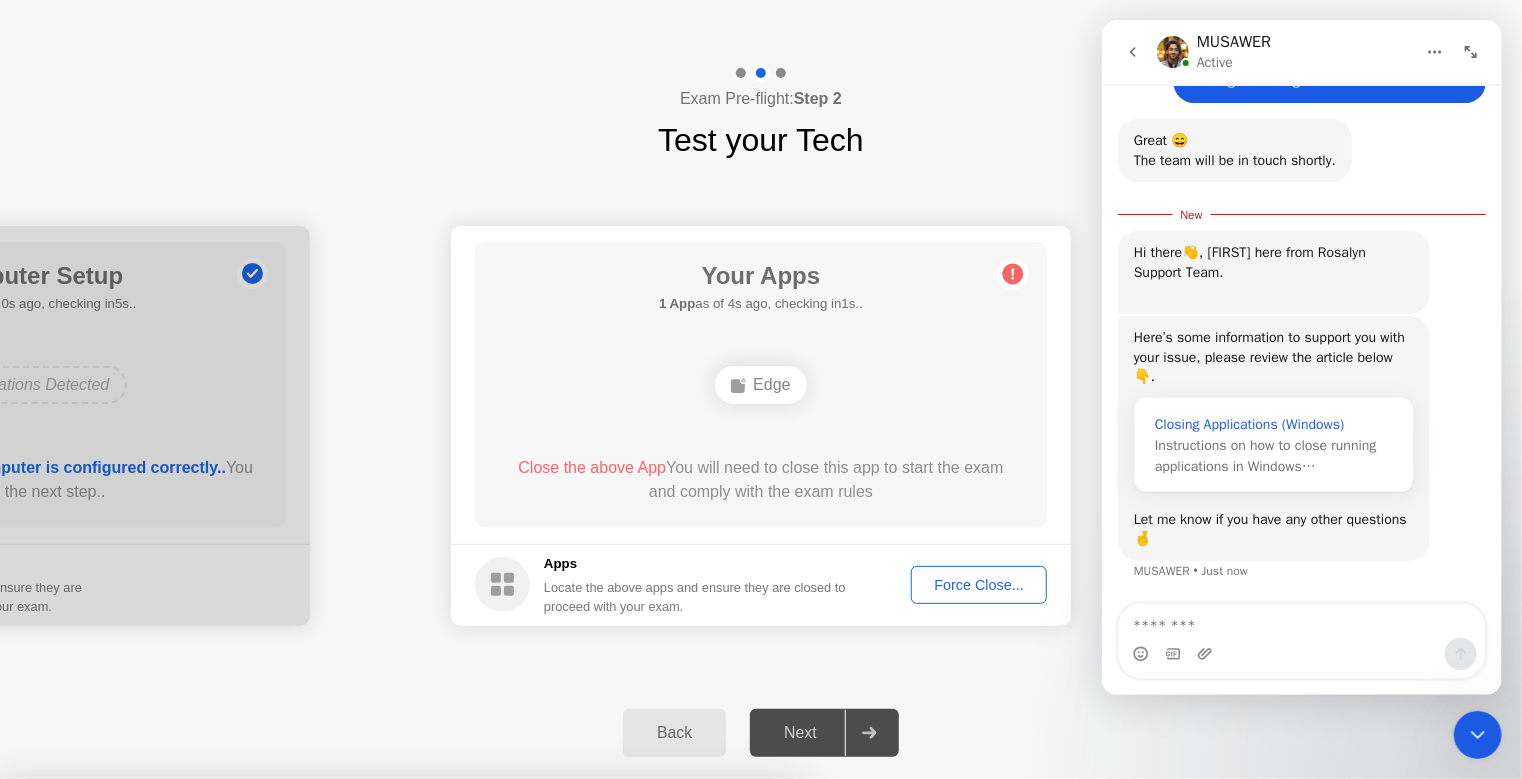 click on "Instructions on how to close running applications in Windows…" at bounding box center [1265, 456] 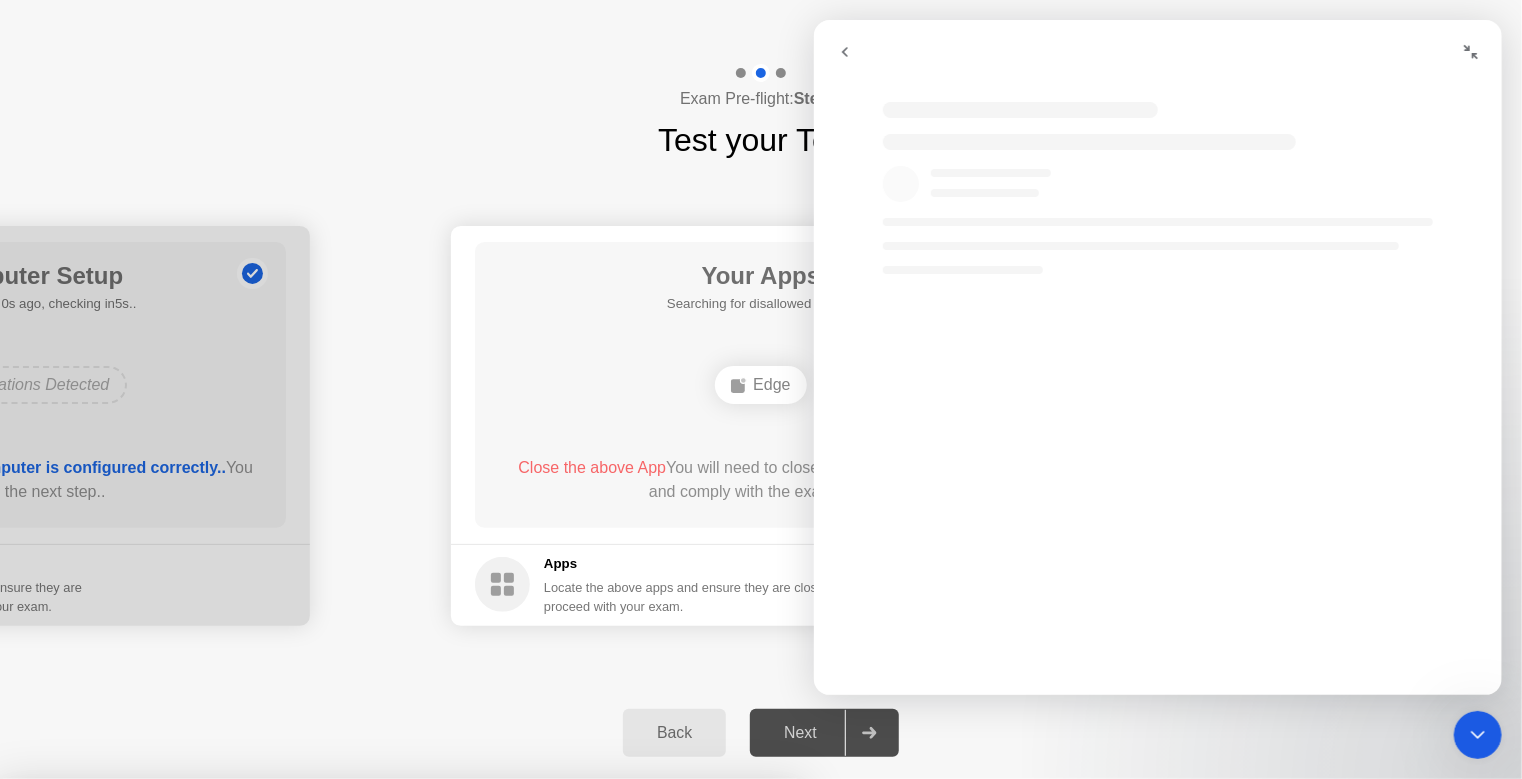 scroll, scrollTop: 2, scrollLeft: 0, axis: vertical 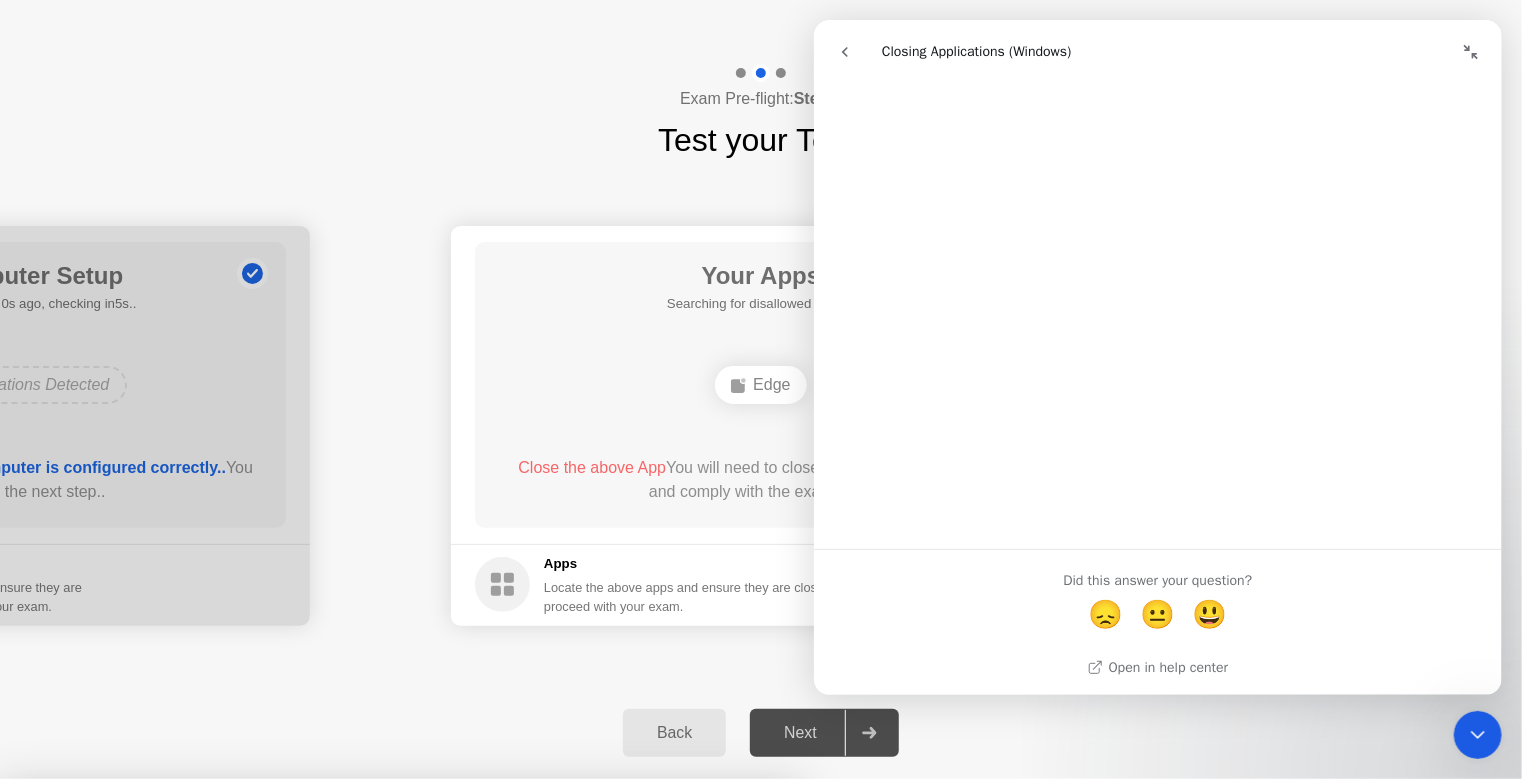 click on "Yes" at bounding box center [561, 1667] 